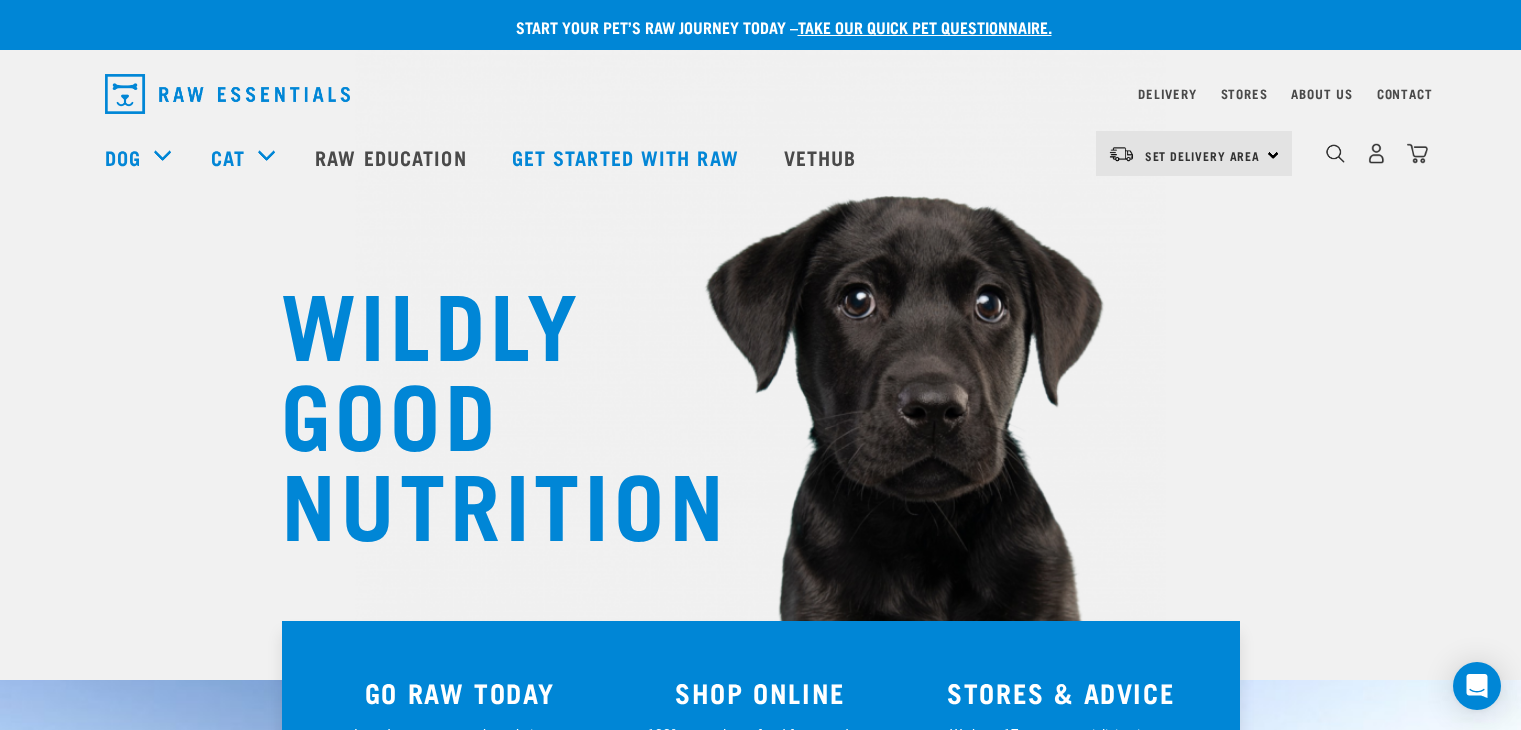 scroll, scrollTop: 0, scrollLeft: 0, axis: both 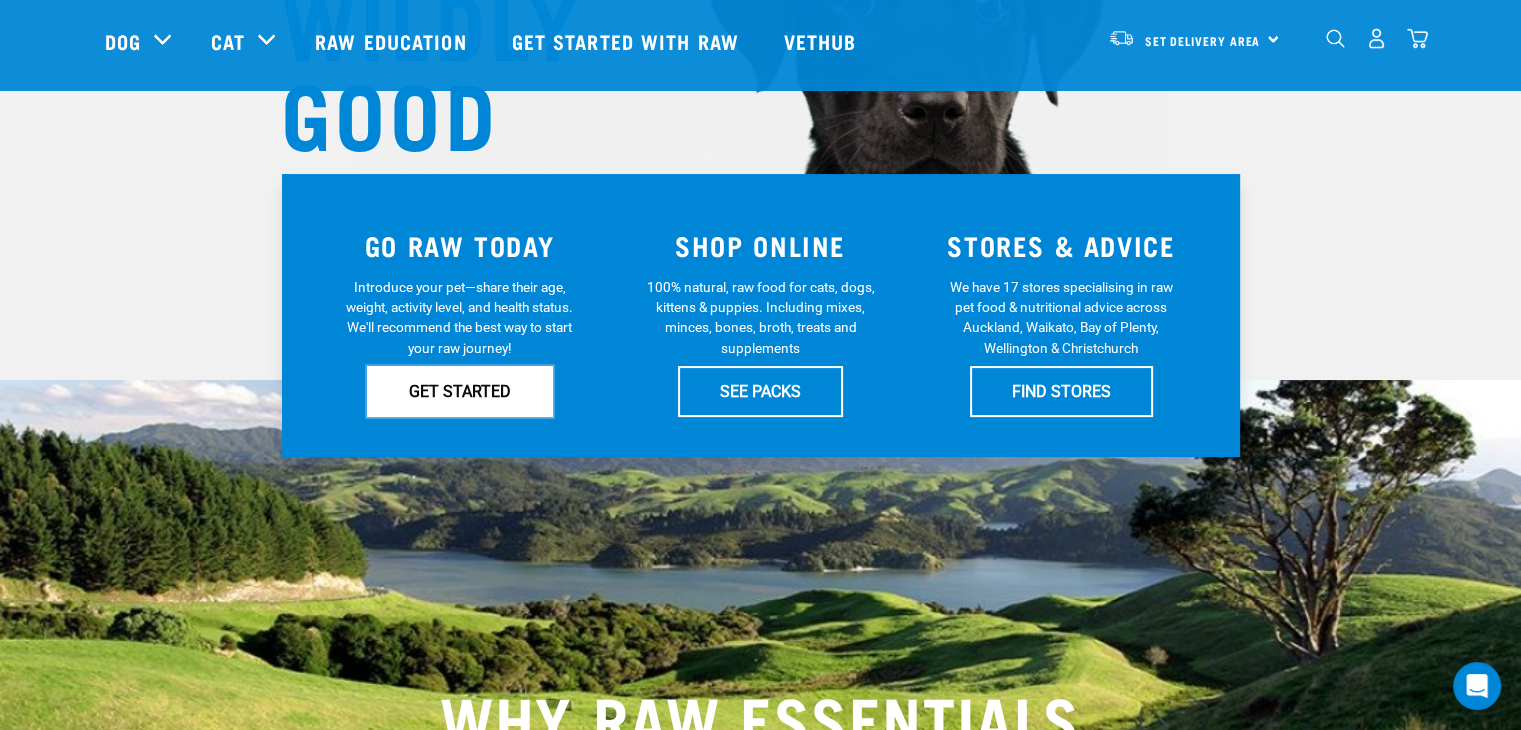 click on "GET STARTED" at bounding box center (460, 391) 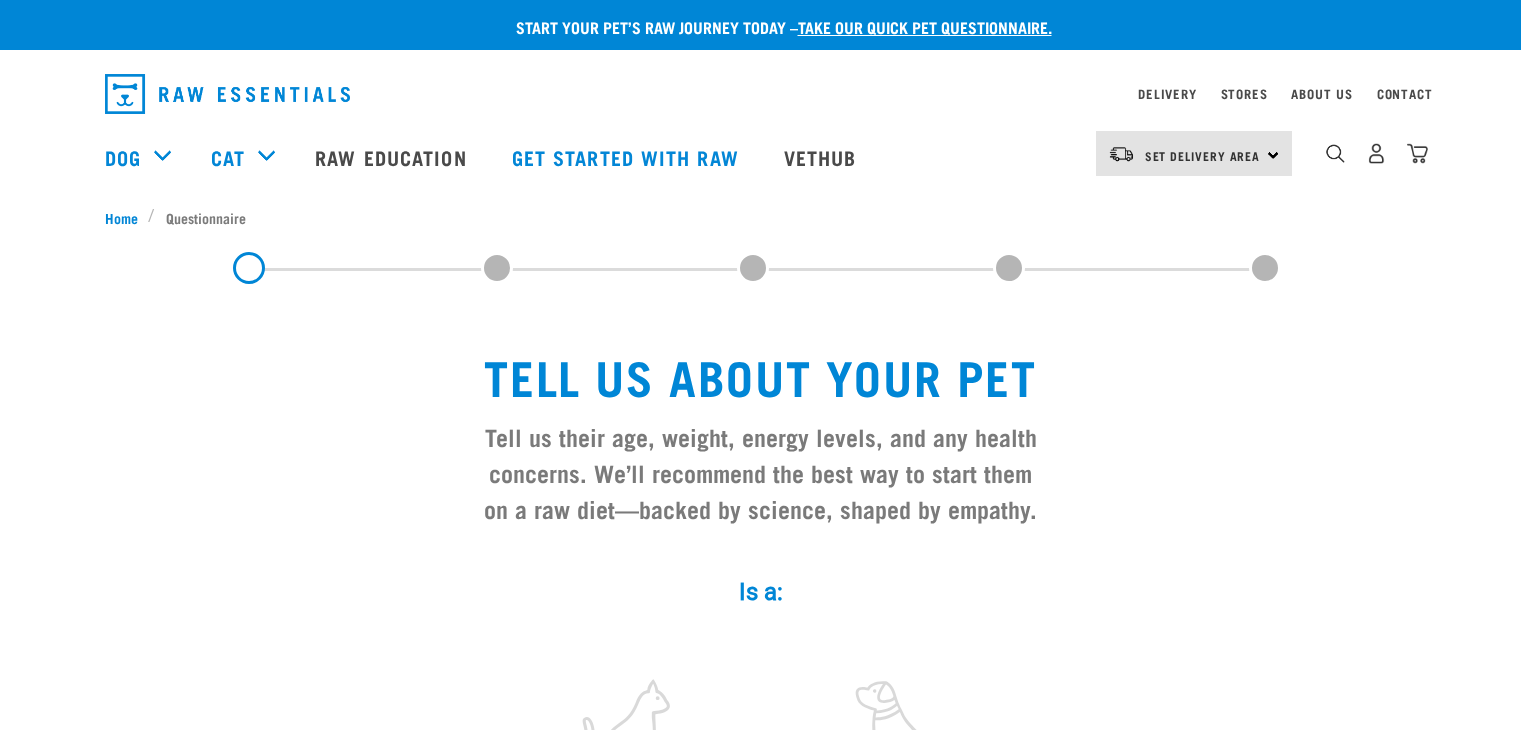 scroll, scrollTop: 23, scrollLeft: 0, axis: vertical 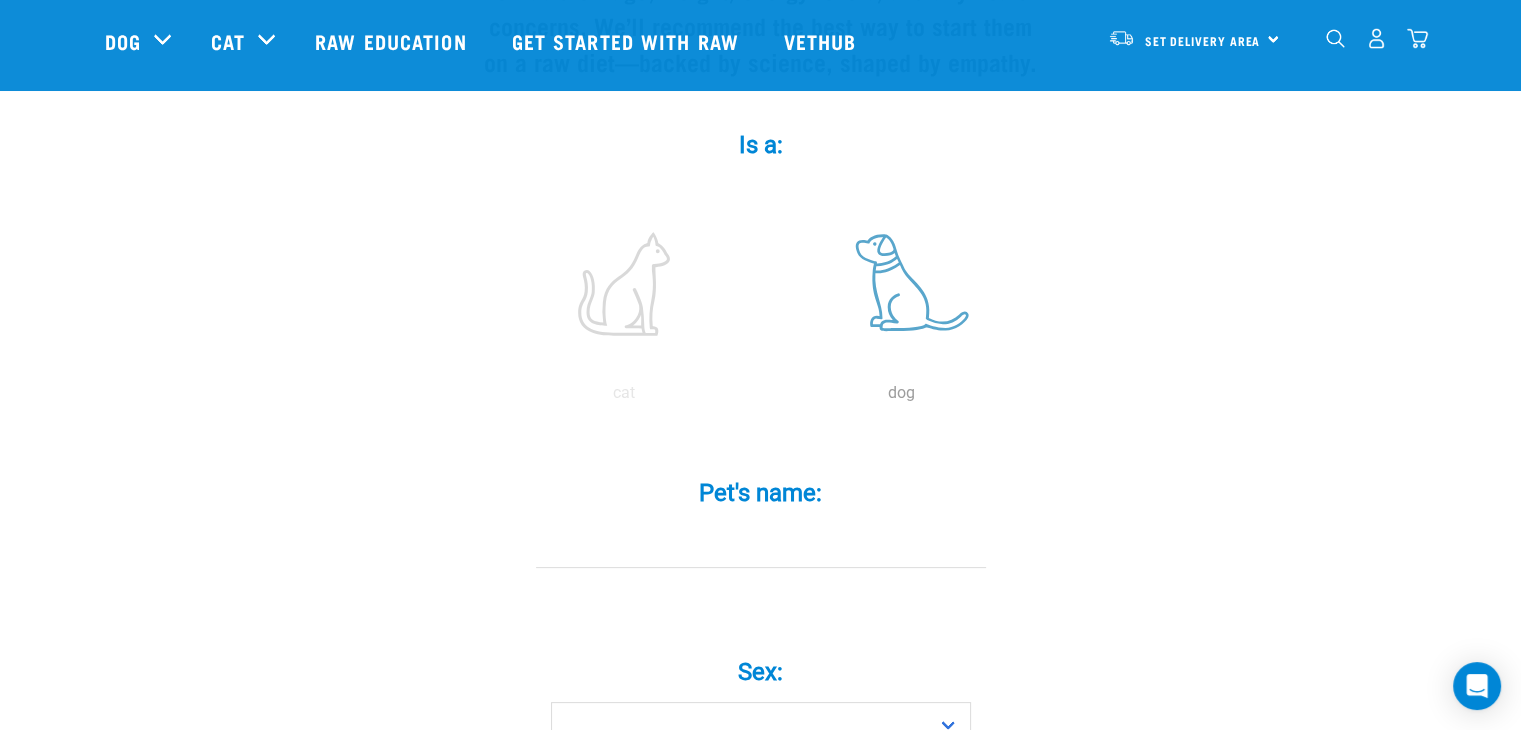 click at bounding box center (902, 284) 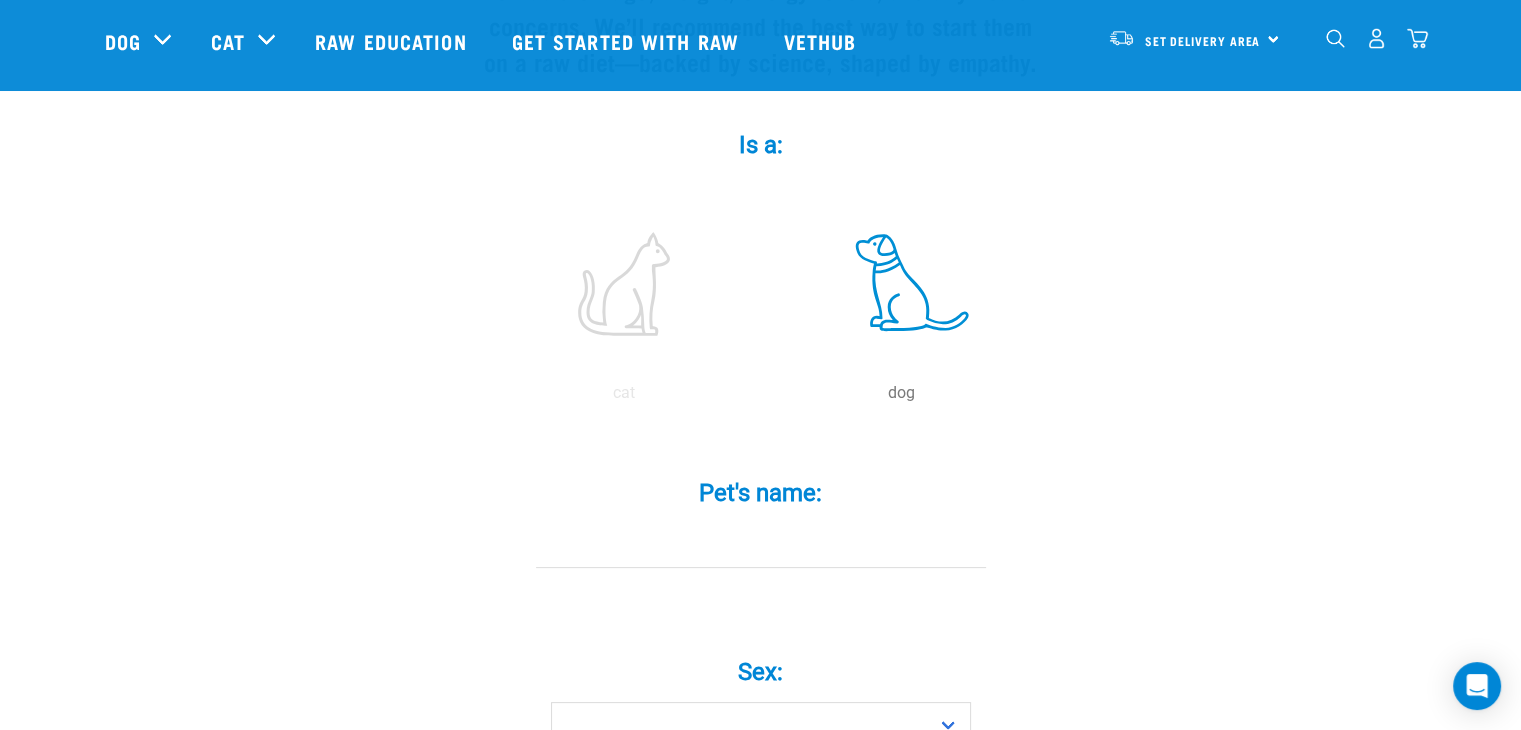 click on "Pet's name: *" at bounding box center [761, 545] 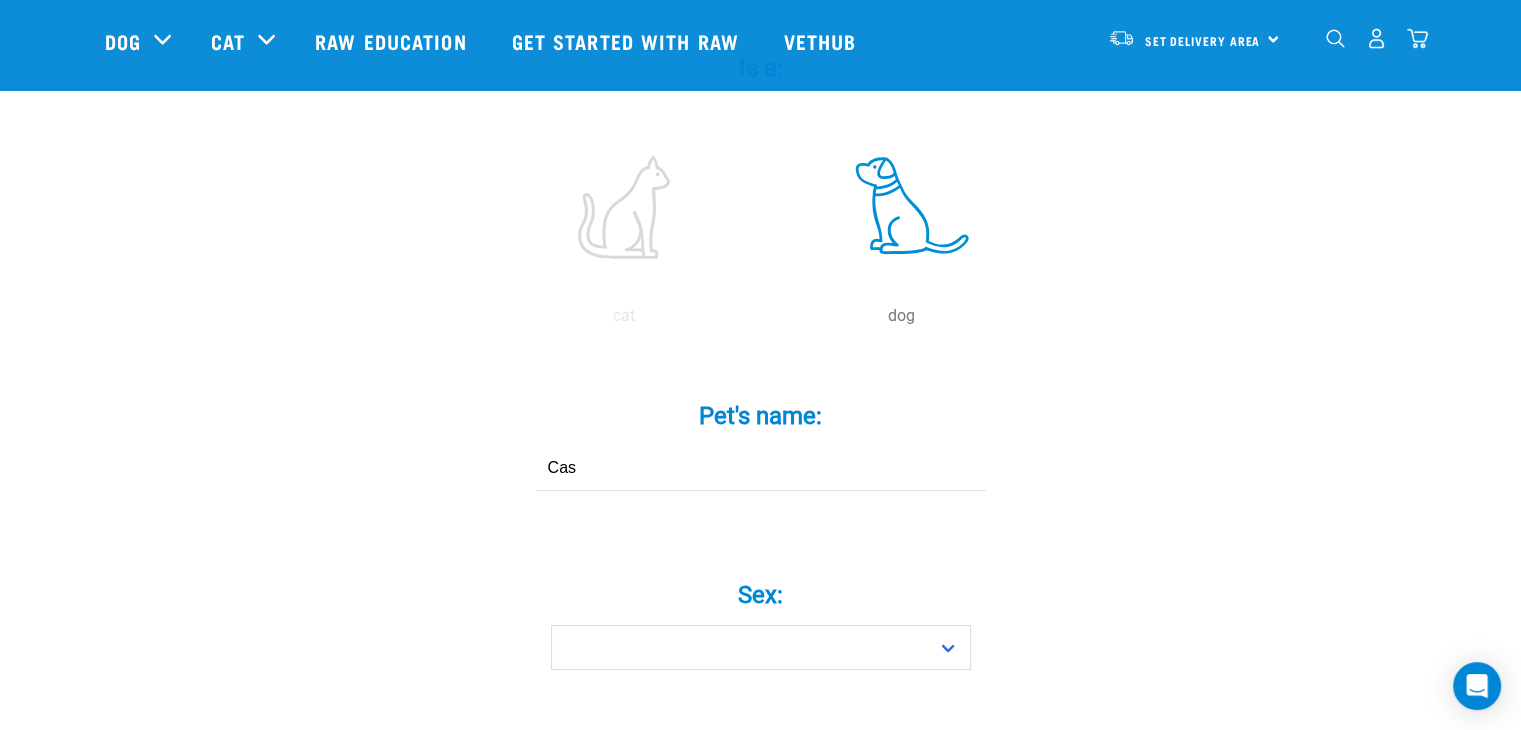 scroll, scrollTop: 500, scrollLeft: 0, axis: vertical 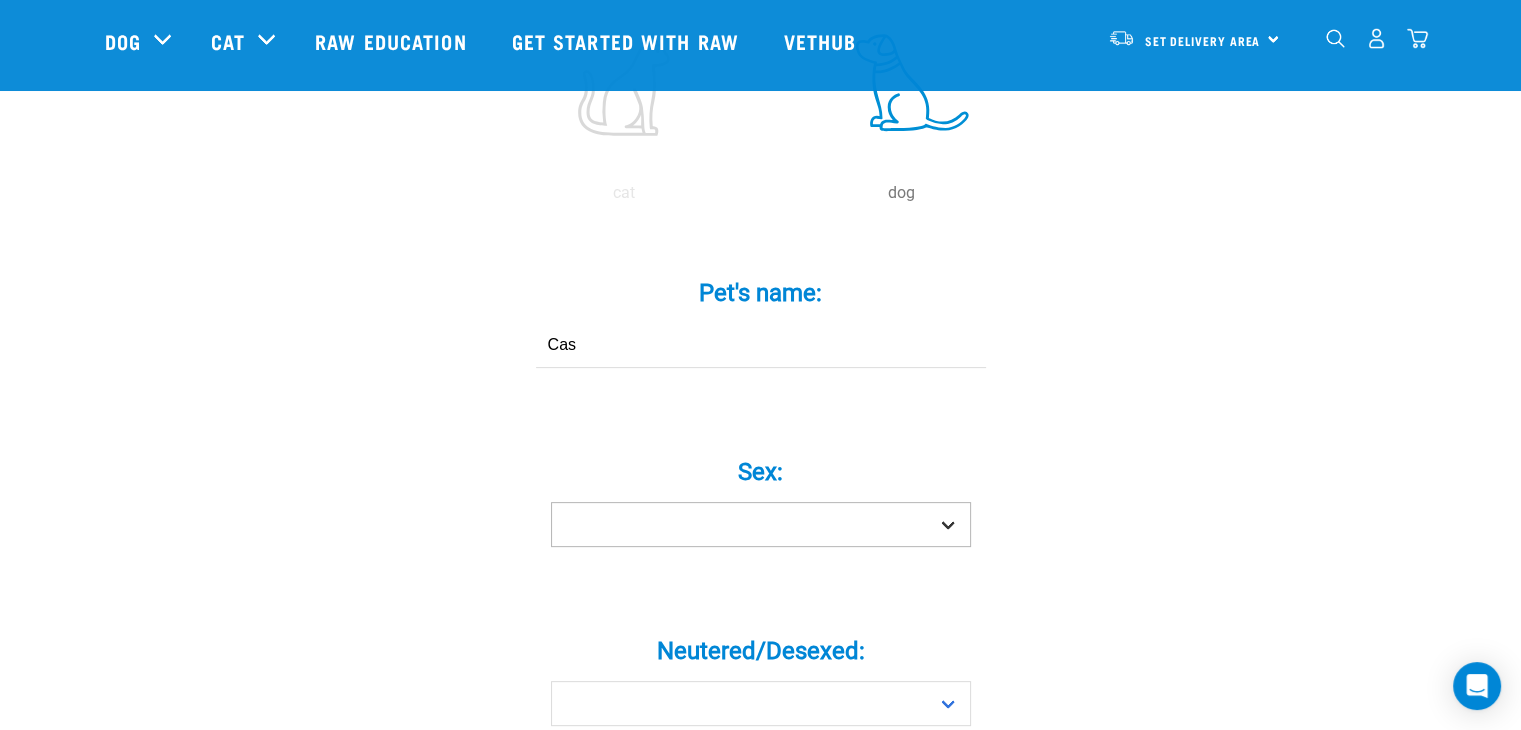 type on "Cas" 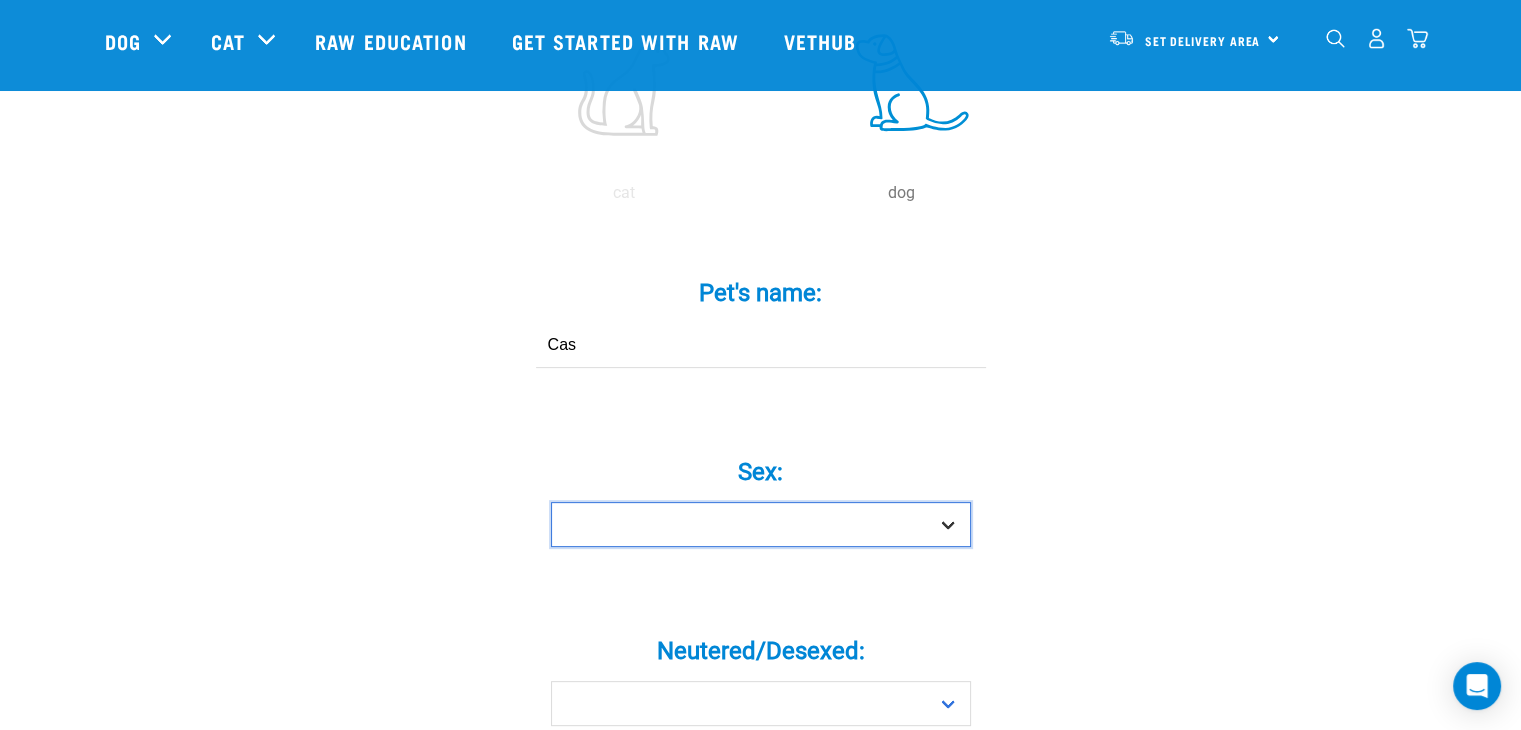 click on "Boy
Girl" at bounding box center [761, 524] 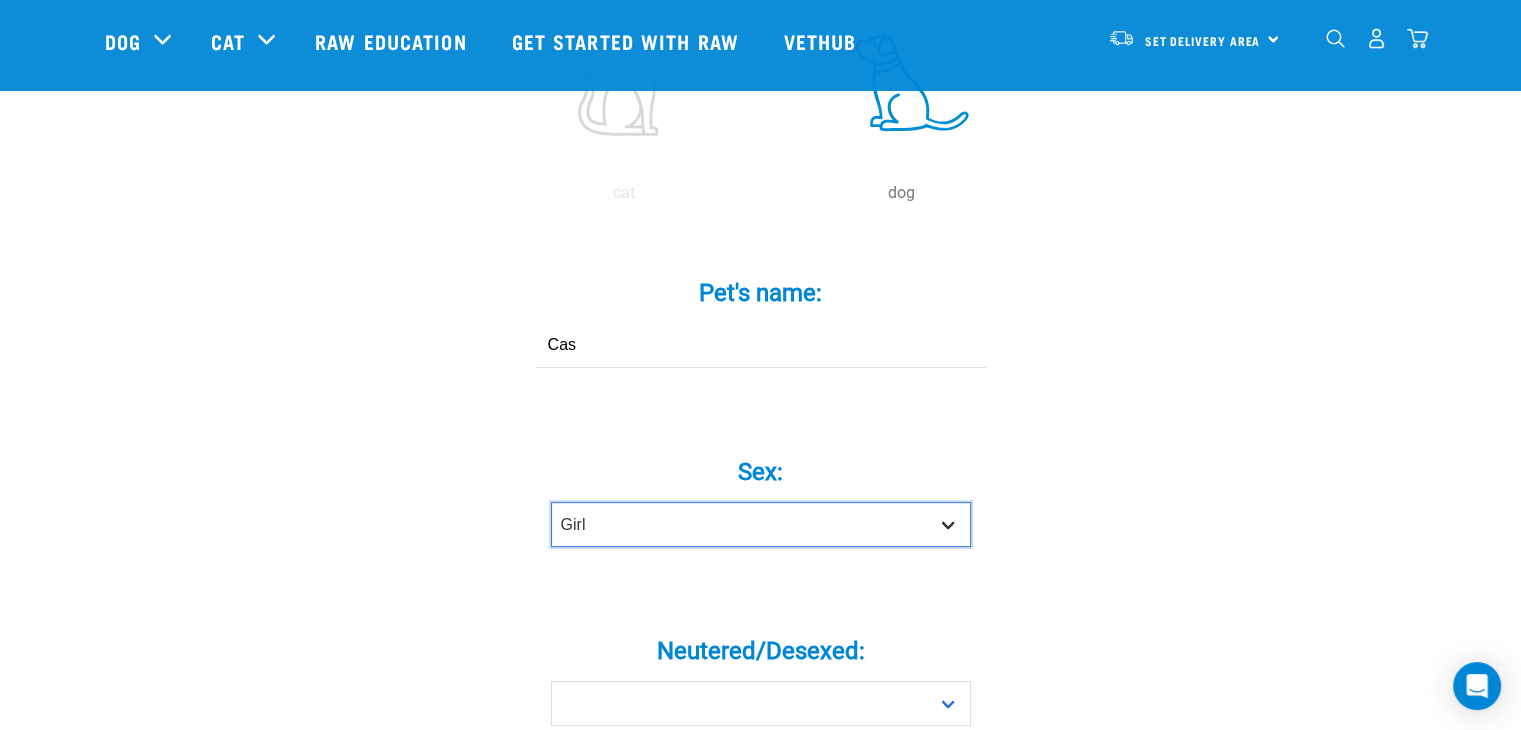 click on "Boy
Girl" at bounding box center (761, 524) 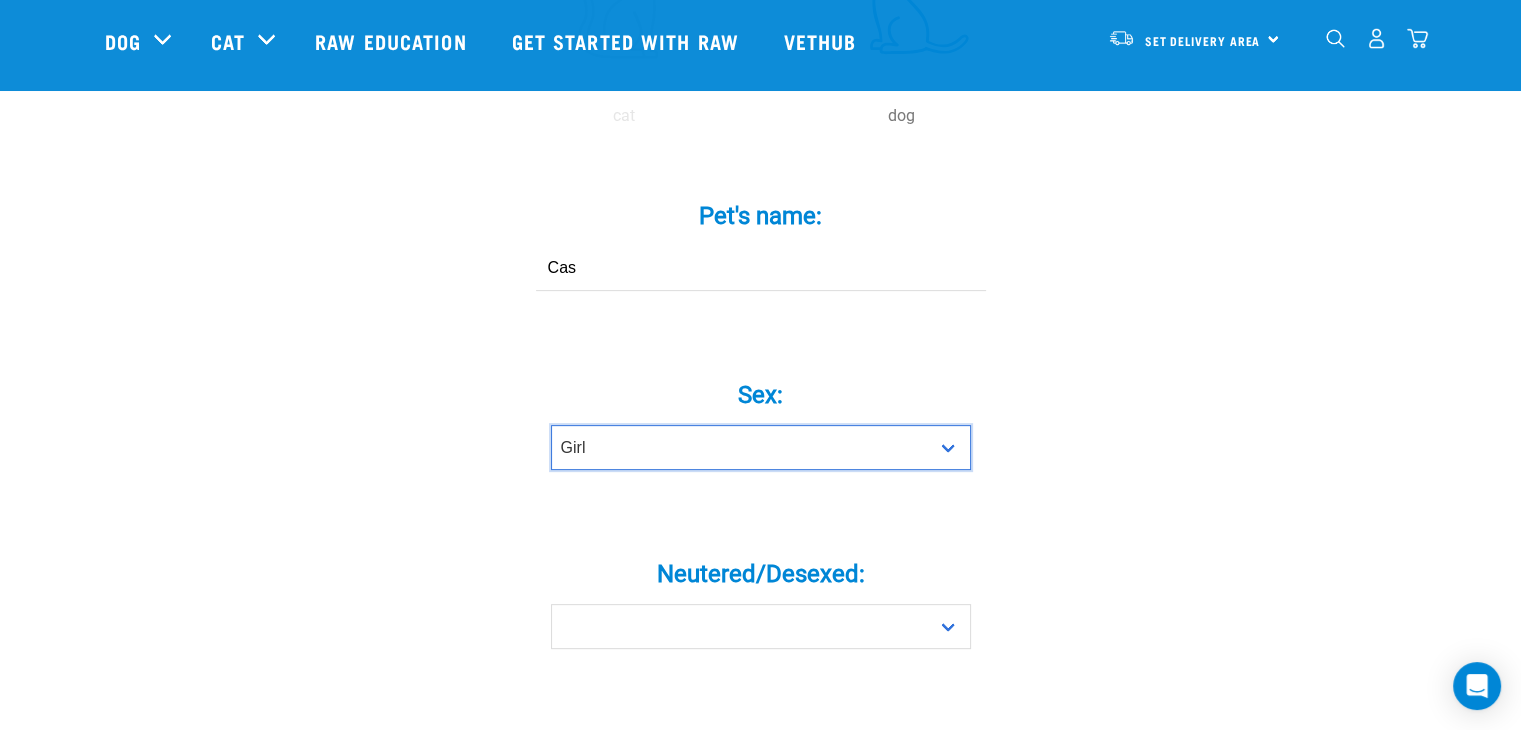 scroll, scrollTop: 700, scrollLeft: 0, axis: vertical 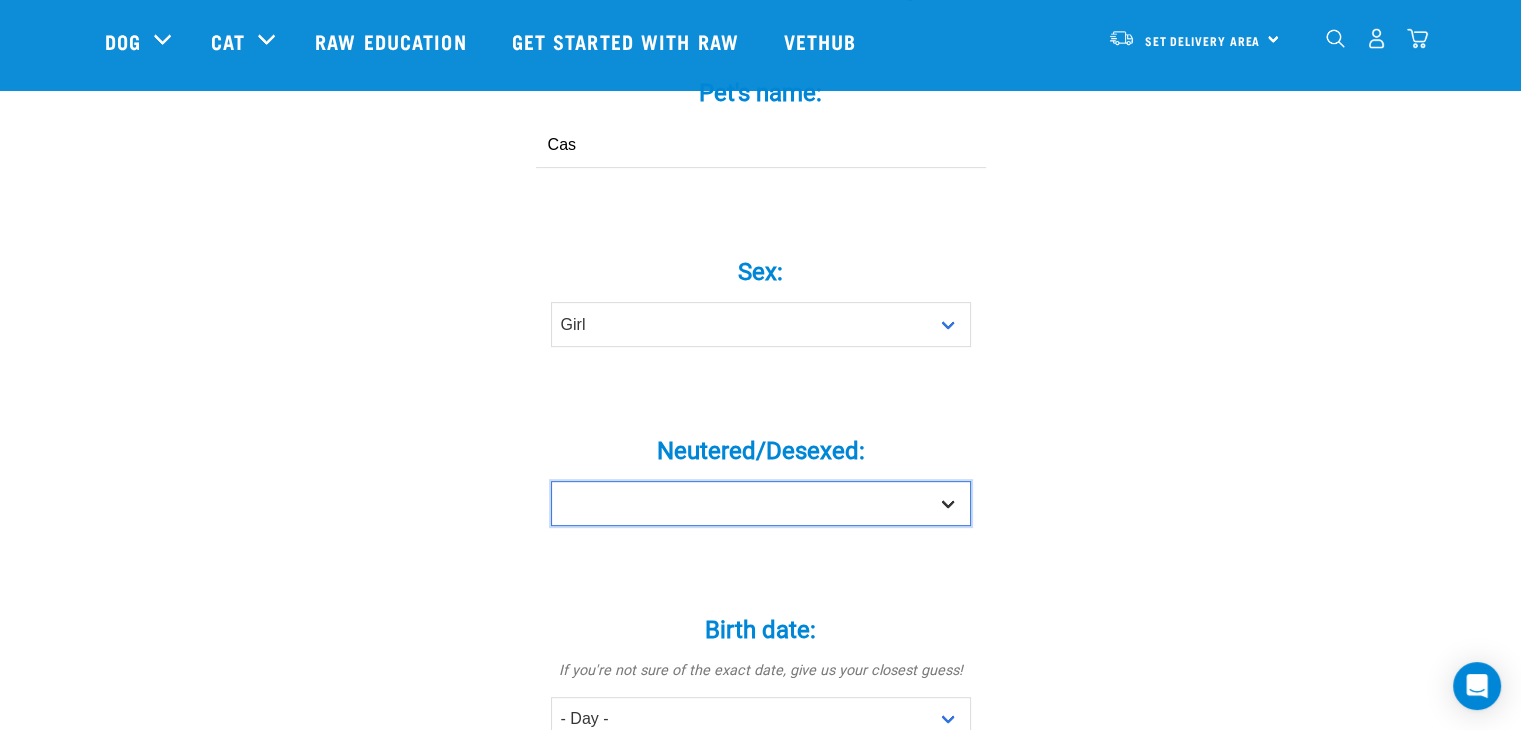click on "Yes
No" at bounding box center (761, 503) 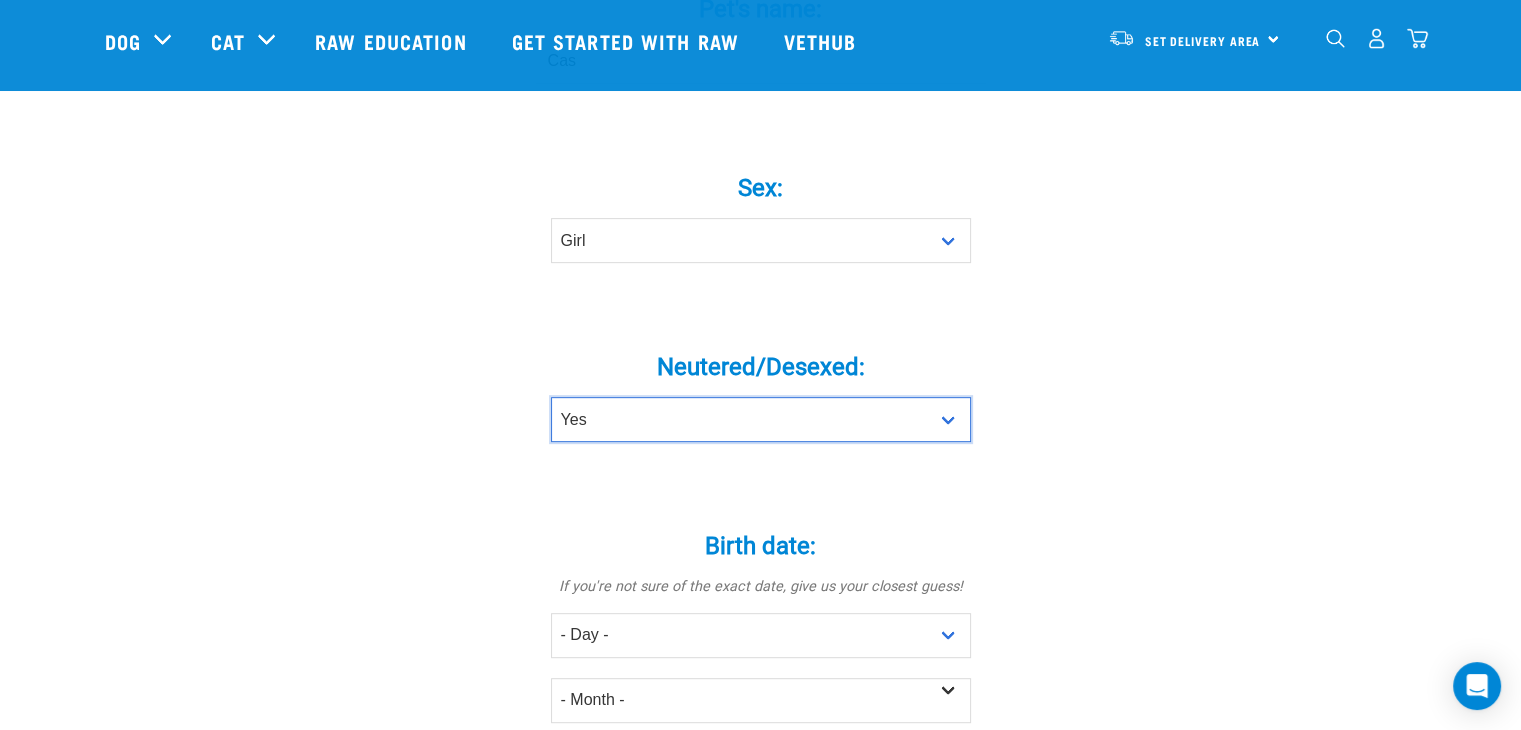 scroll, scrollTop: 900, scrollLeft: 0, axis: vertical 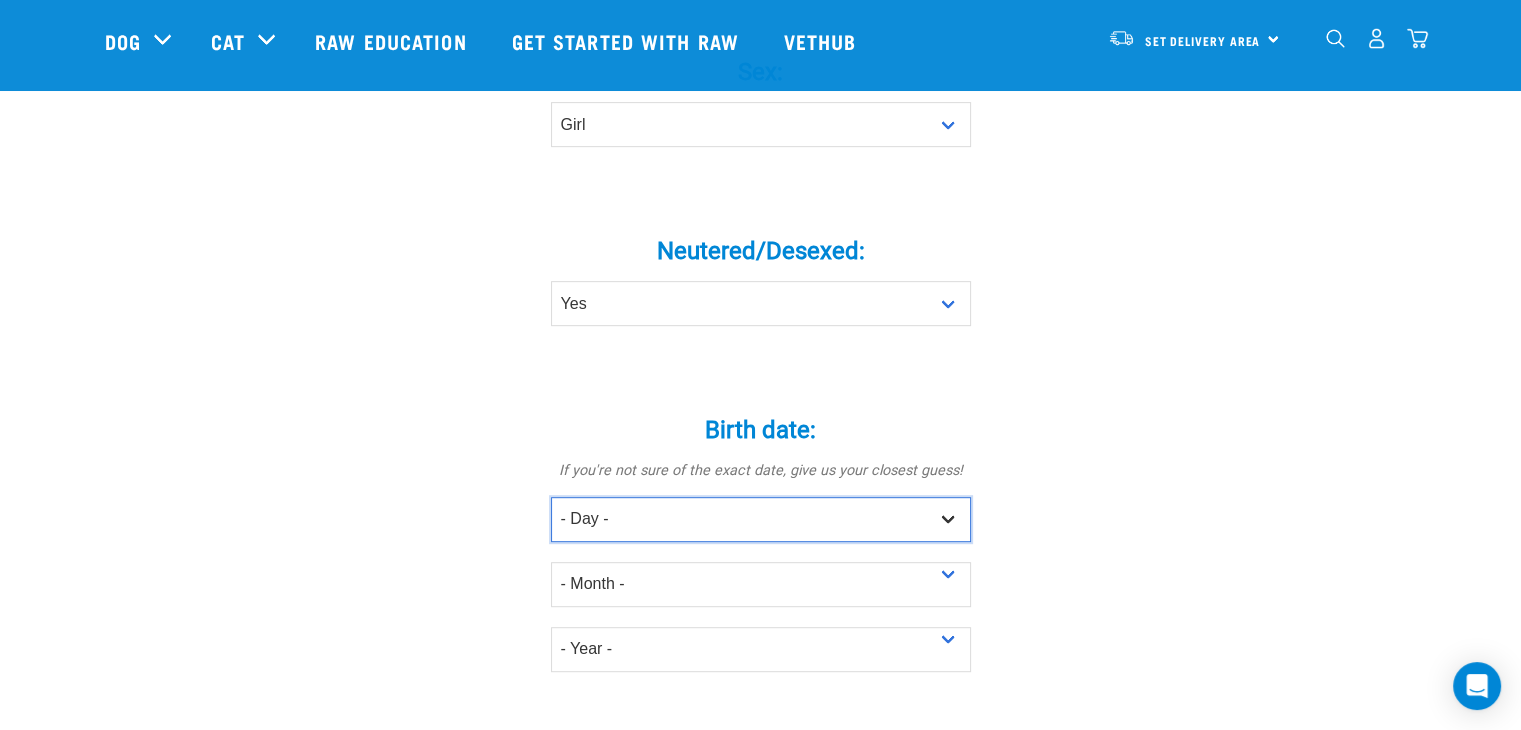 click on "- Day -
1
2
3
4
5
6
7
8
9
10 11 12 13 14 15 16 17 18 19 20 21 22 23 24 25 26 27" at bounding box center (761, 519) 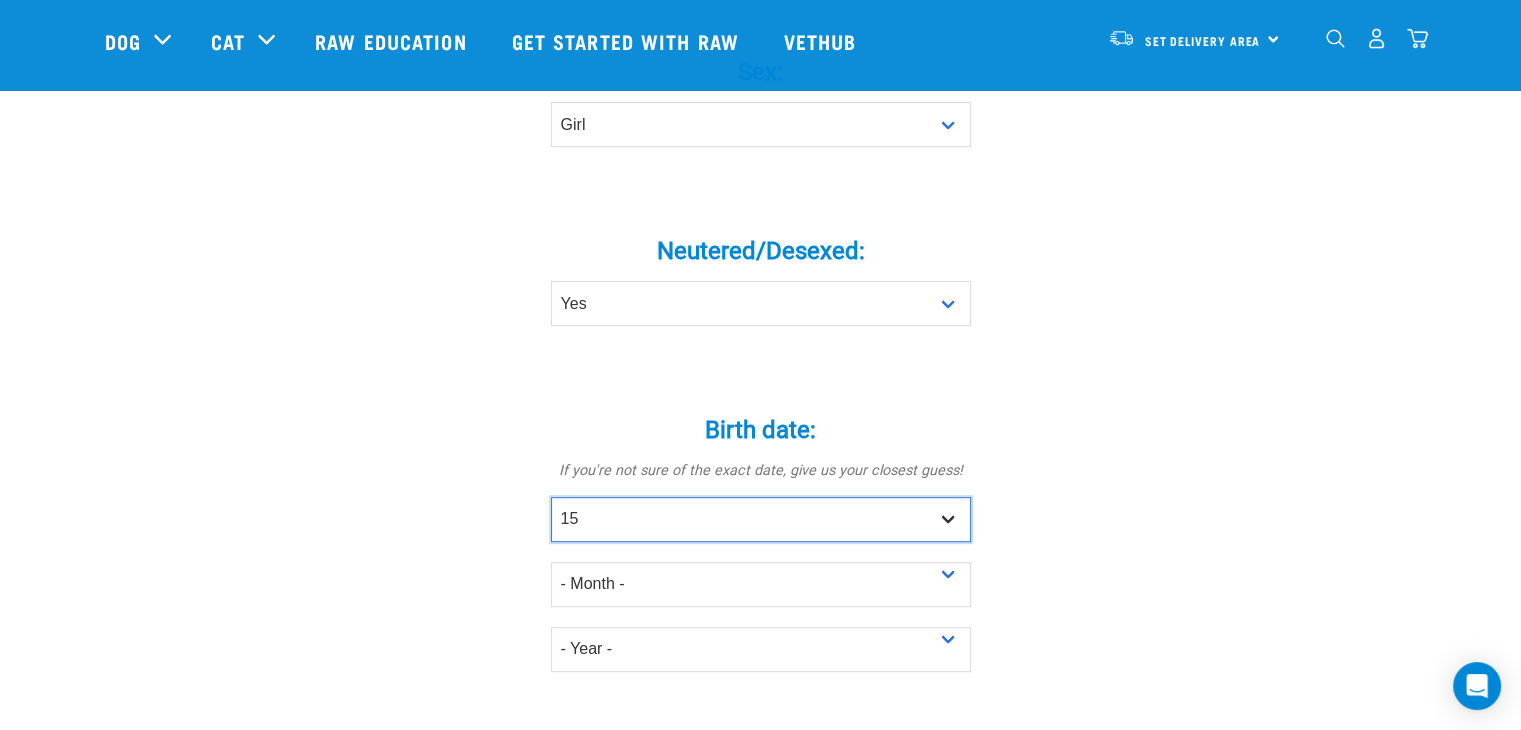 click on "- Day -
1
2
3
4
5
6
7
8
9
10 11 12 13 14 15 16 17 18 19 20 21 22 23 24 25 26 27" at bounding box center (761, 519) 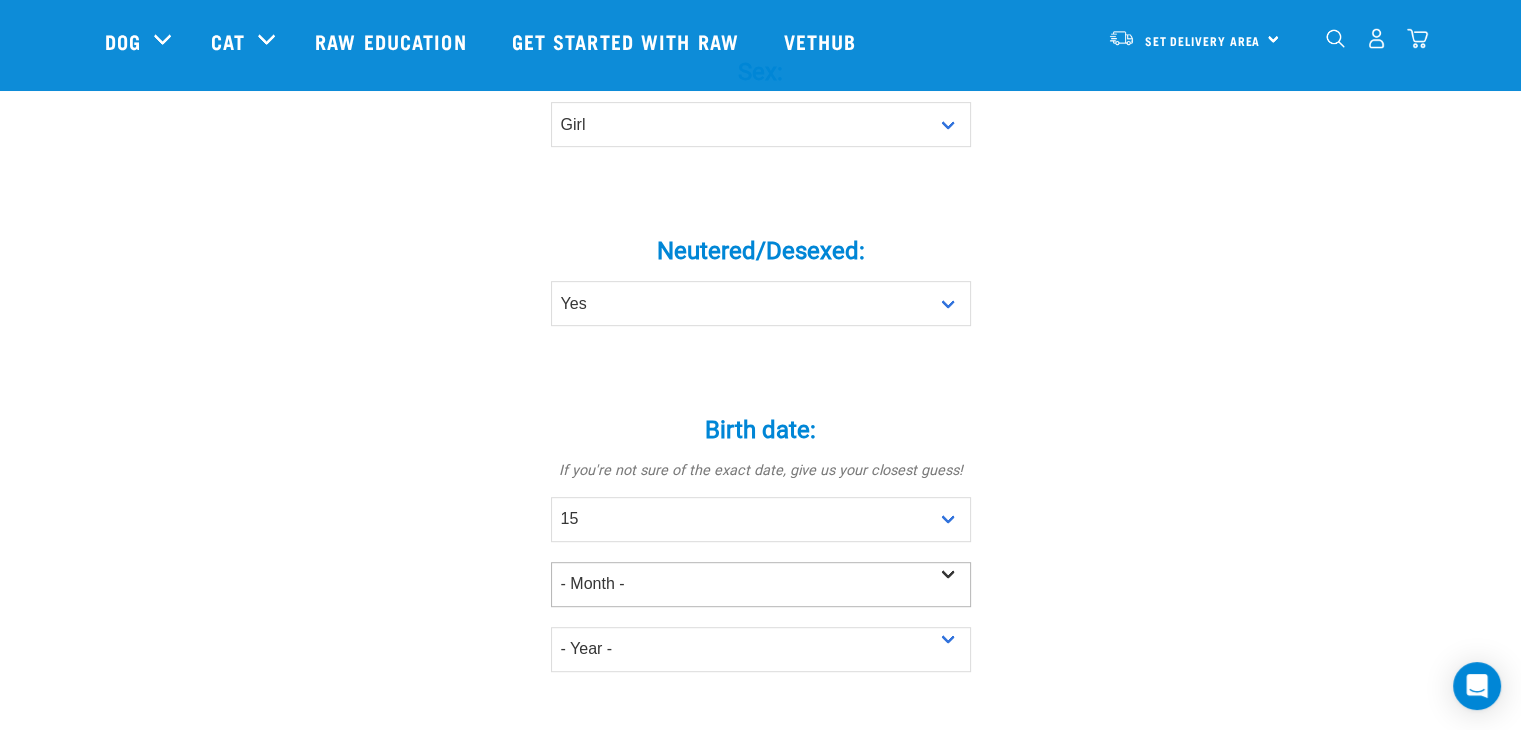 drag, startPoint x: 708, startPoint y: 558, endPoint x: 706, endPoint y: 572, distance: 14.142136 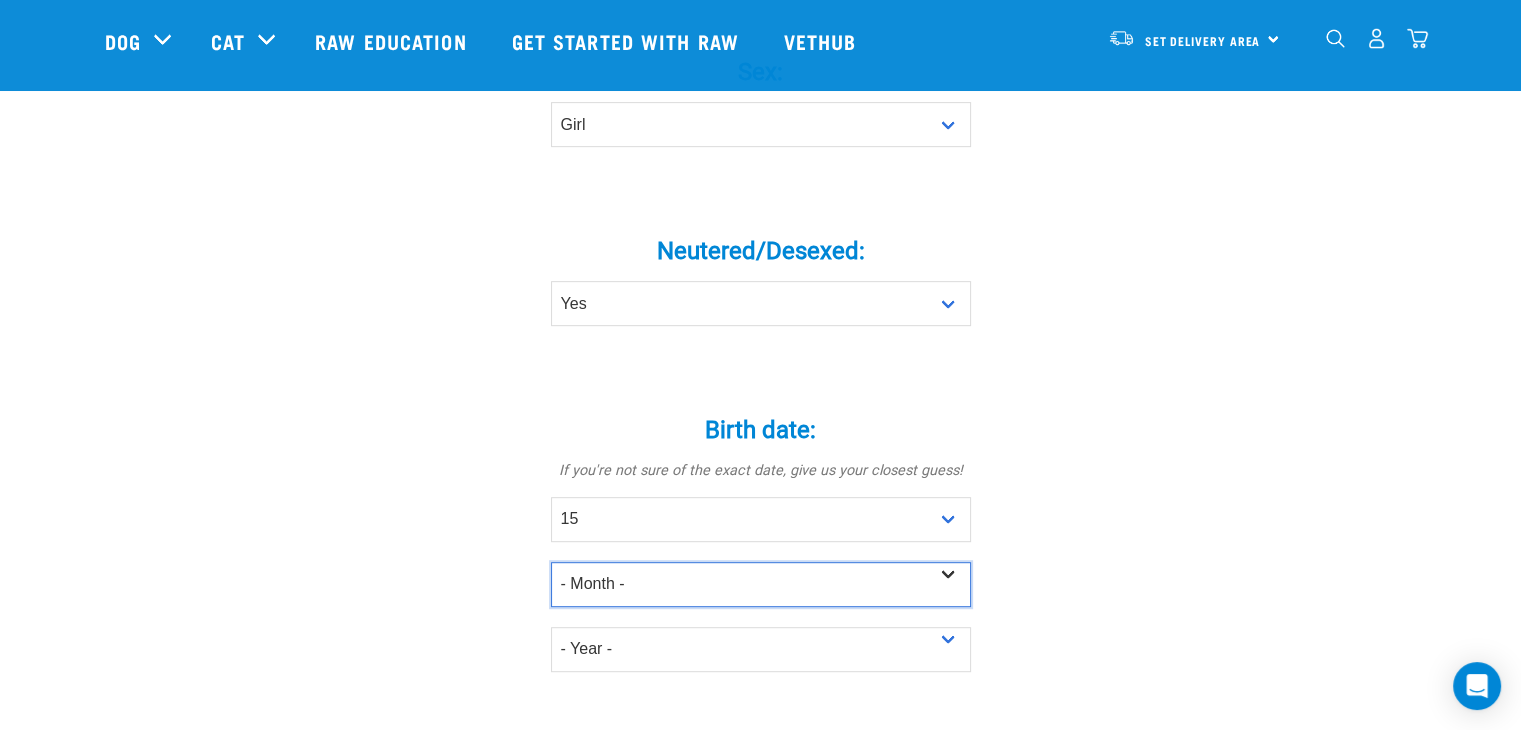 click on "- Month -
January
February
March
April
May
June July August September October November December" at bounding box center (761, 584) 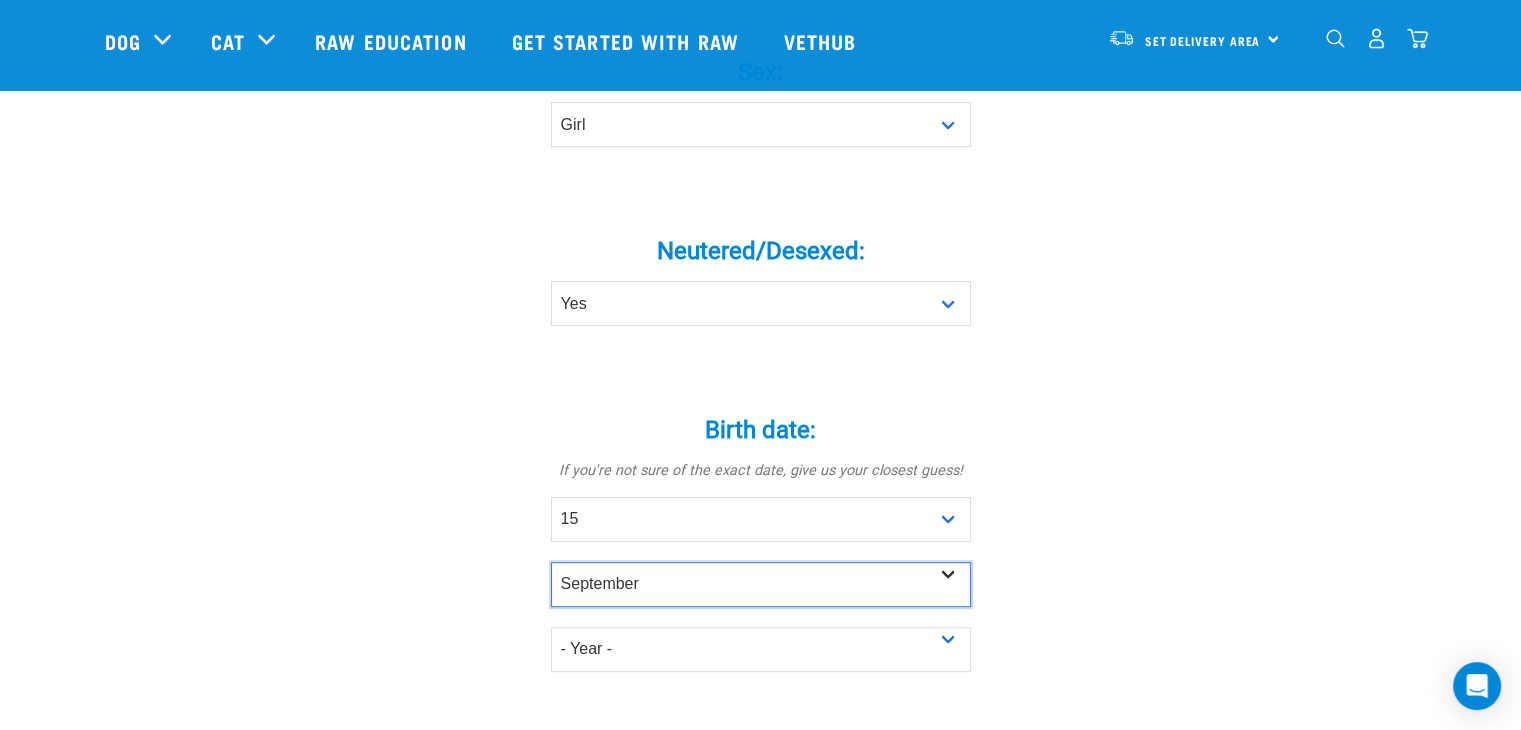 click on "- Month -
January
February
March
April
May
June July August September October November December" at bounding box center [761, 584] 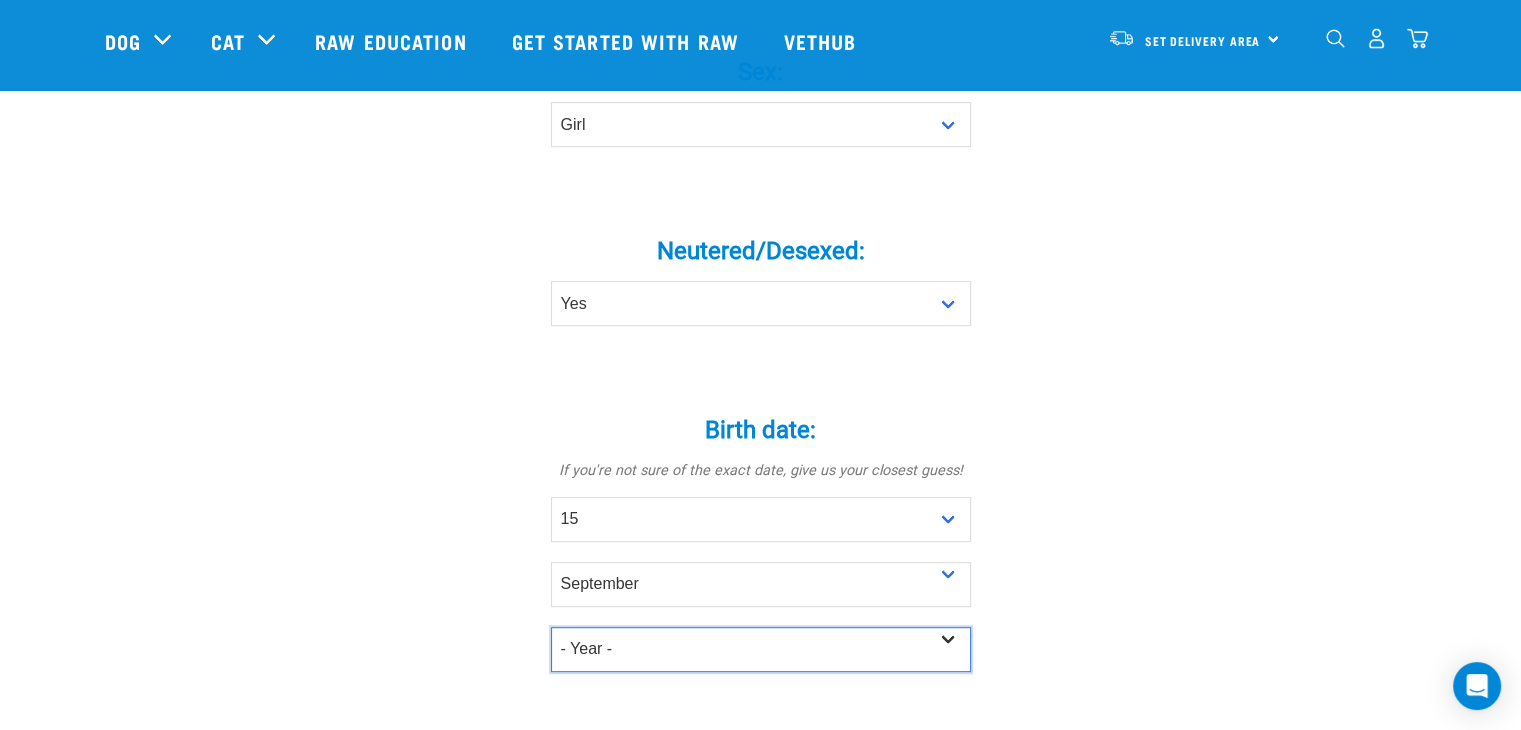 click on "- Year -
2025
2024
2023
2022
2021
2020
2019 2018 2017 2016 2015 2014 2013" at bounding box center (761, 649) 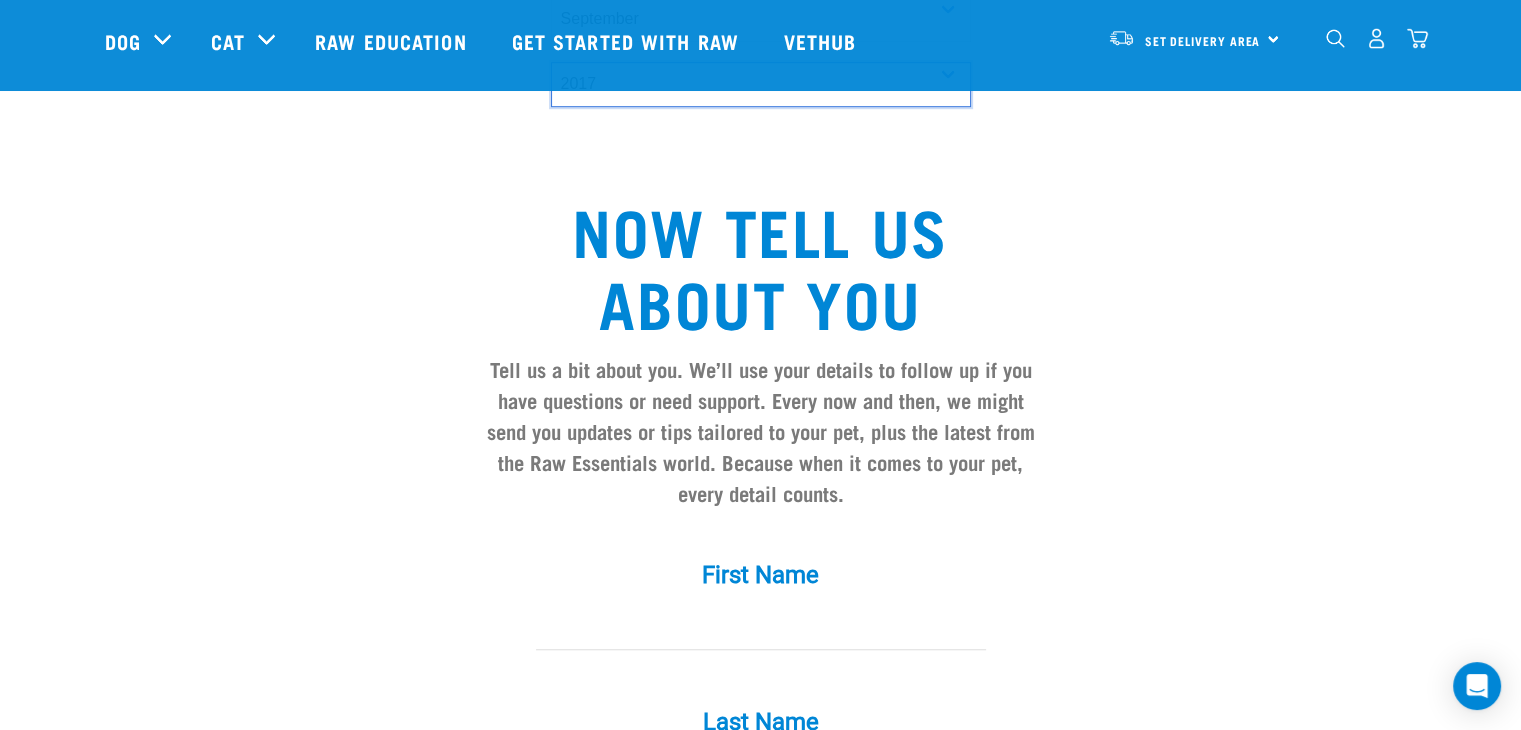 scroll, scrollTop: 1500, scrollLeft: 0, axis: vertical 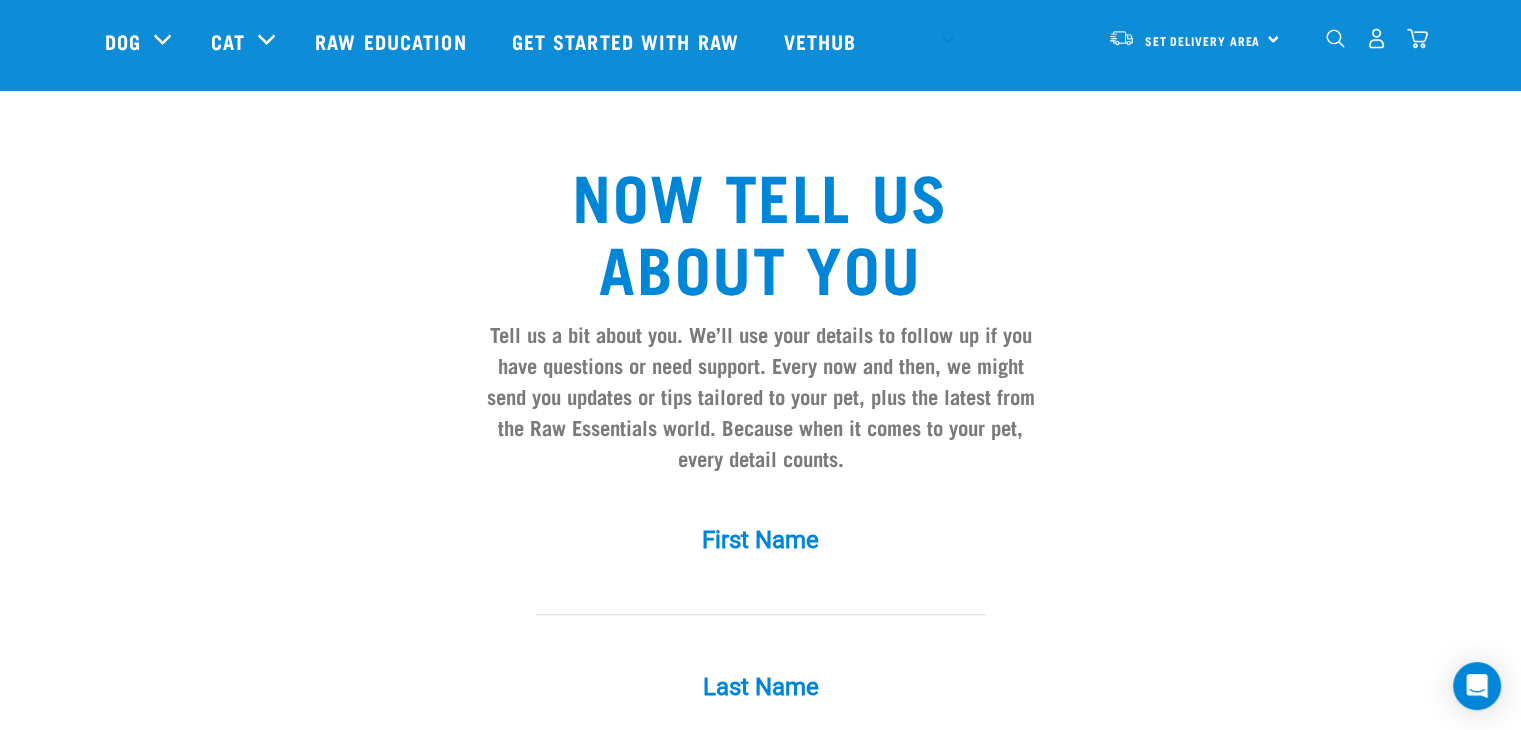 click at bounding box center [761, 592] 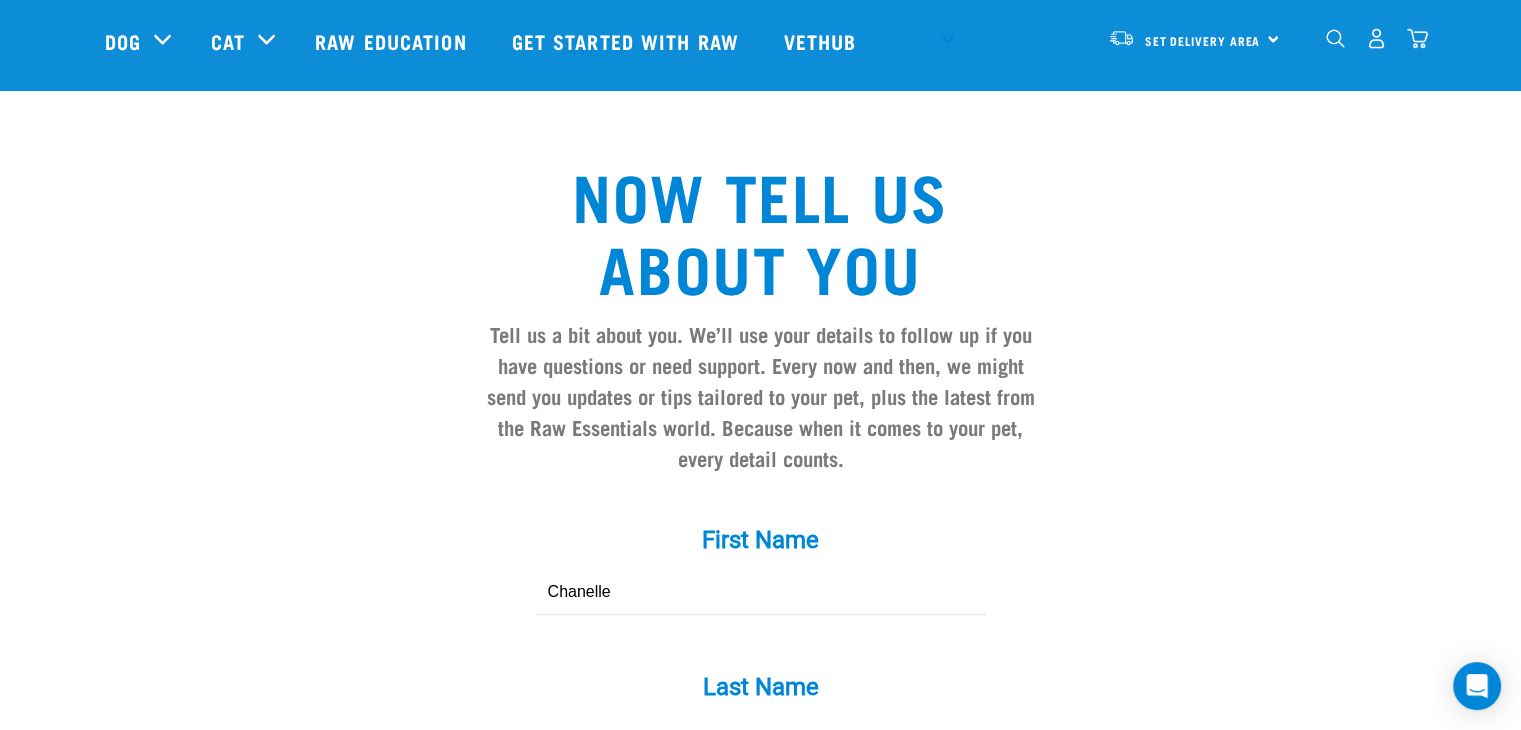 type on "Chanelle" 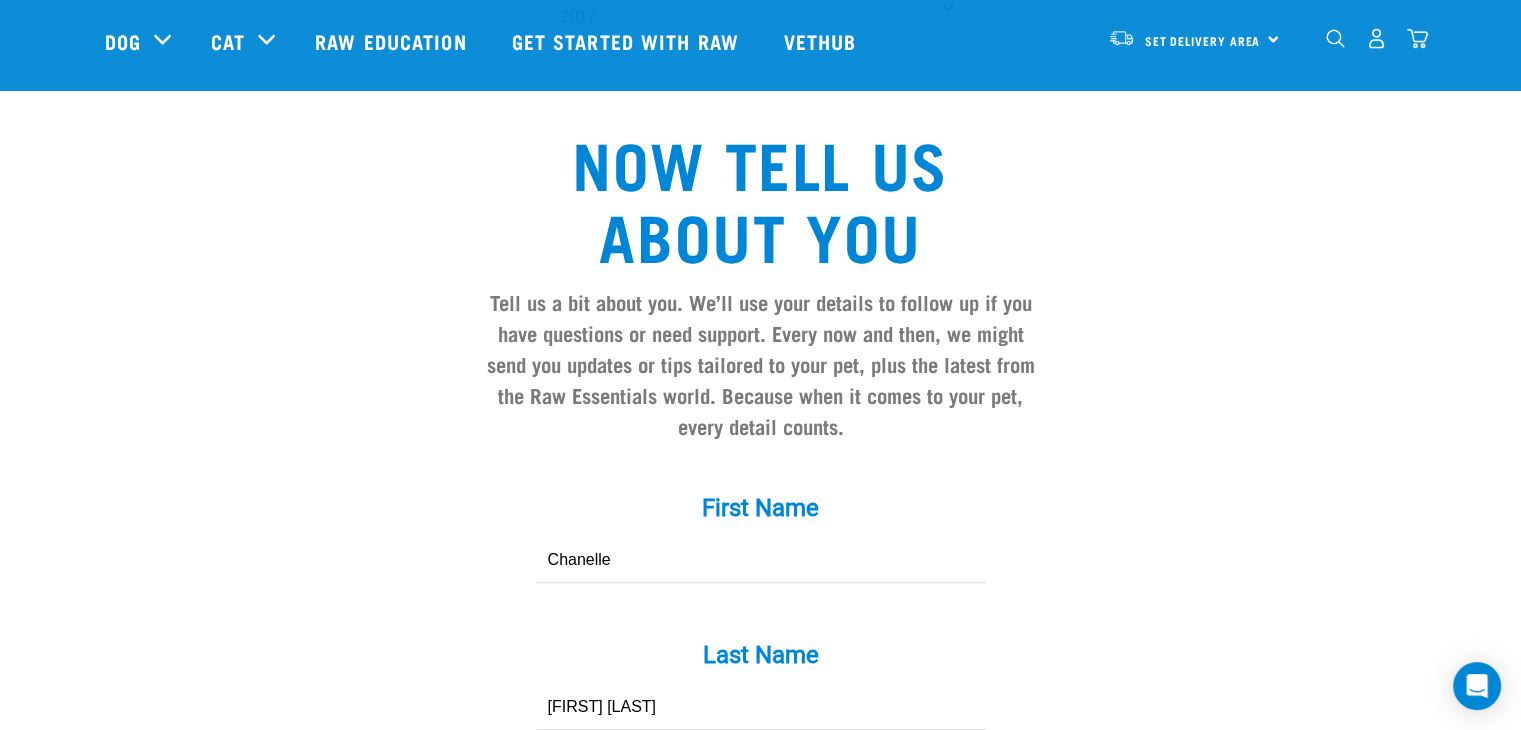 type on "O'Bryan" 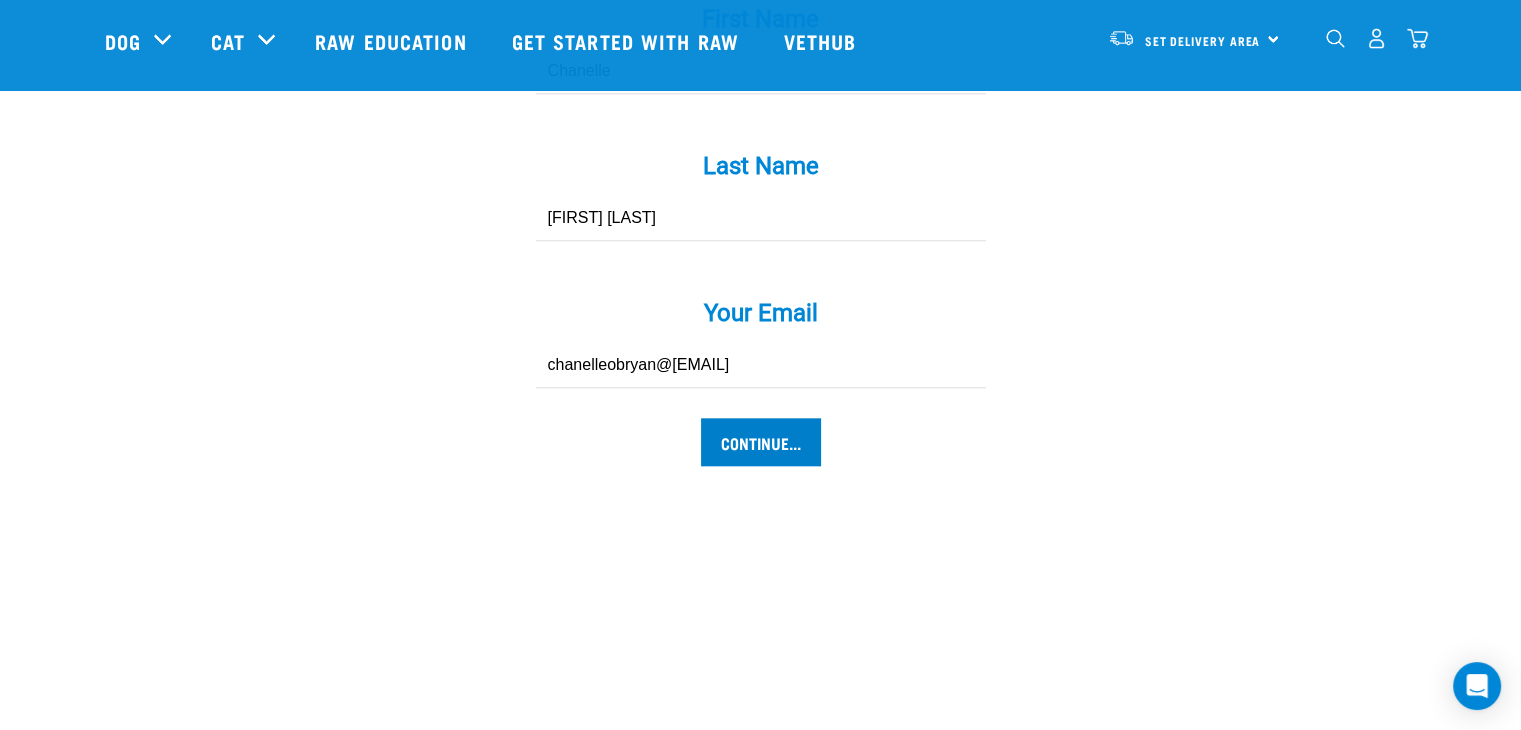 type on "Chanelleobryan@gmail.com" 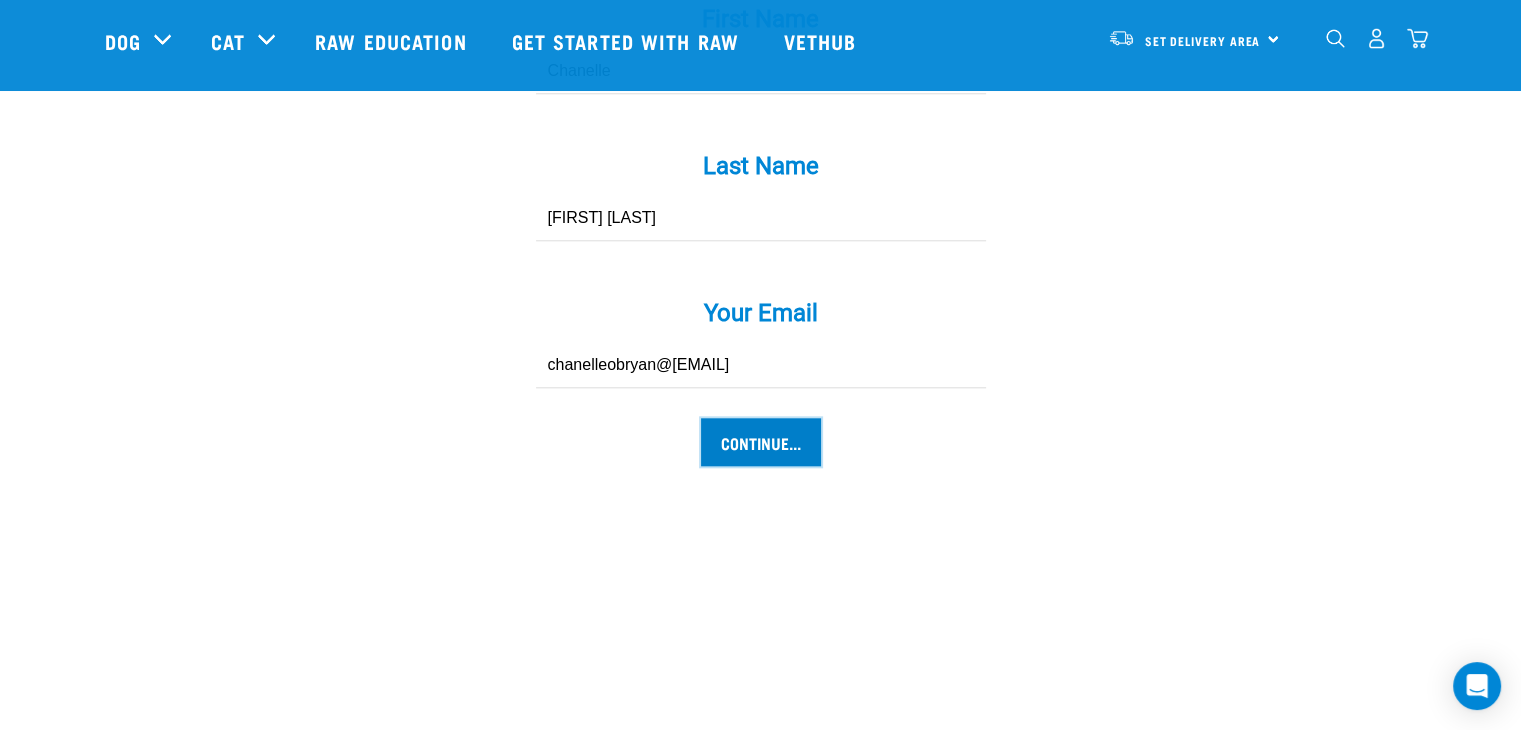 click on "Continue..." at bounding box center [761, 442] 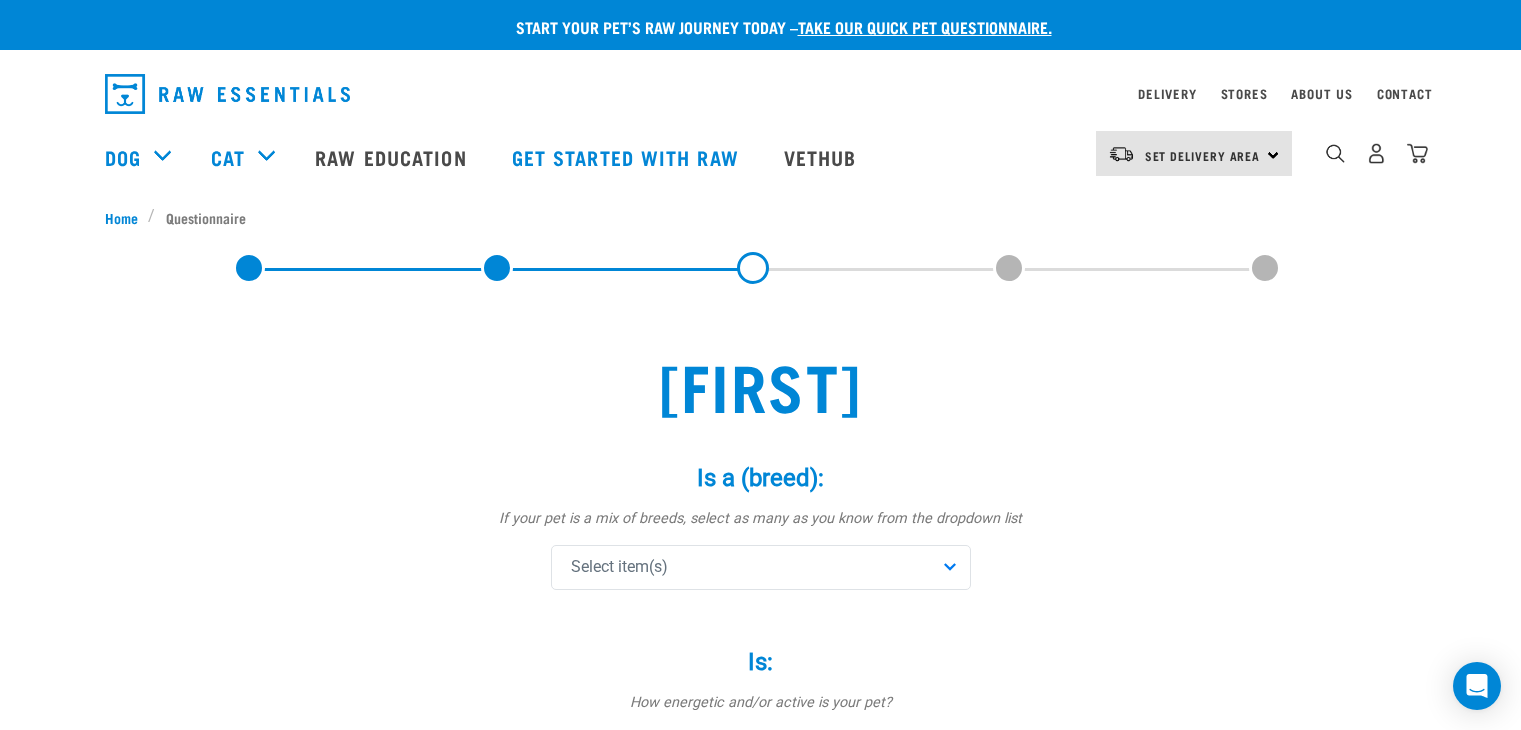 scroll, scrollTop: 0, scrollLeft: 0, axis: both 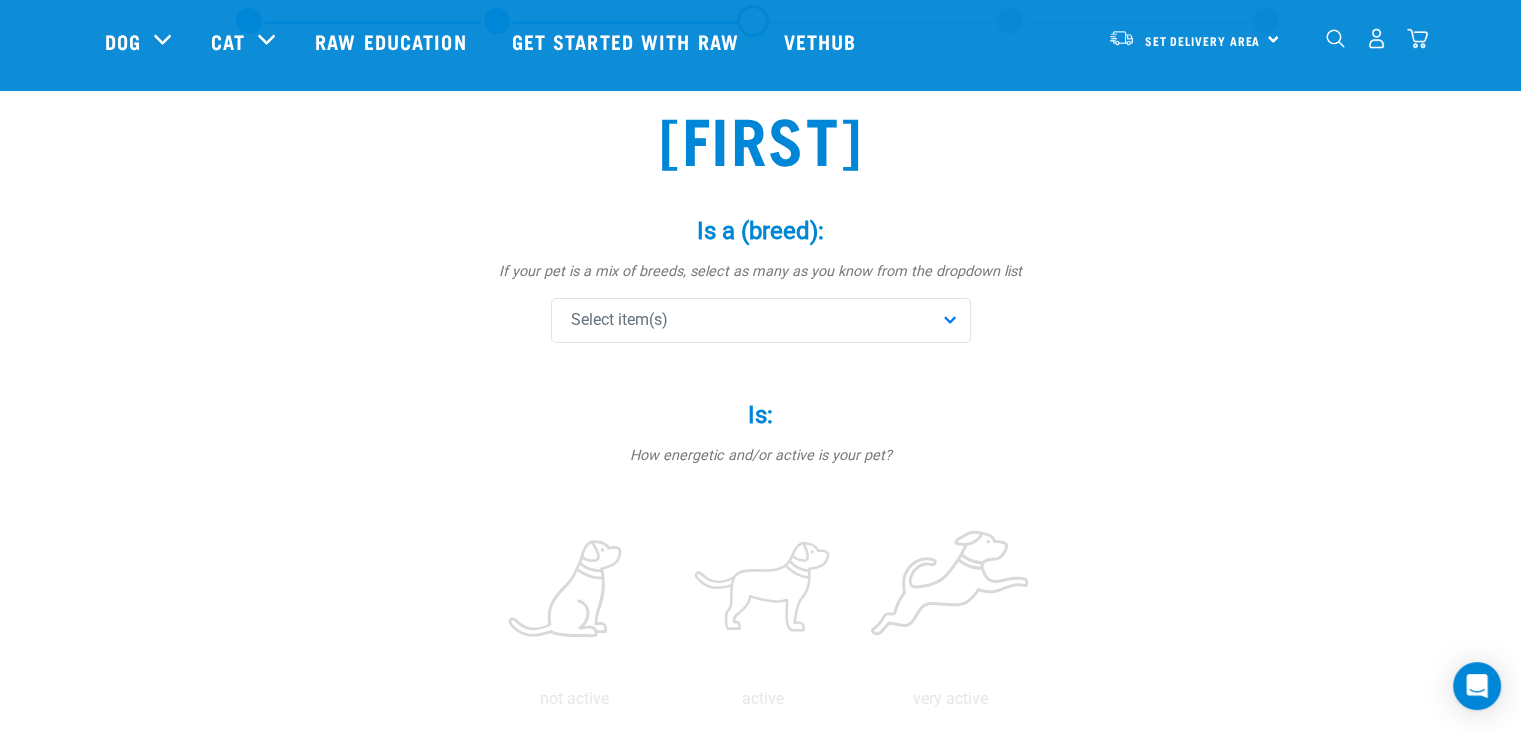 click on "Select item(s)" at bounding box center (761, 320) 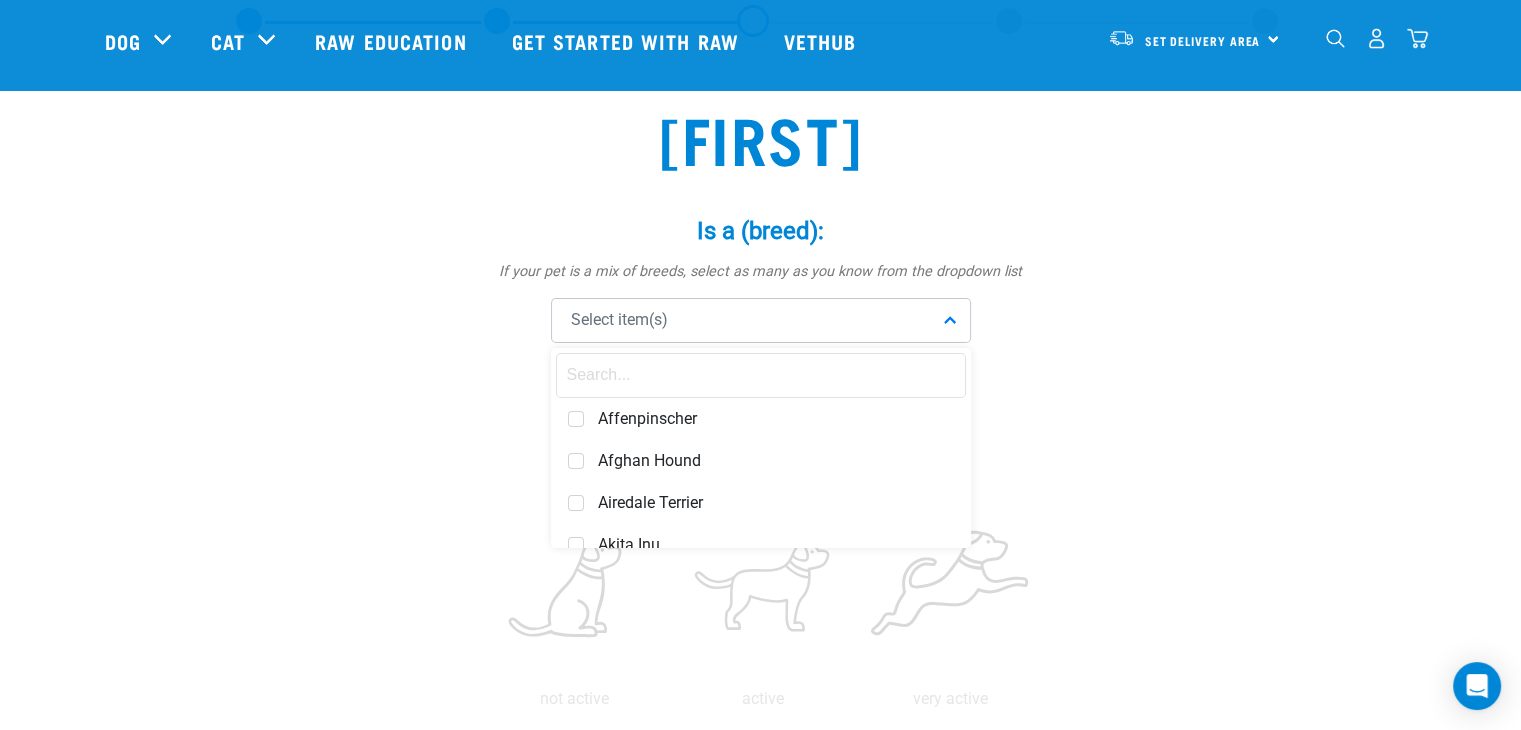 click at bounding box center [761, 375] 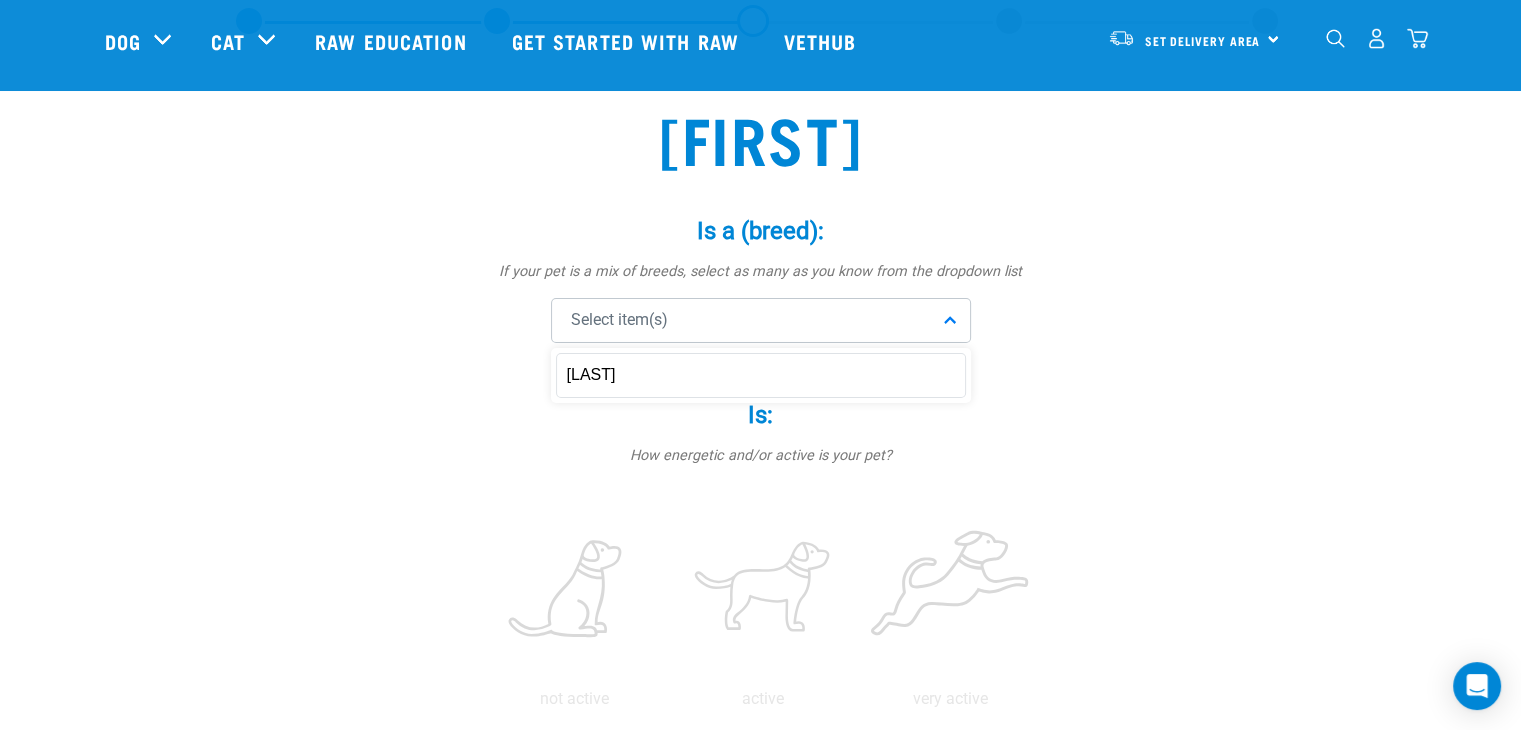 type on "Kelpie X" 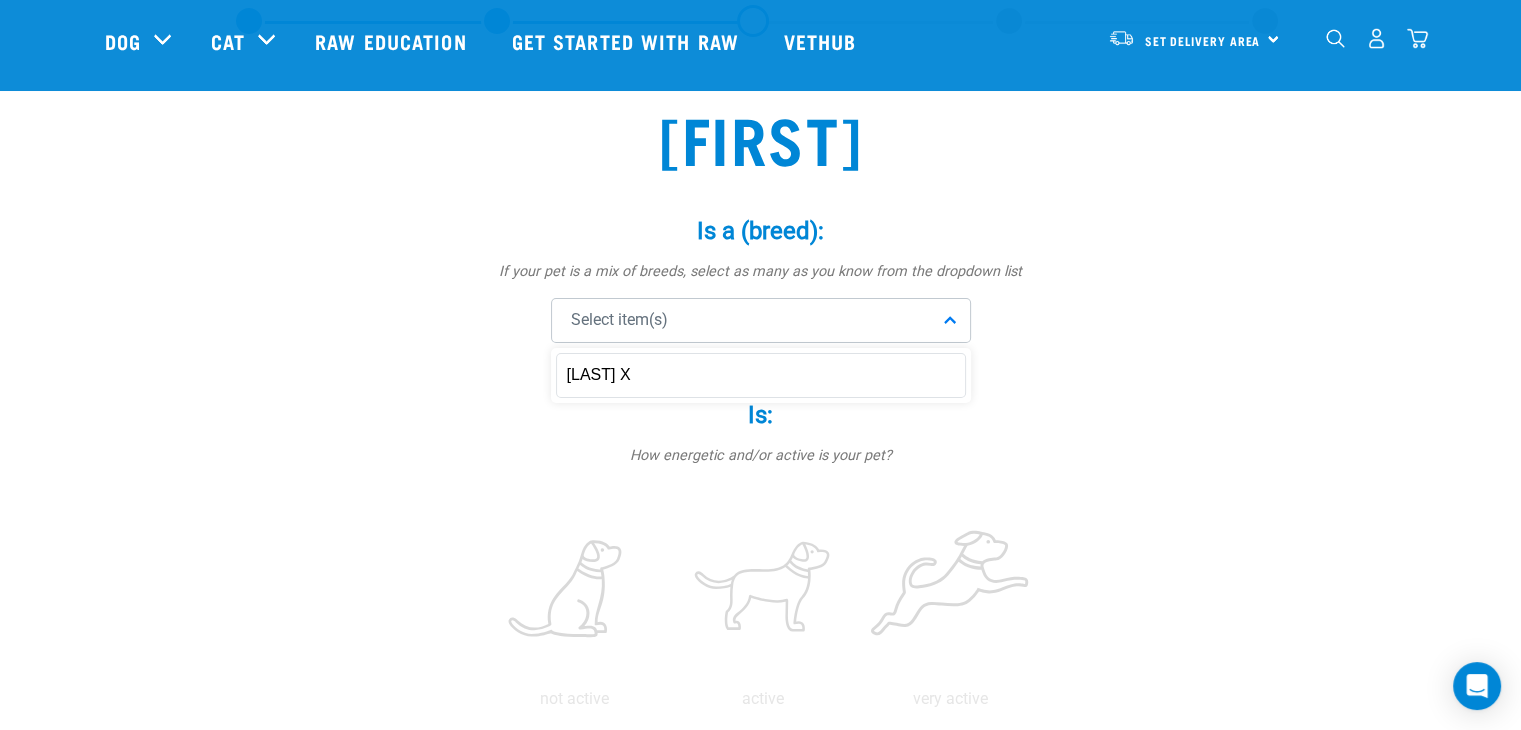 click on "Continue..." at bounding box center [761, 1860] 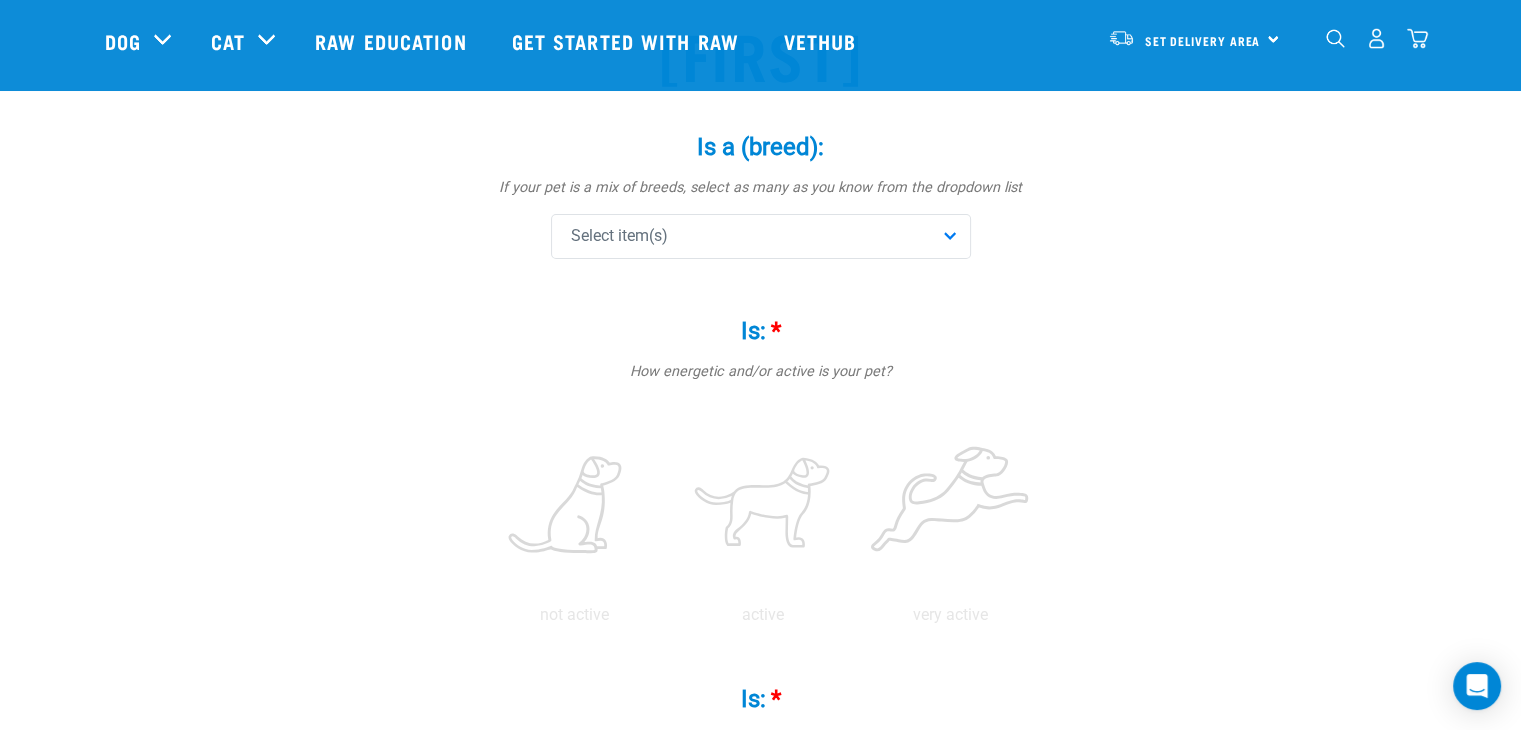 scroll, scrollTop: 200, scrollLeft: 0, axis: vertical 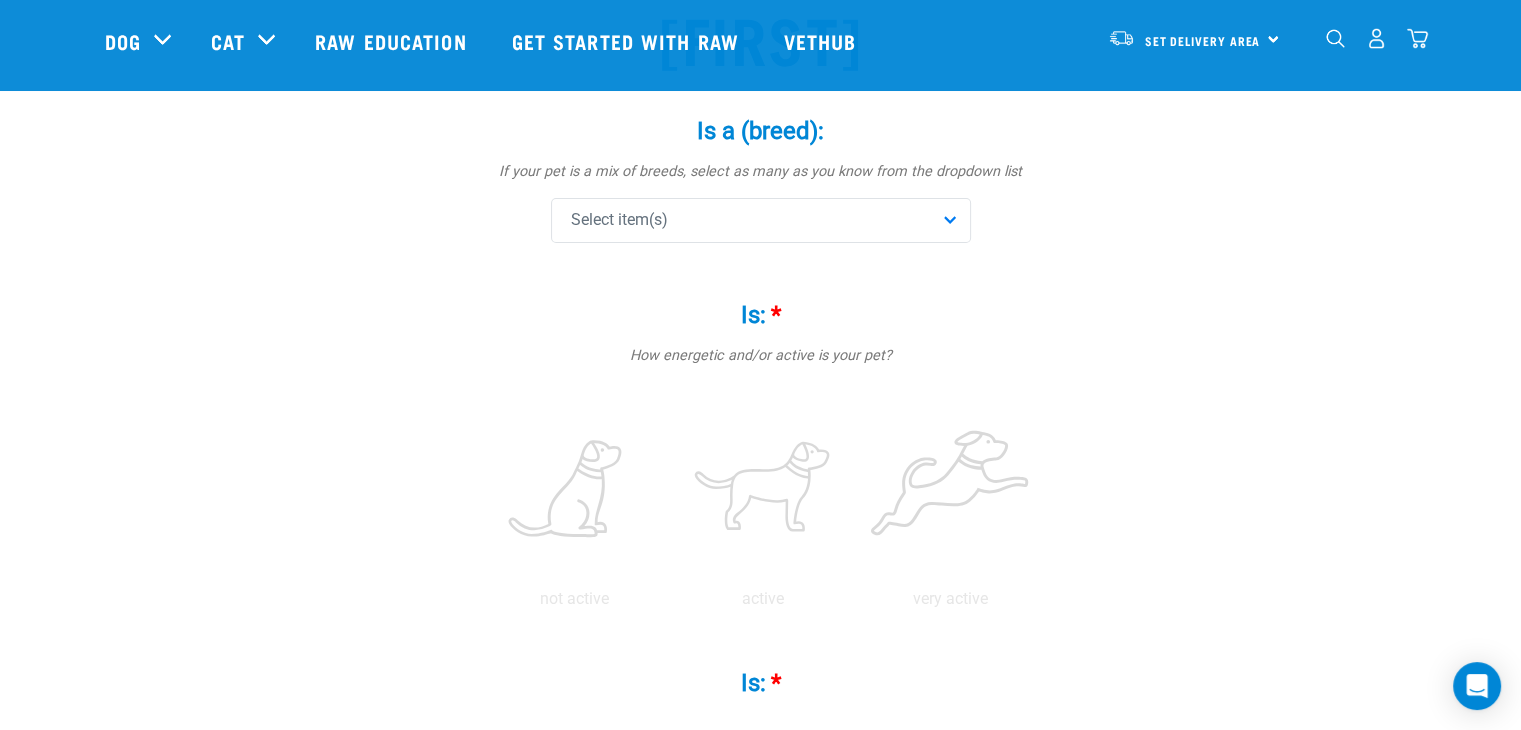click on "Select item(s)" at bounding box center (761, 220) 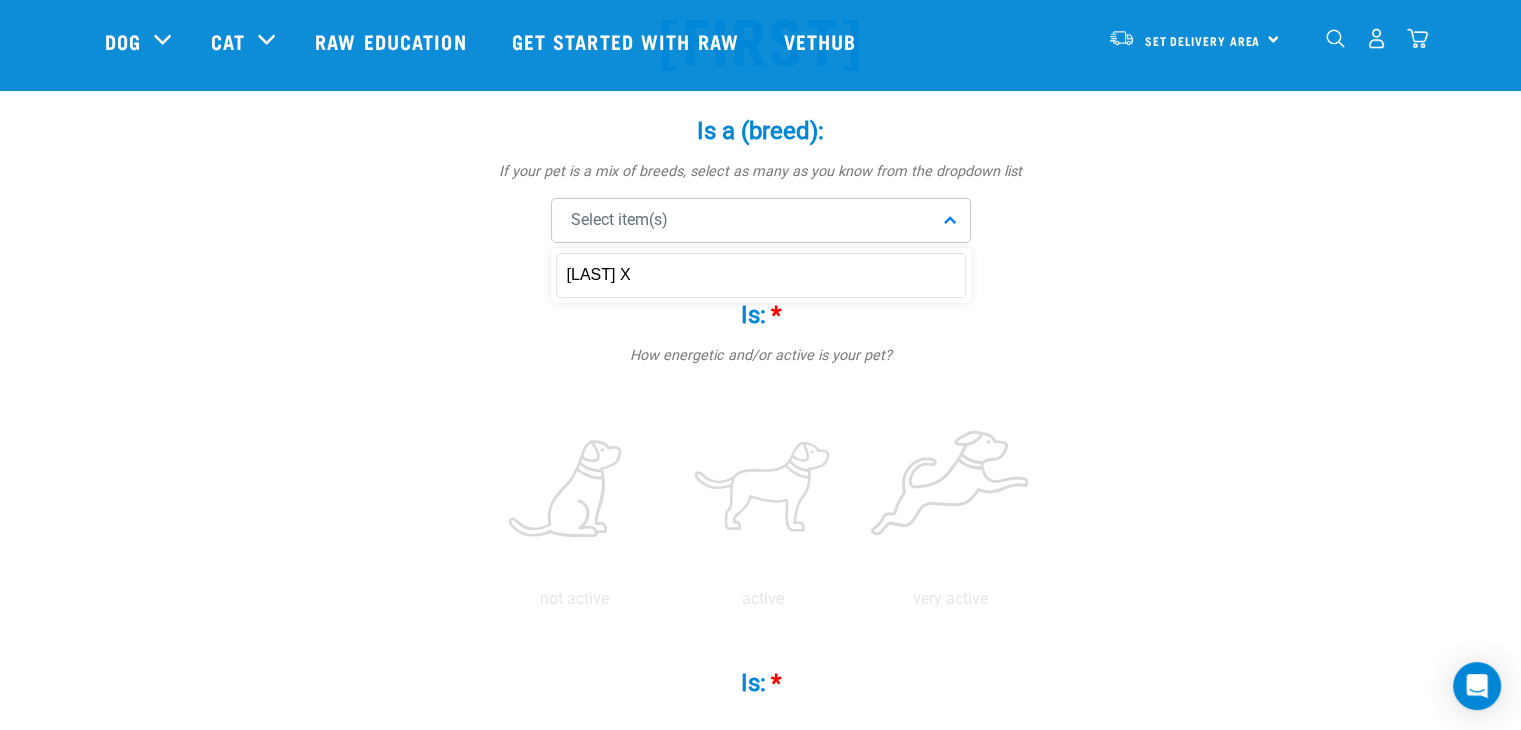 click on "Select item(s)" at bounding box center (761, 220) 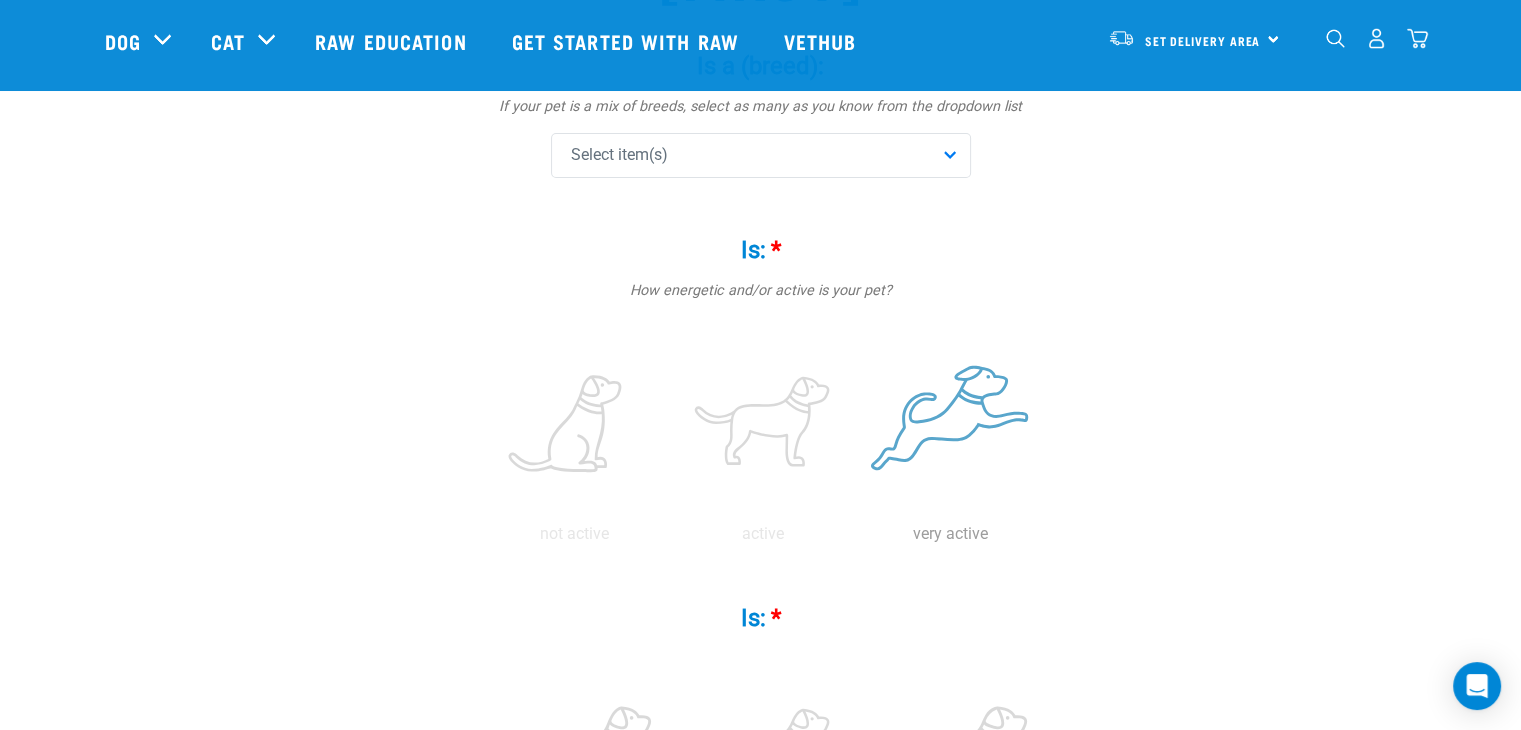 scroll, scrollTop: 300, scrollLeft: 0, axis: vertical 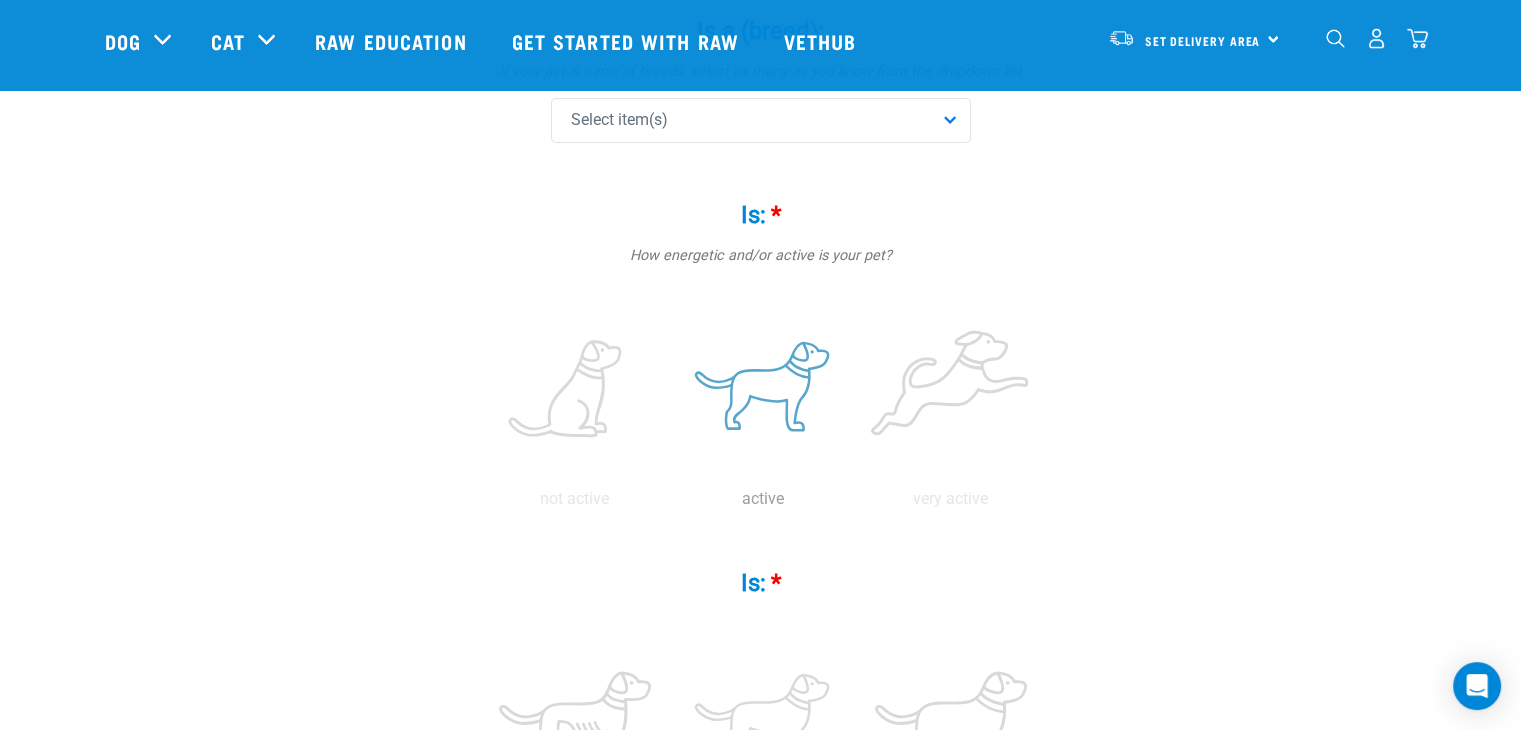 click at bounding box center [763, 390] 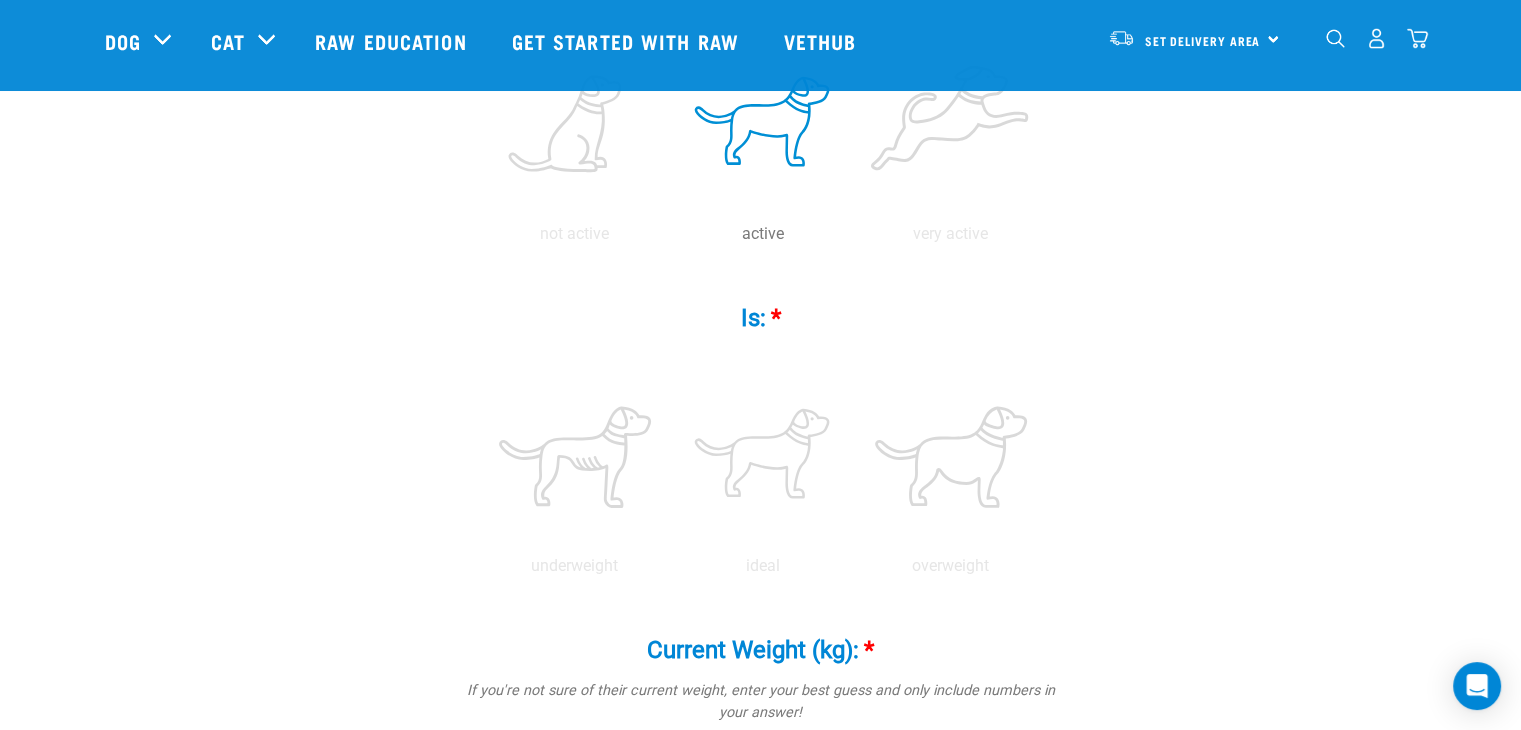 scroll, scrollTop: 600, scrollLeft: 0, axis: vertical 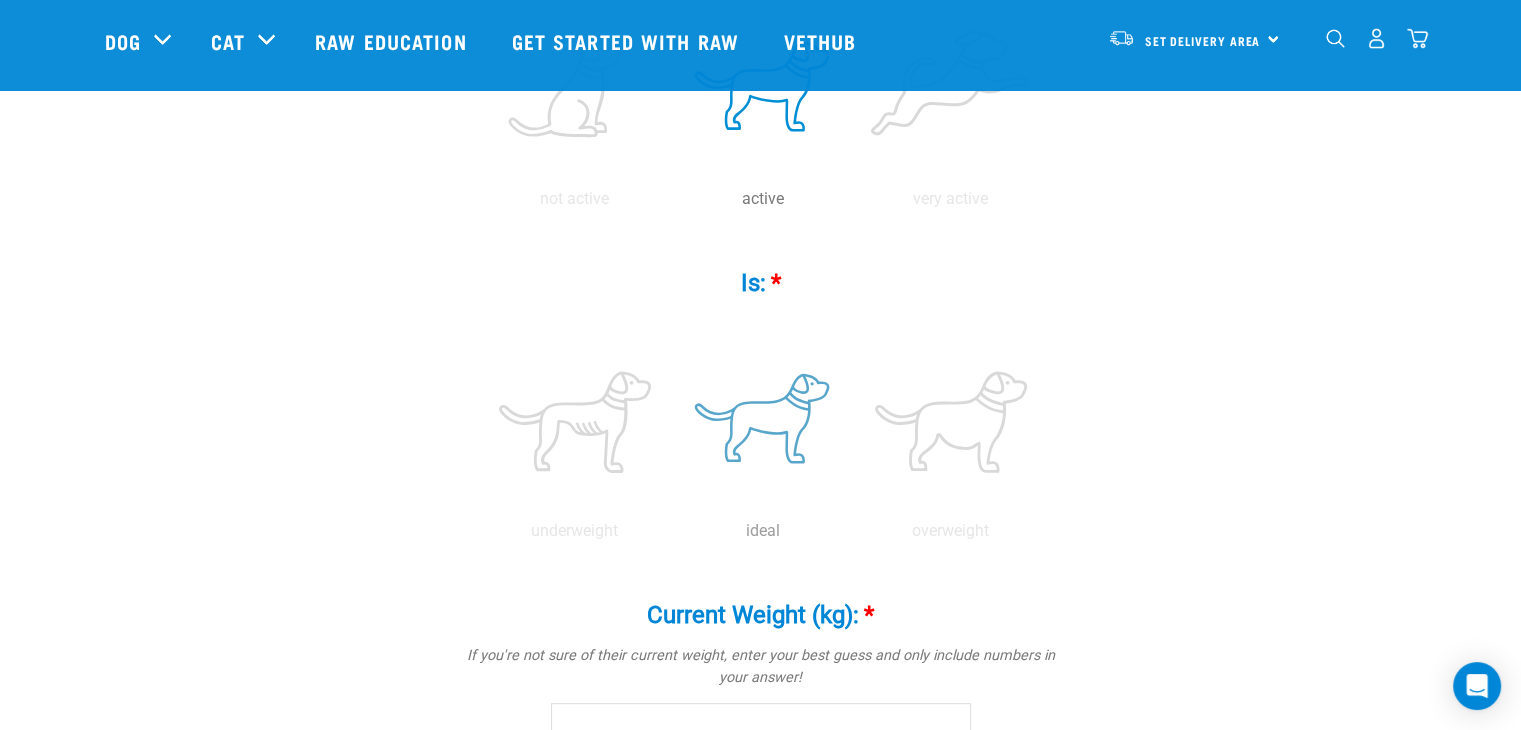 click at bounding box center [763, 422] 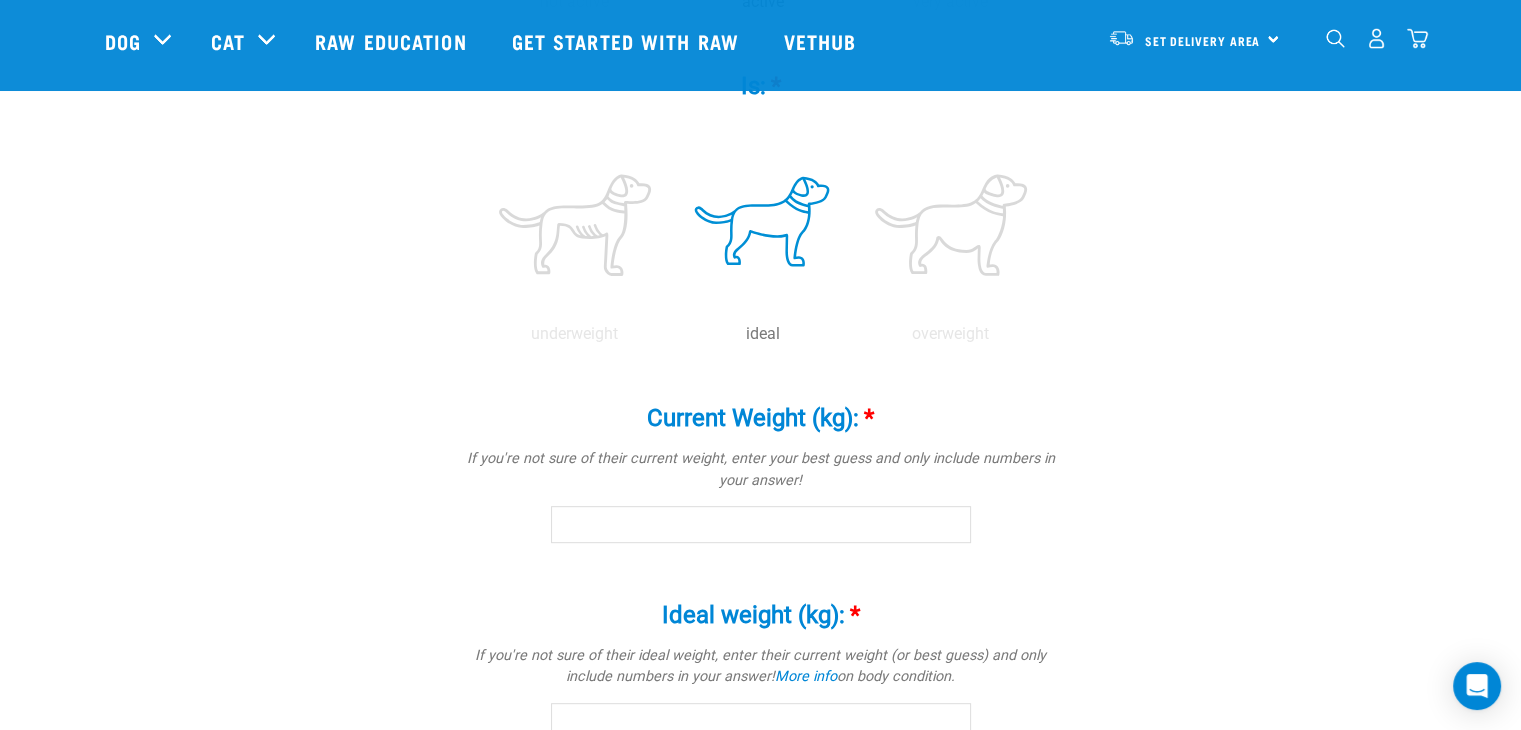 scroll, scrollTop: 800, scrollLeft: 0, axis: vertical 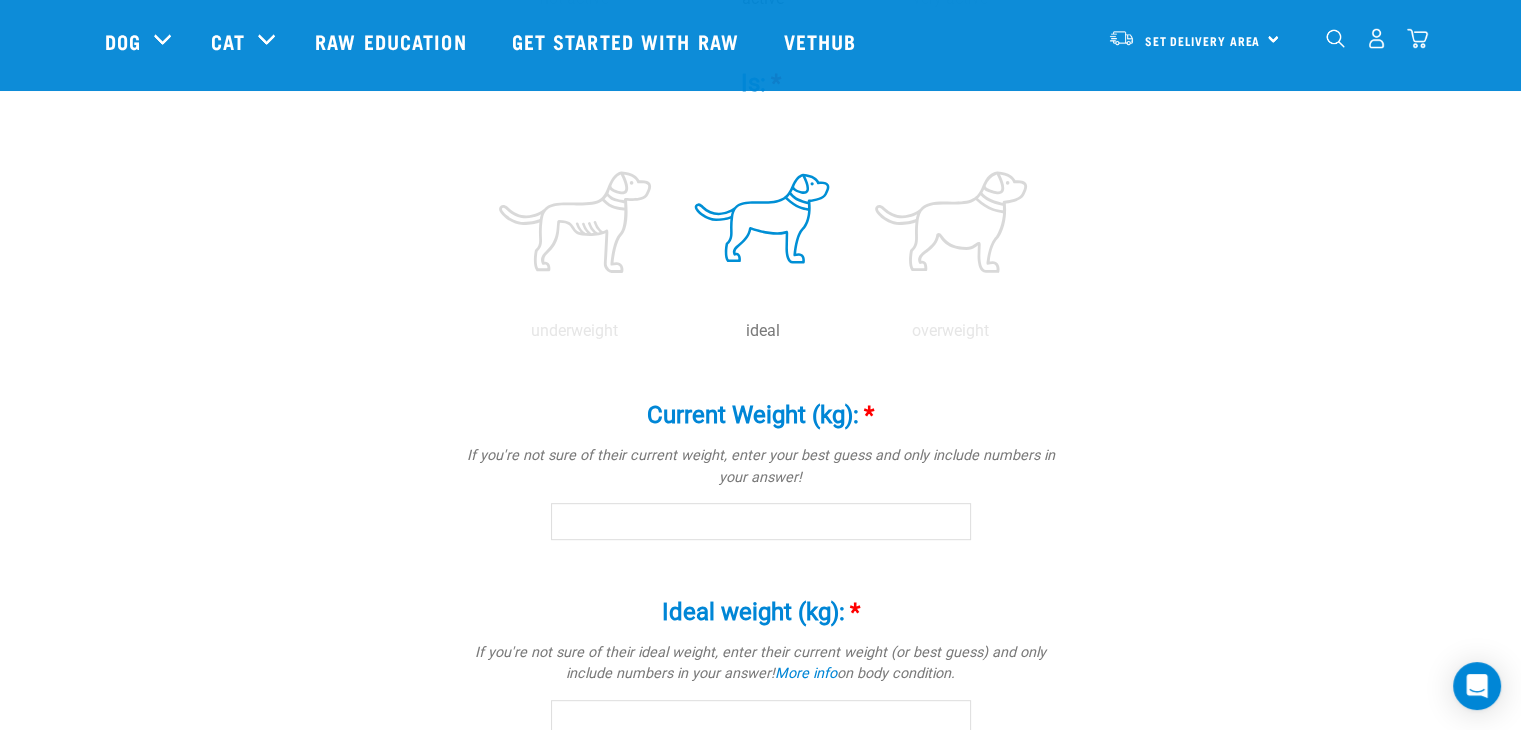 click on "Current Weight (kg): *" at bounding box center [761, 521] 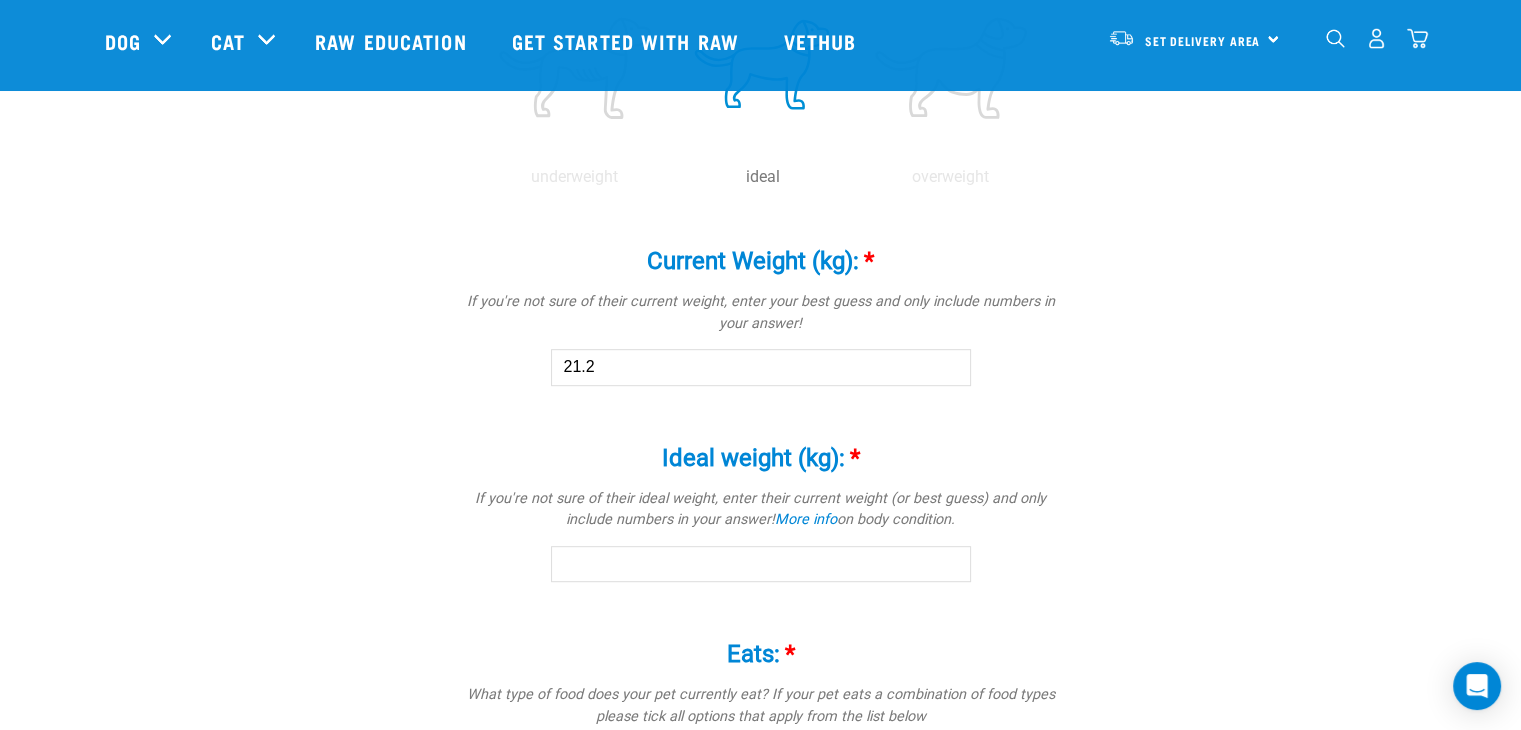 scroll, scrollTop: 1000, scrollLeft: 0, axis: vertical 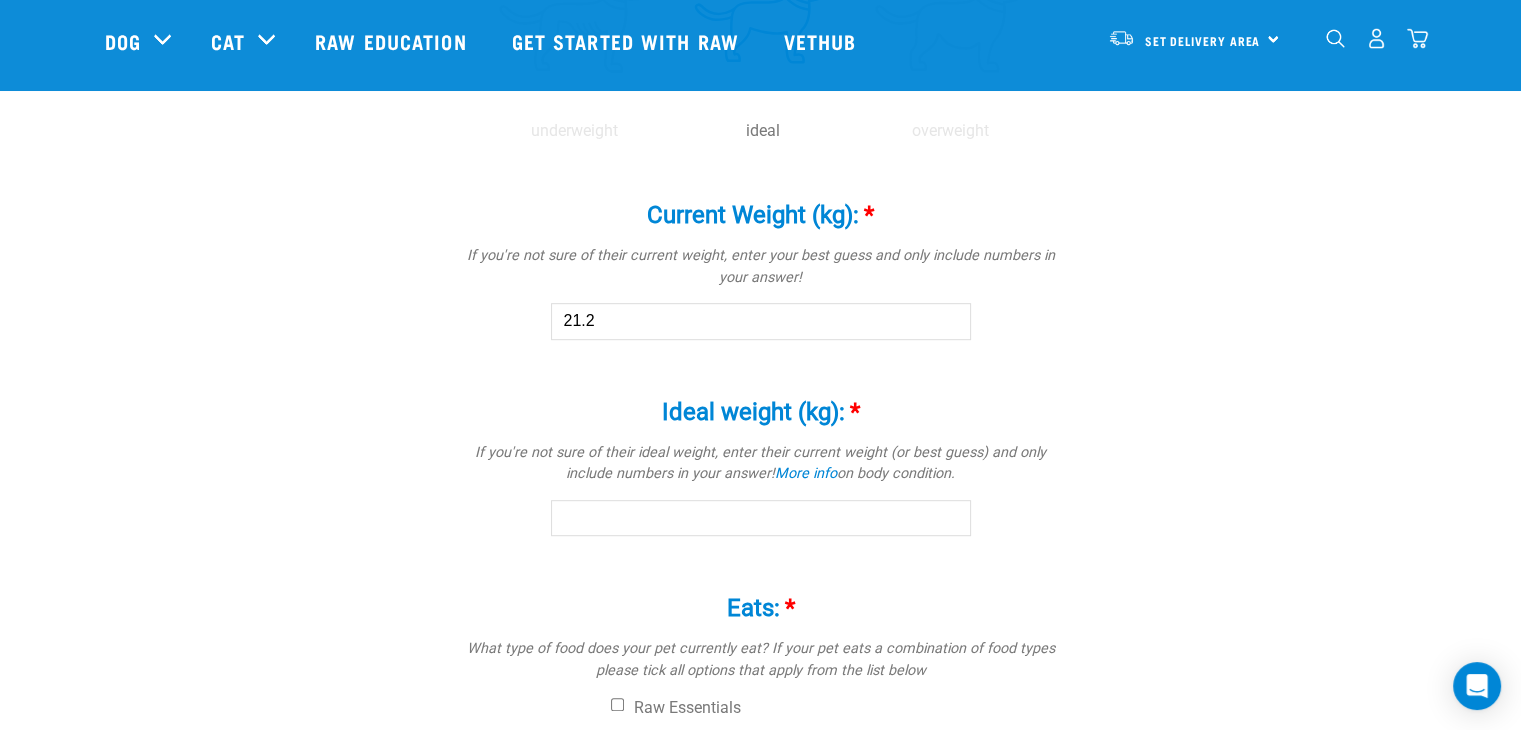type on "21.2" 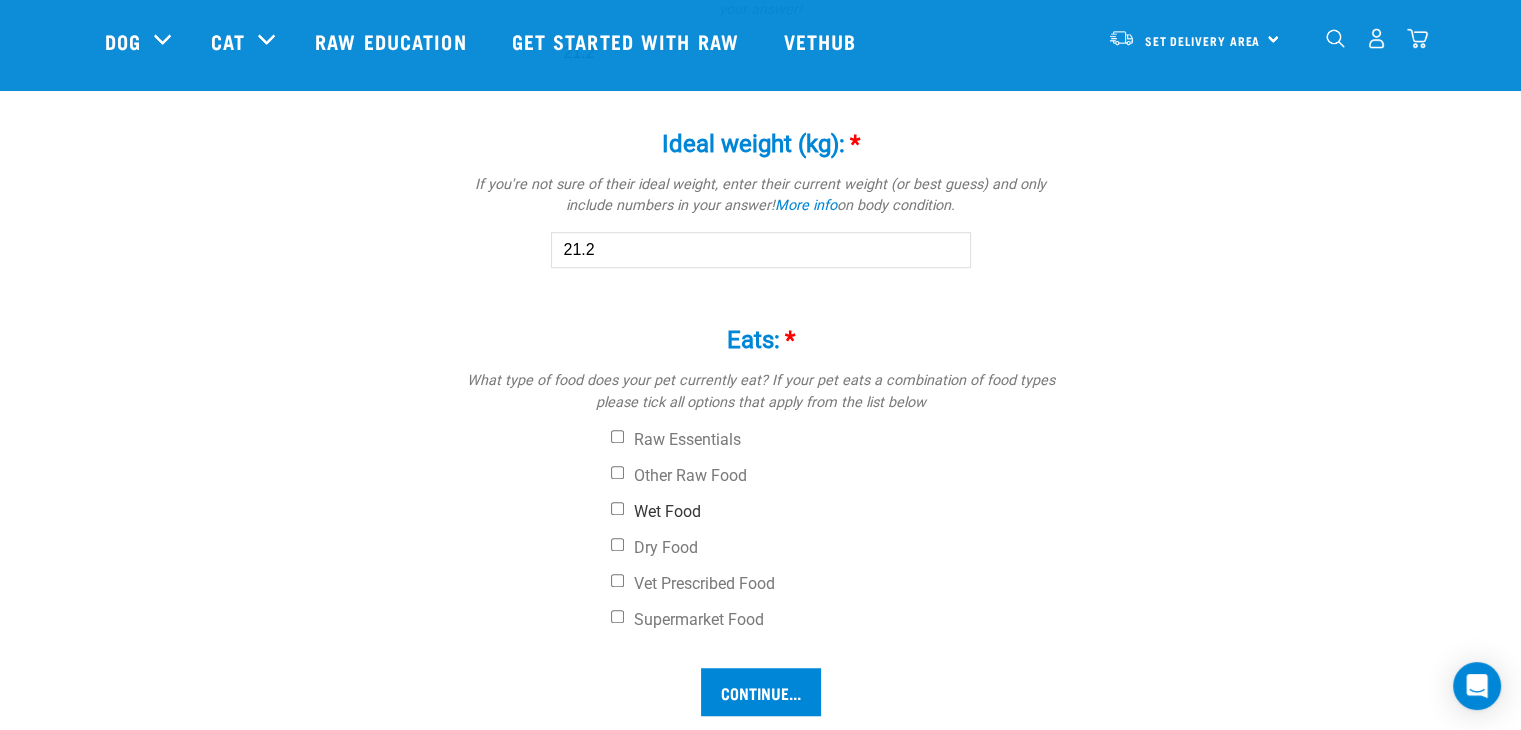 scroll, scrollTop: 1300, scrollLeft: 0, axis: vertical 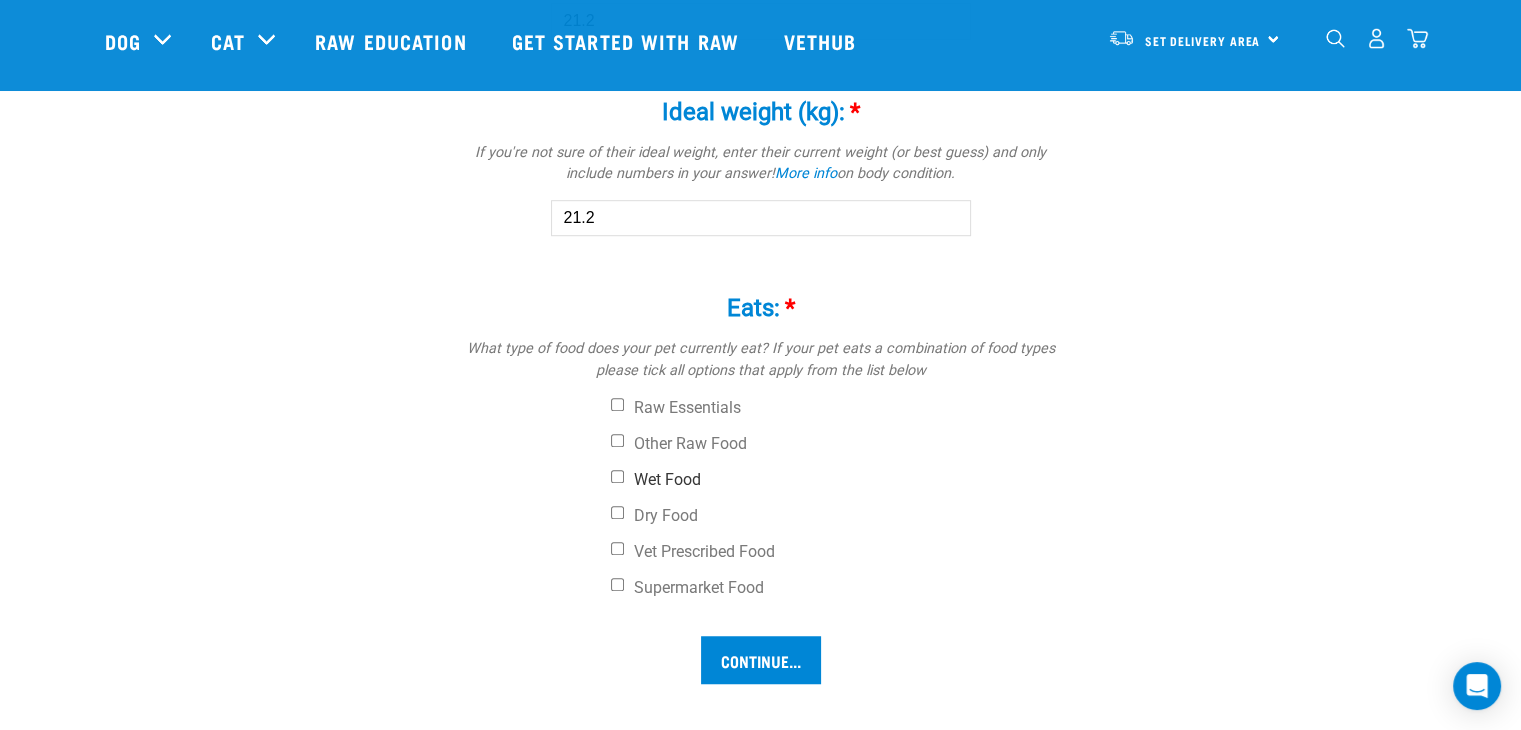 type on "21.2" 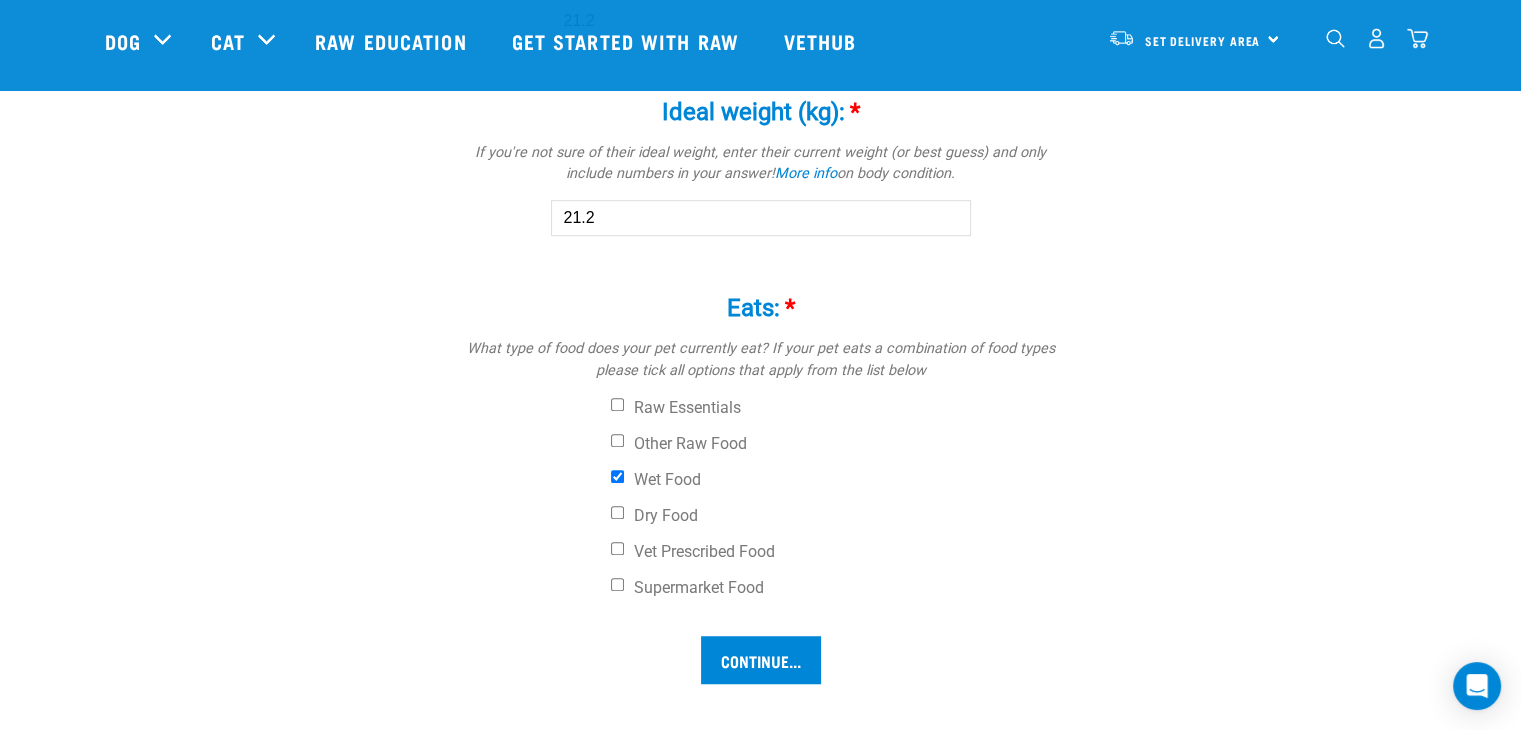 click on "Raw Essentials
Other Raw Food
Wet Food
Dry Food
Vet Prescribed Food
Supermarket Food" at bounding box center (761, 498) 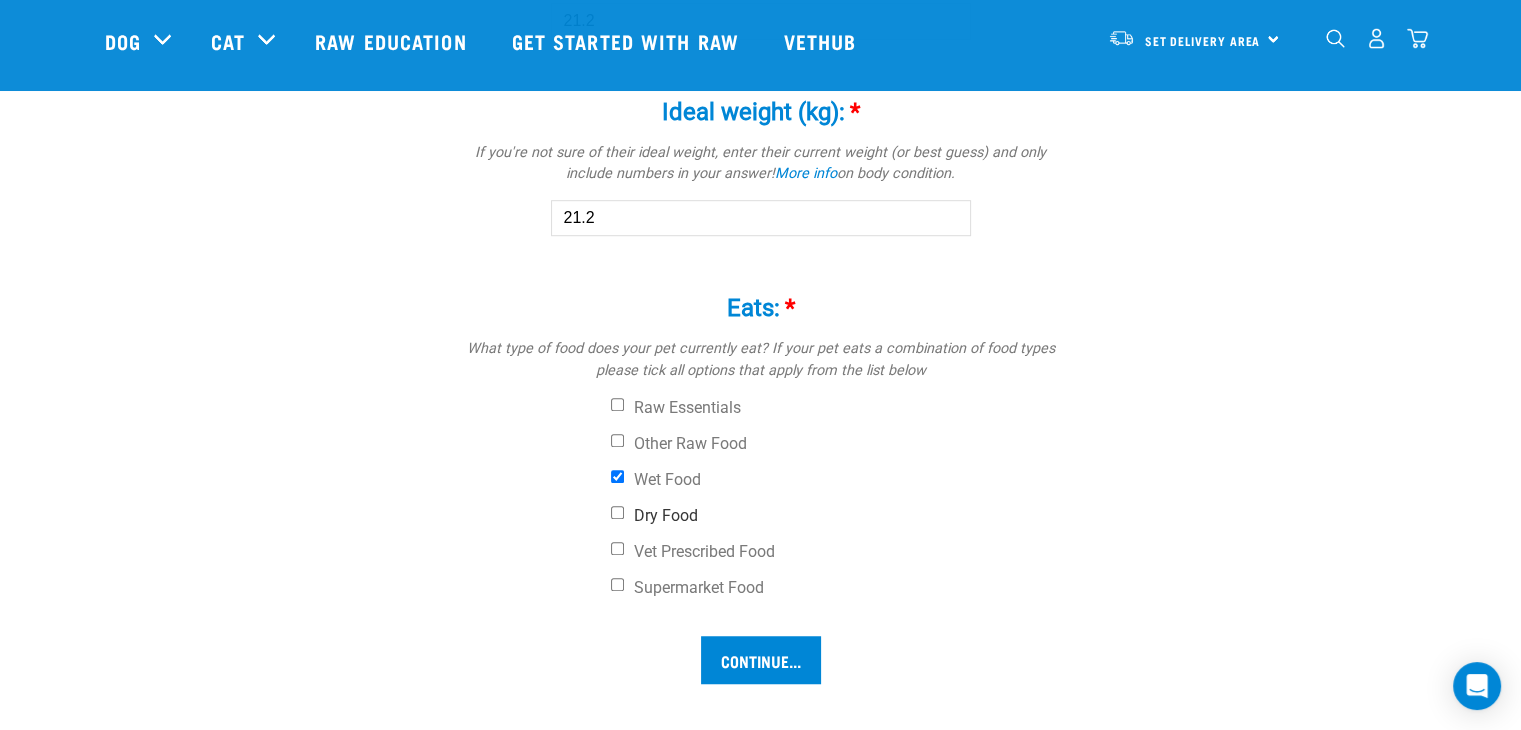 click on "Dry Food" at bounding box center [617, 512] 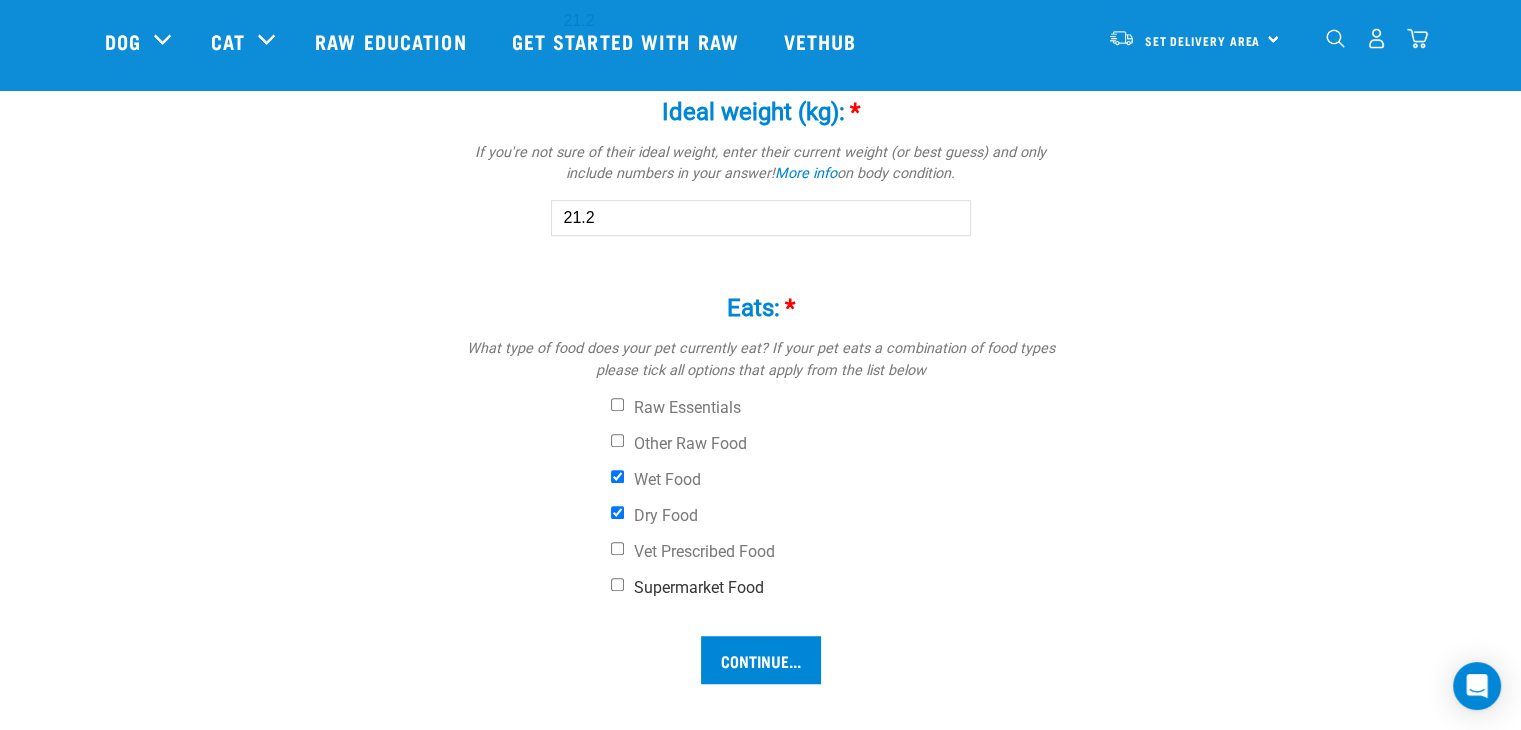 click on "Supermarket Food" at bounding box center (836, 588) 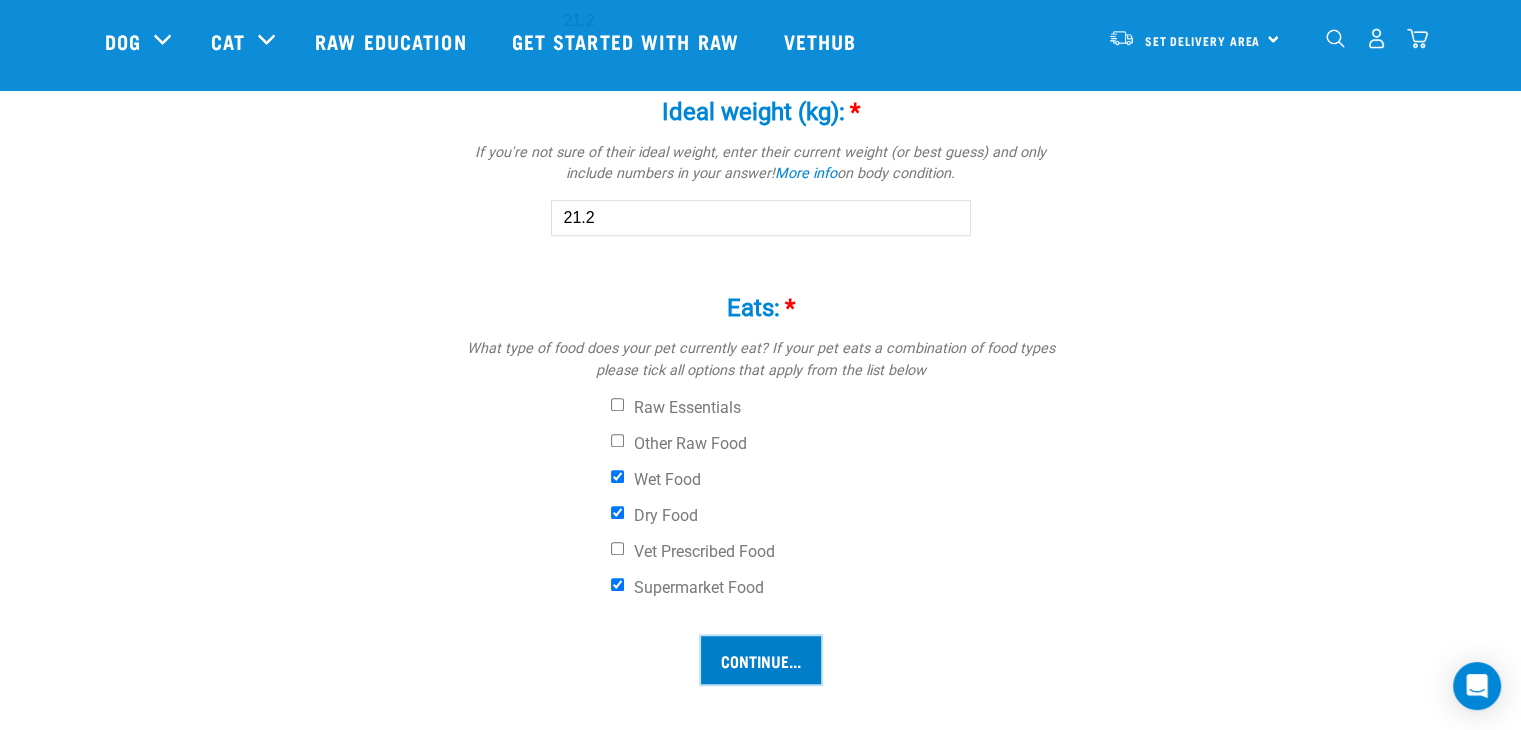 click on "Continue..." at bounding box center (761, 660) 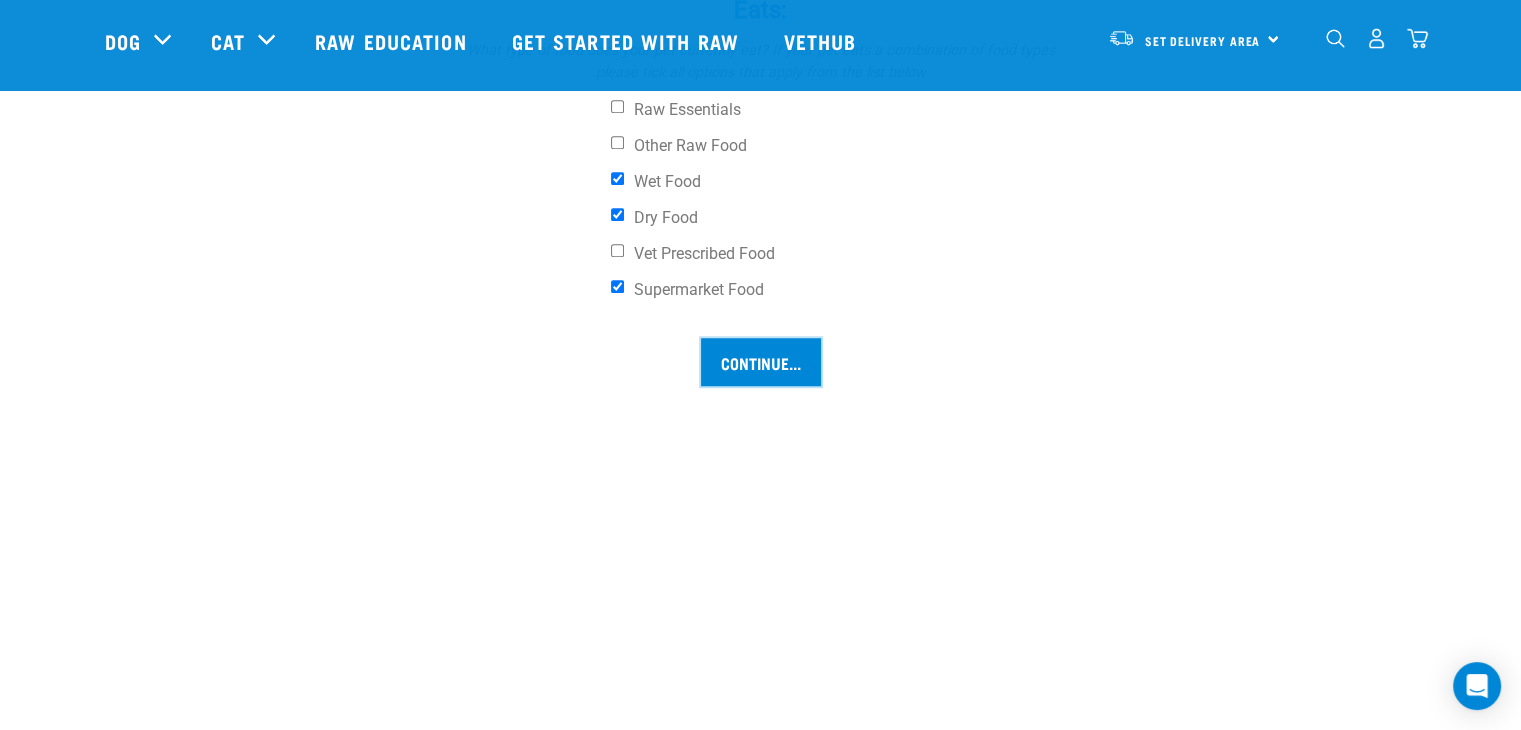 scroll, scrollTop: 1600, scrollLeft: 0, axis: vertical 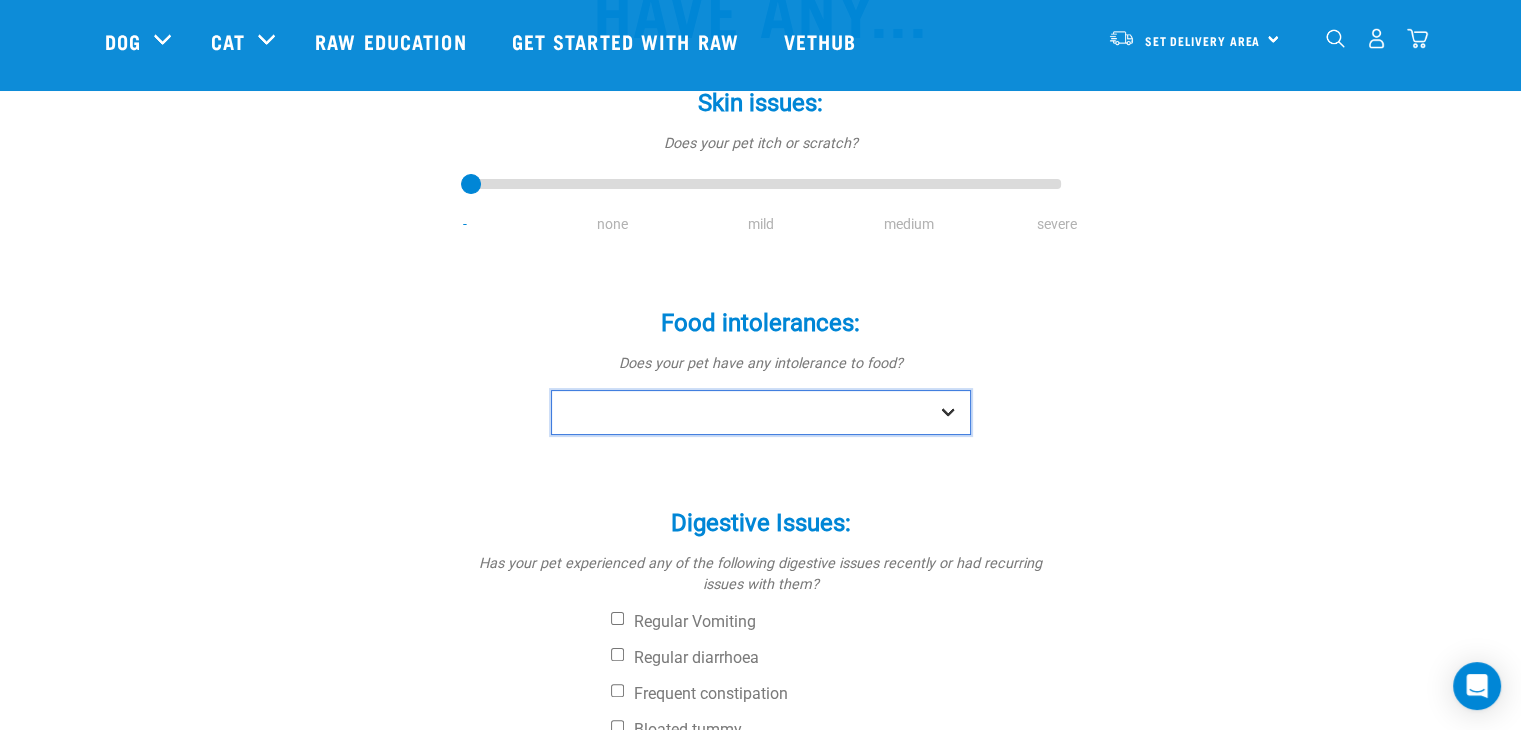click on "No
Yes" at bounding box center (761, 412) 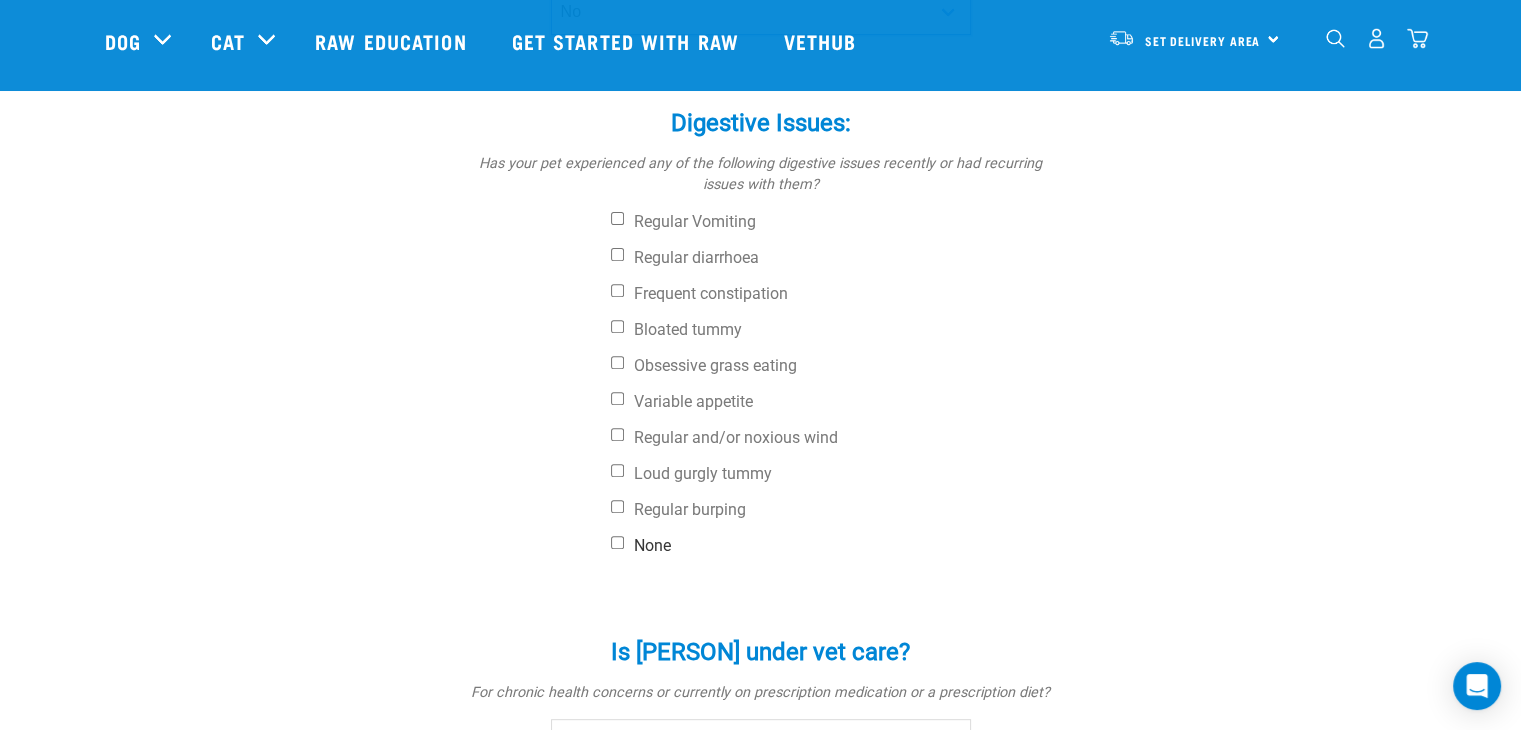 scroll, scrollTop: 800, scrollLeft: 0, axis: vertical 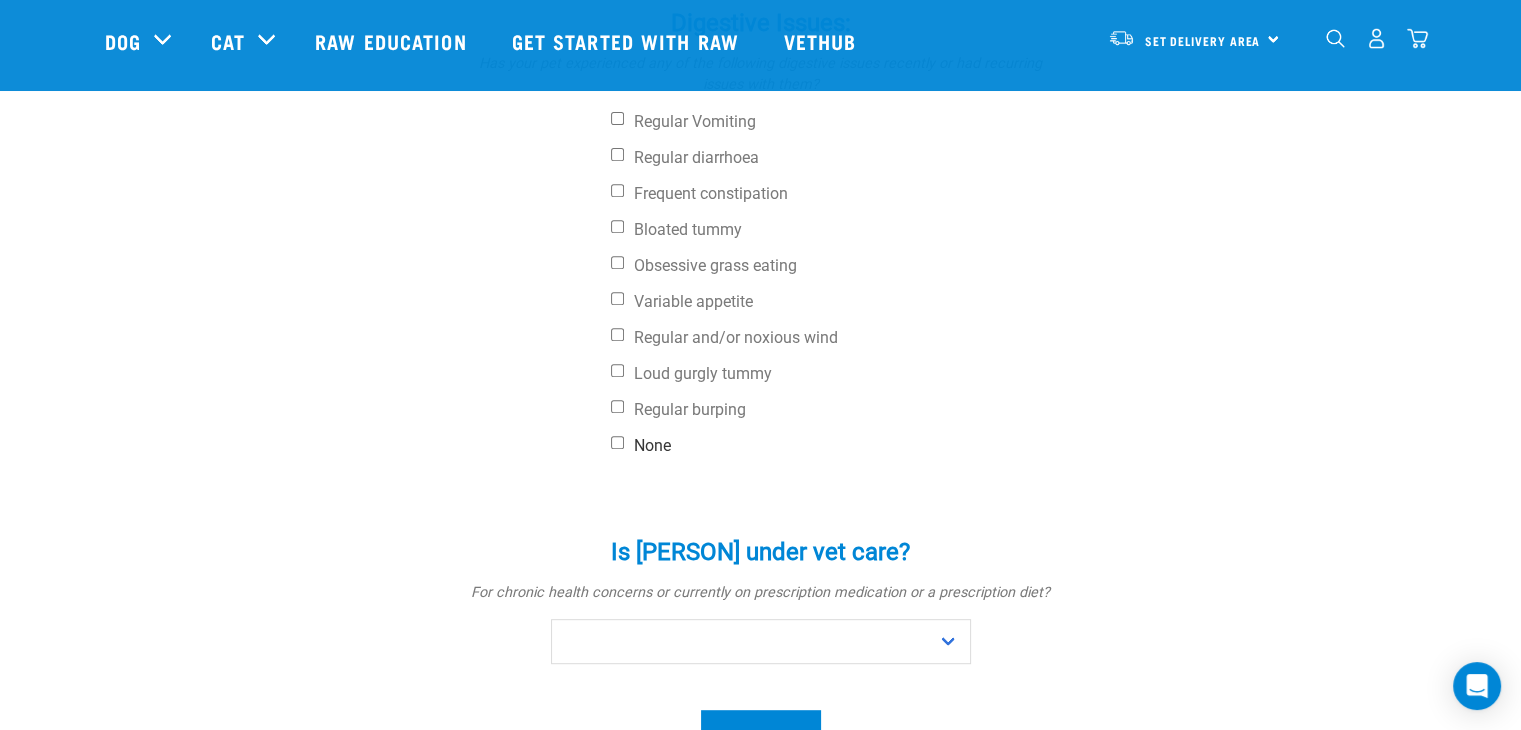 click on "None" at bounding box center (836, 446) 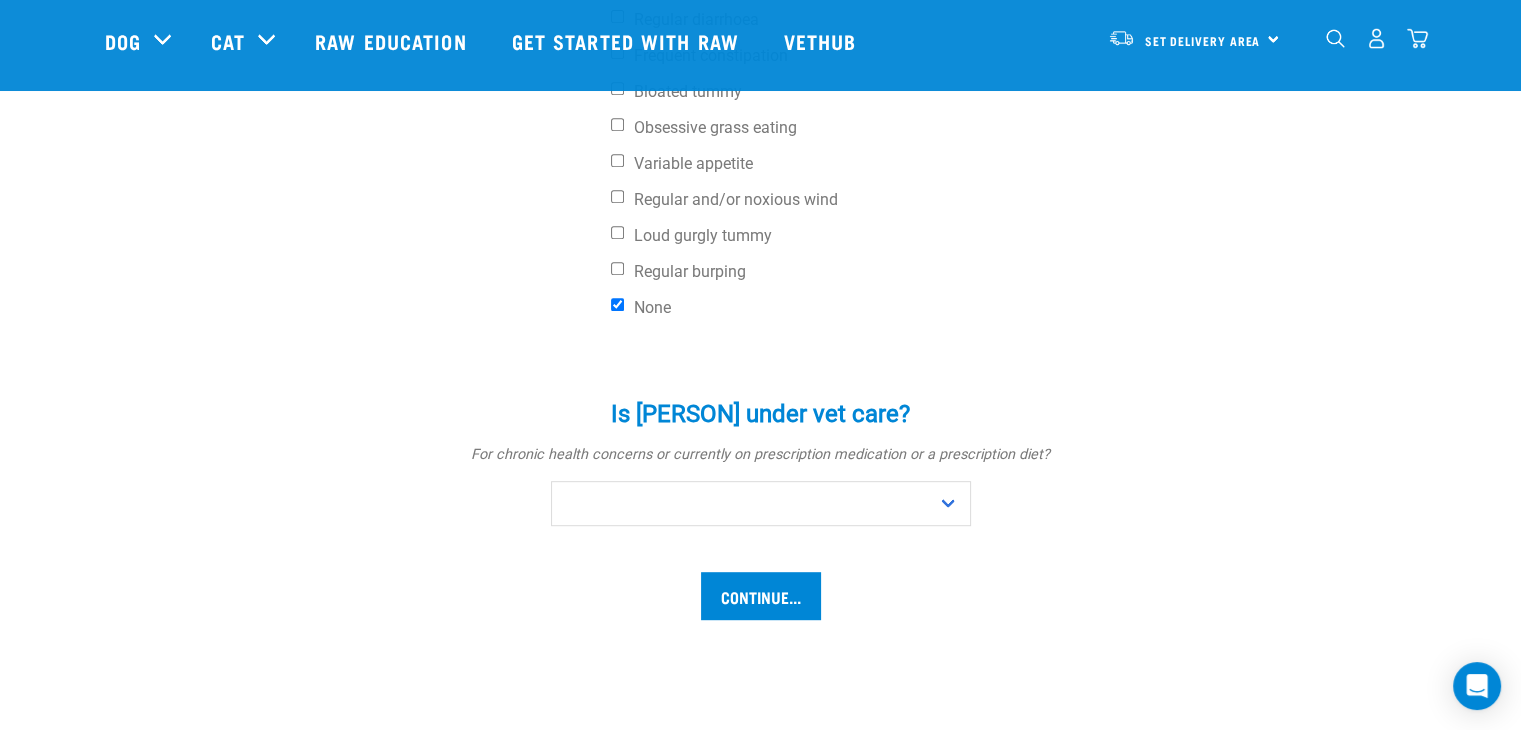 scroll, scrollTop: 1000, scrollLeft: 0, axis: vertical 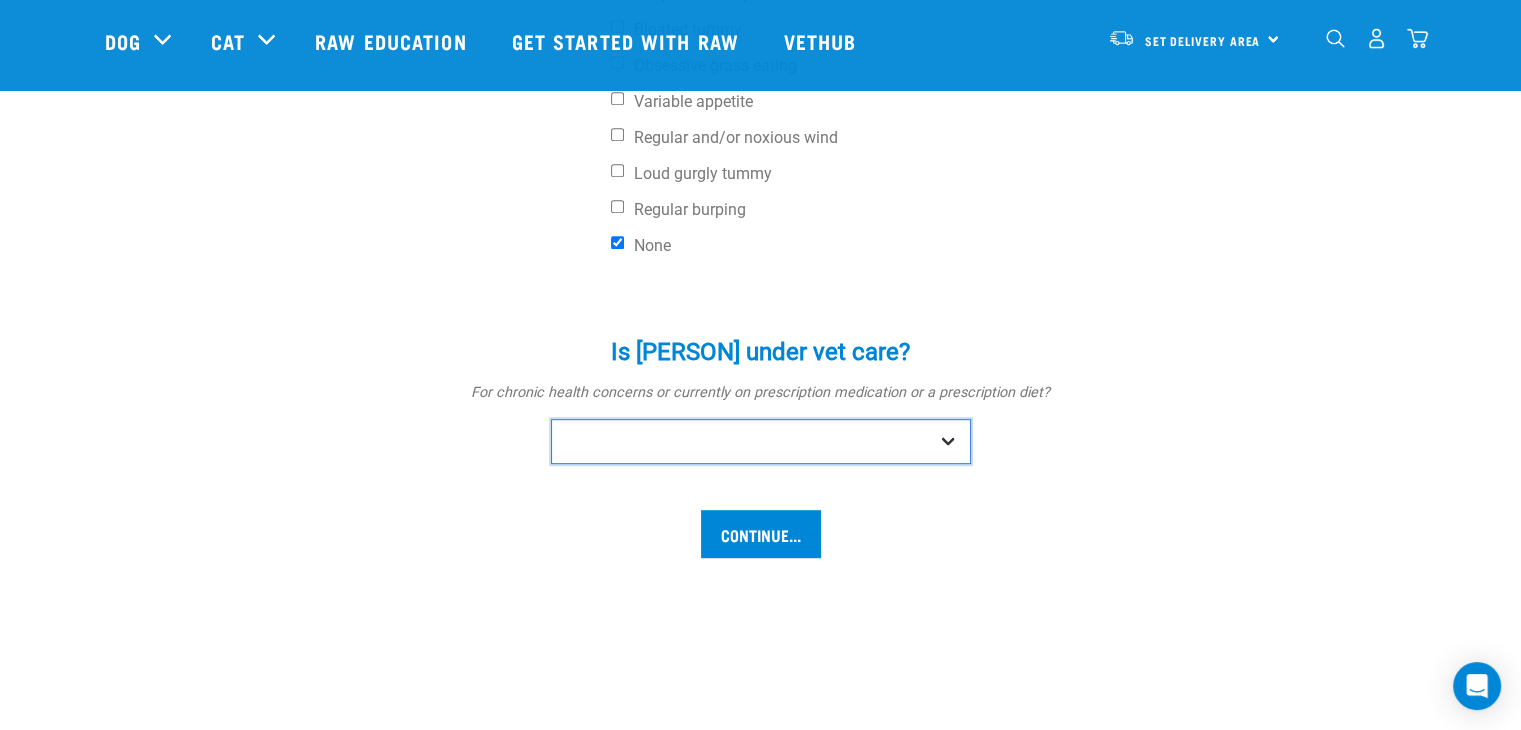 click on "No
Yes" at bounding box center [761, 441] 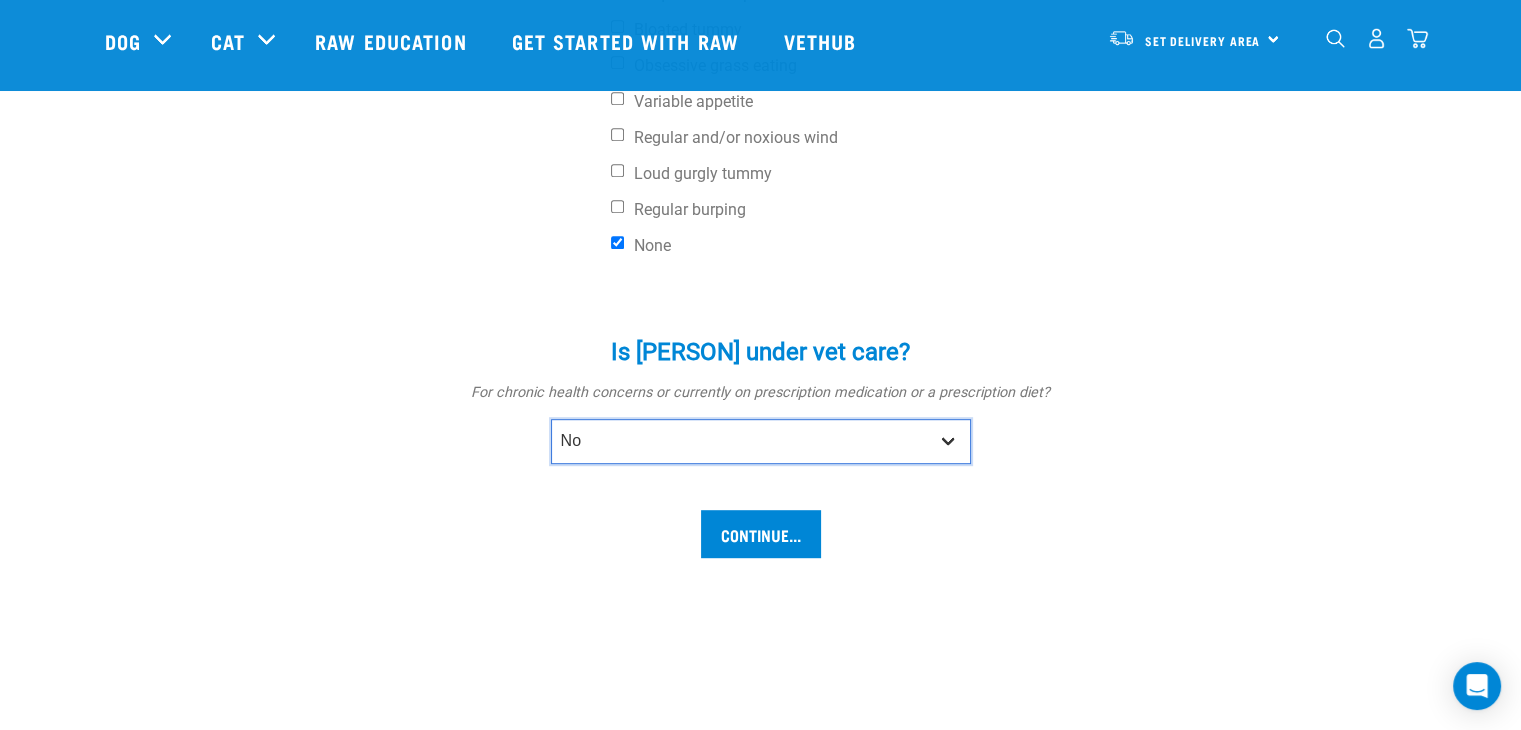 click on "No
Yes" at bounding box center (761, 441) 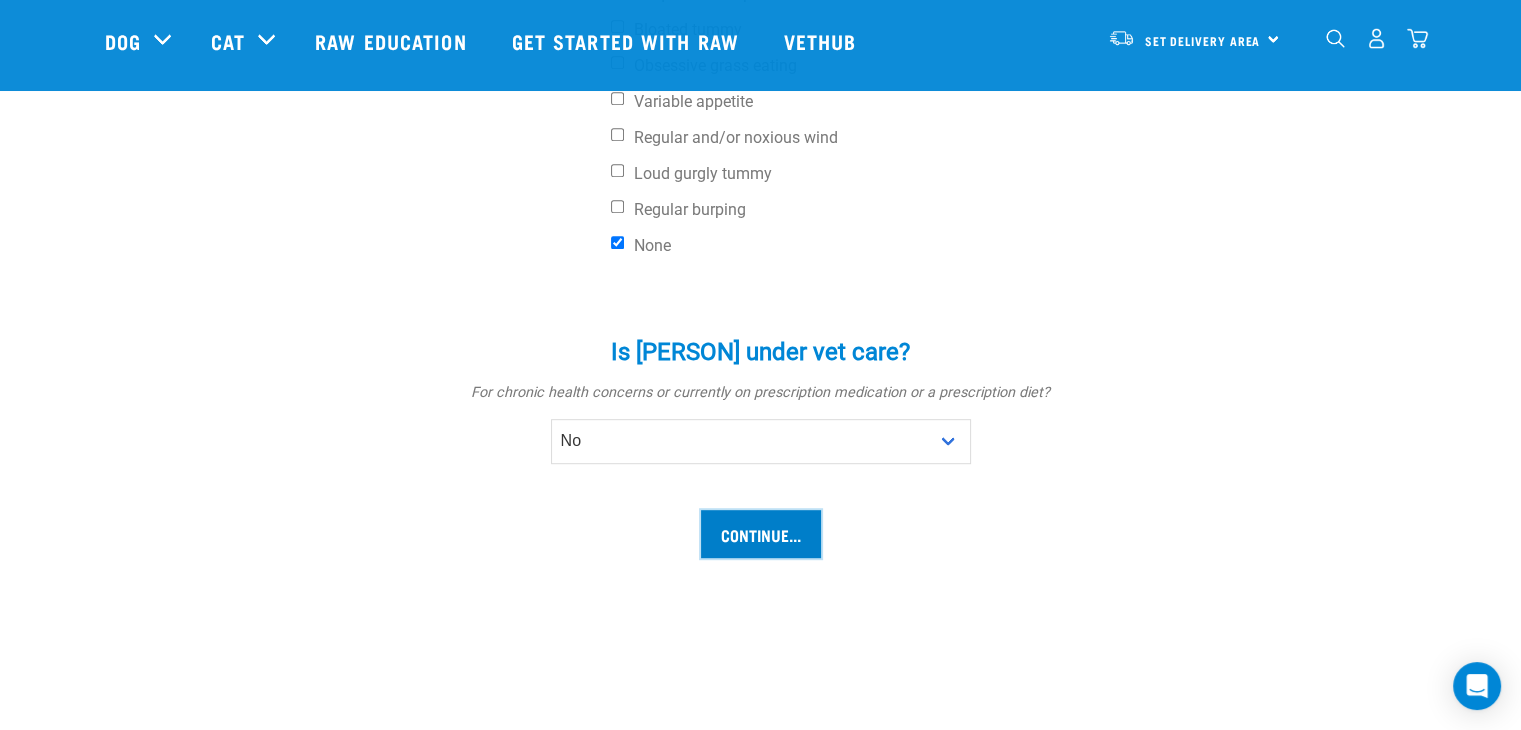 click on "Continue..." at bounding box center [761, 534] 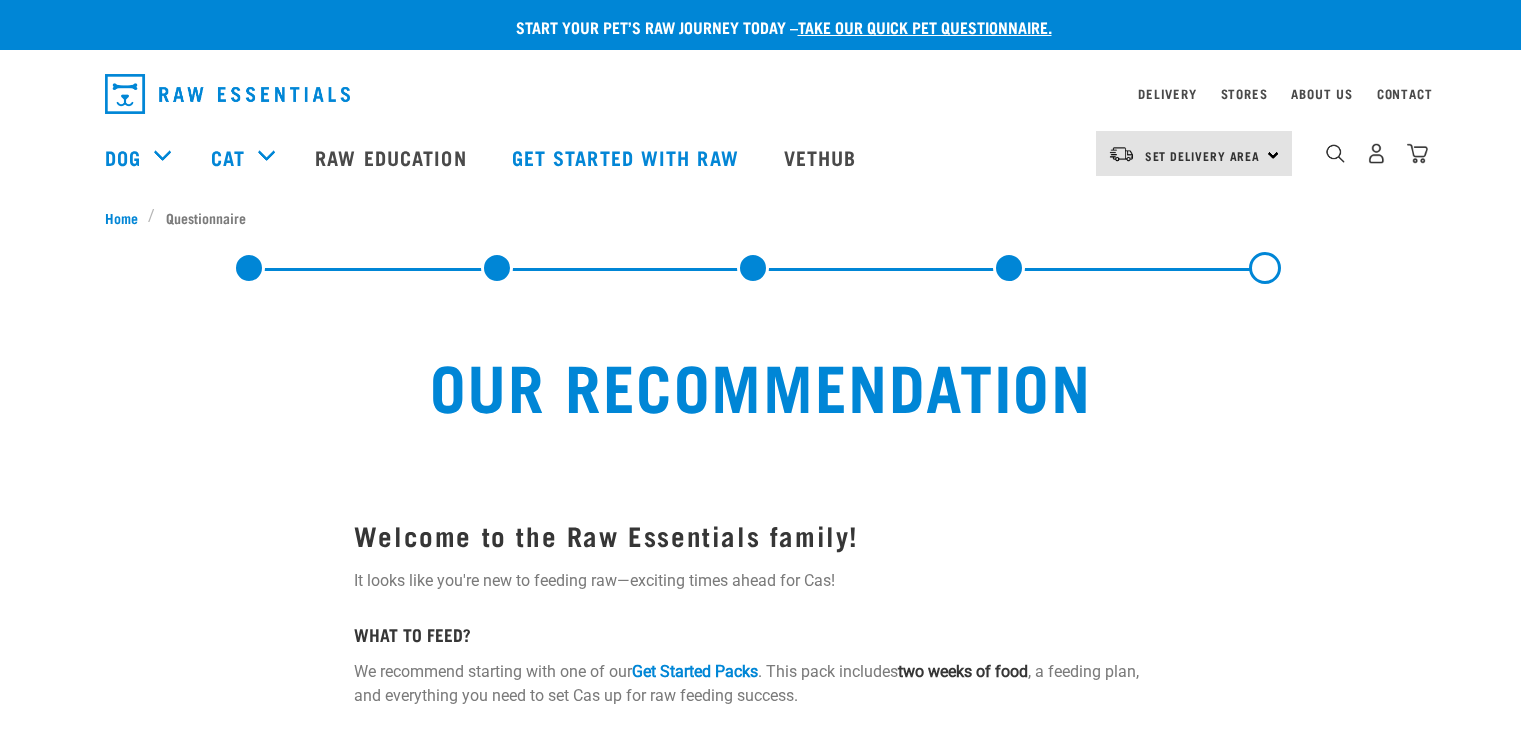 select on "19641" 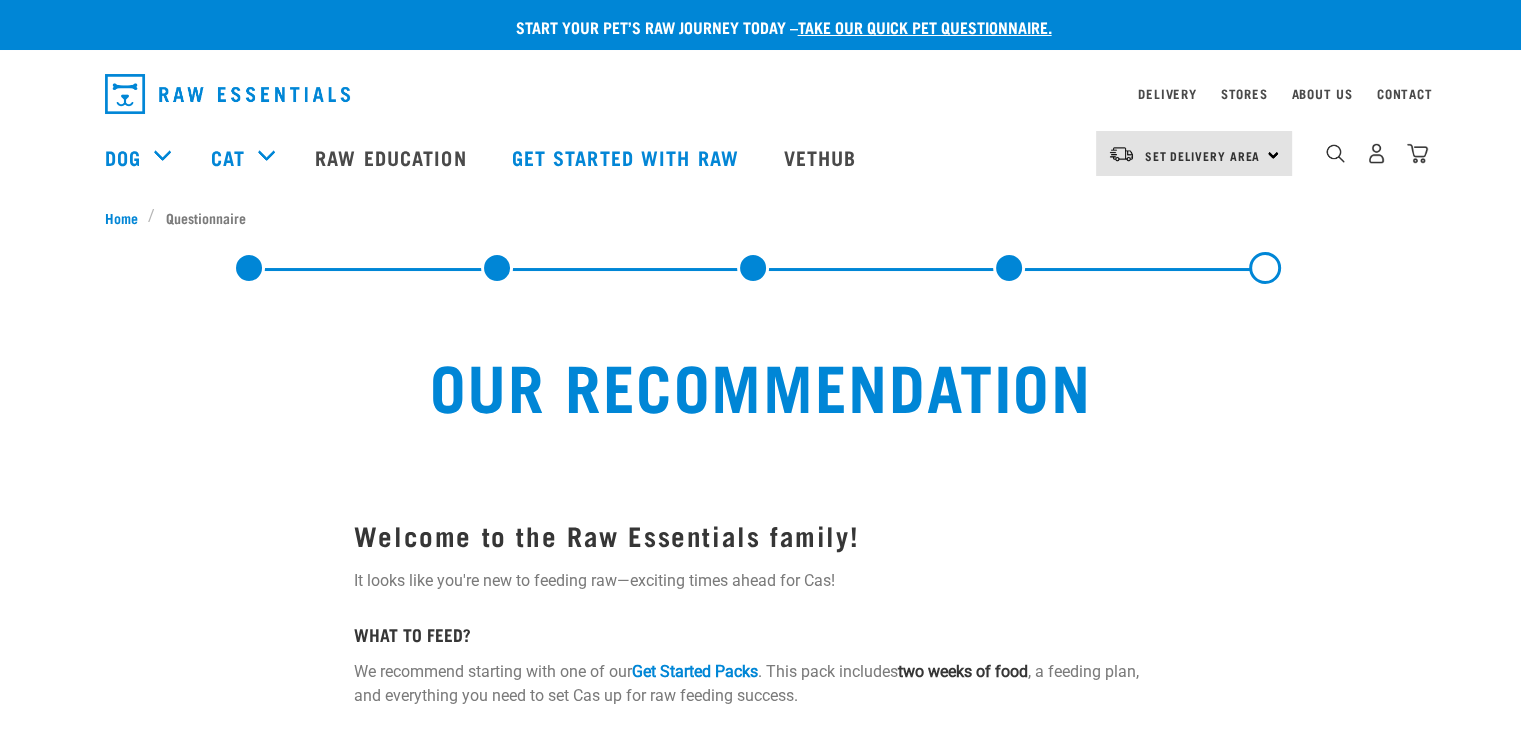 scroll, scrollTop: 0, scrollLeft: 0, axis: both 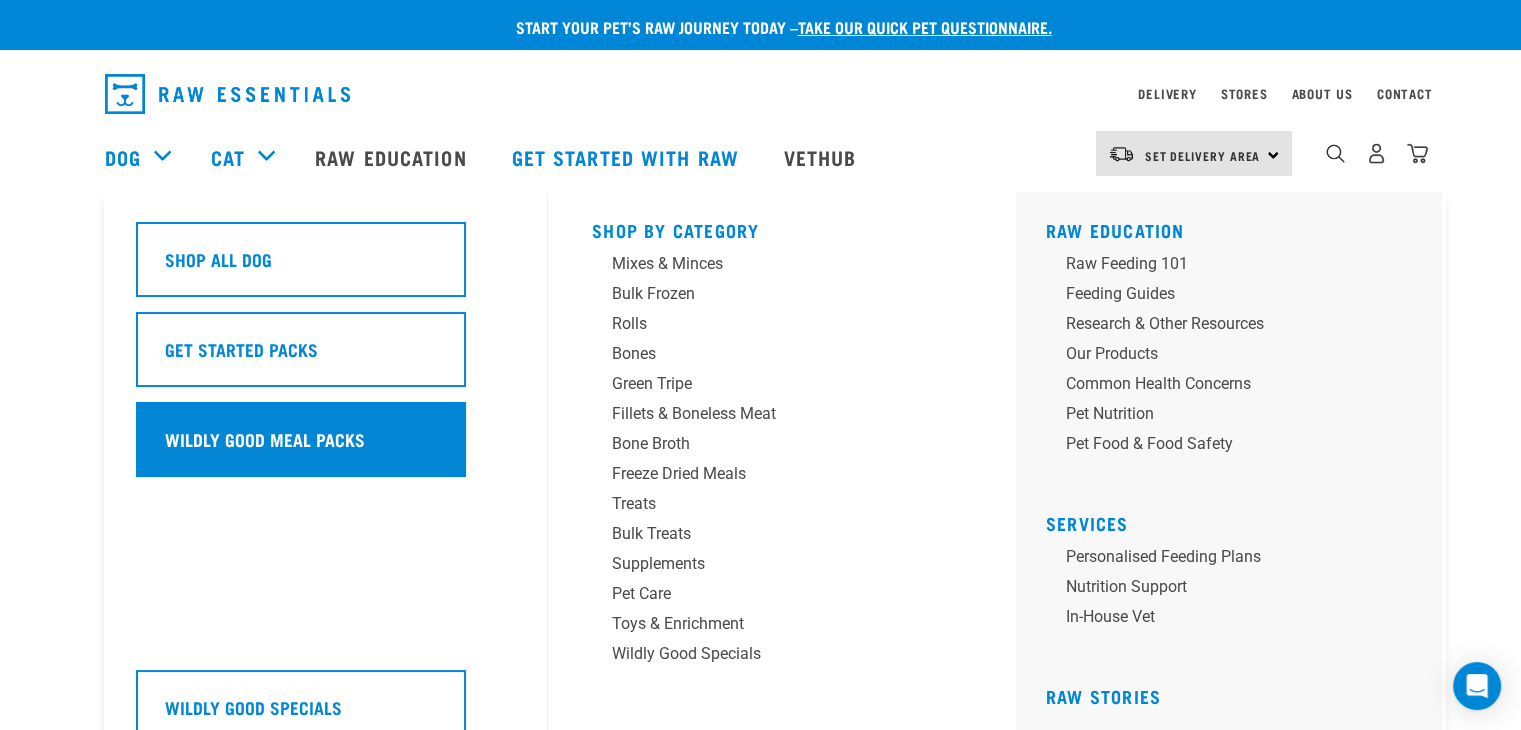 click on "Wildly Good Meal Packs" at bounding box center [265, 439] 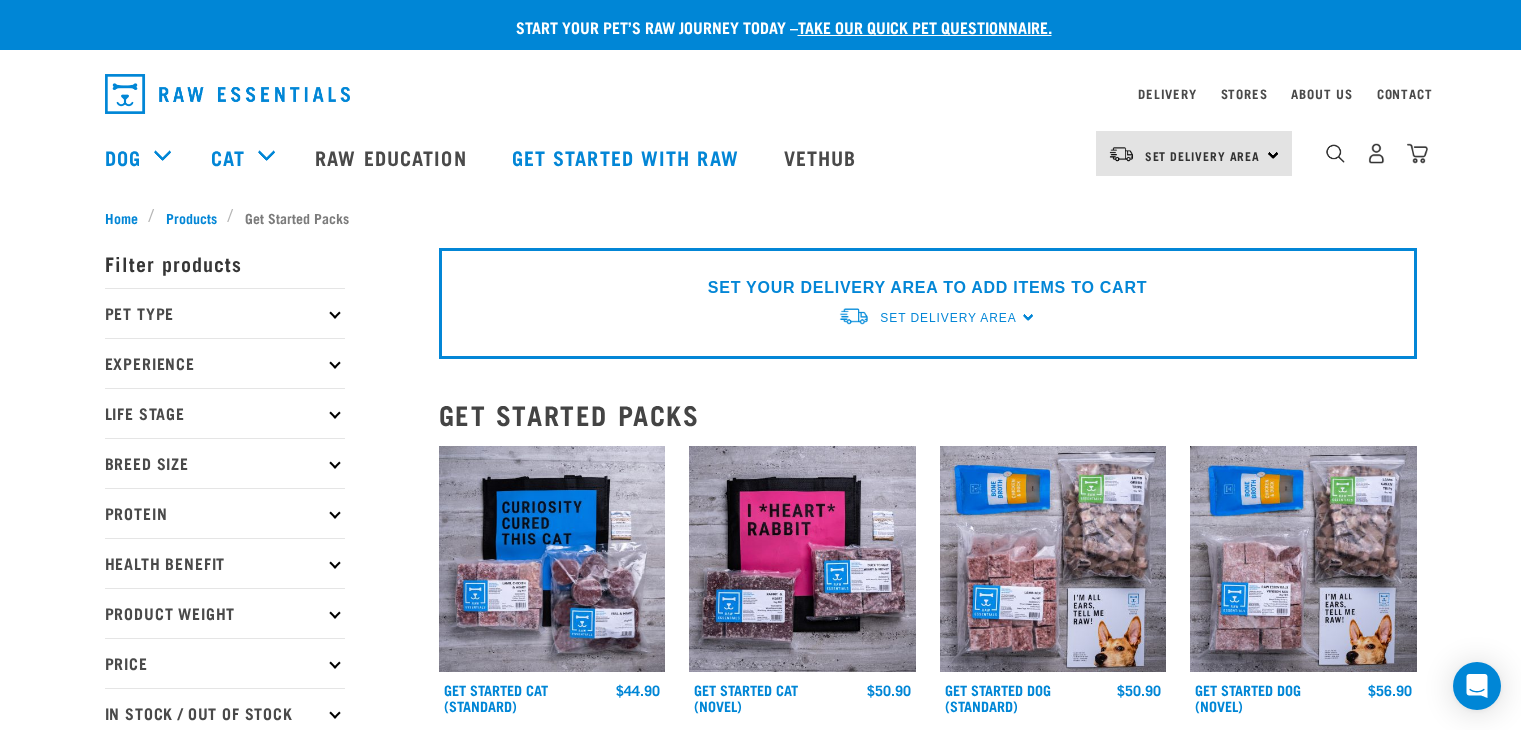 scroll, scrollTop: 0, scrollLeft: 0, axis: both 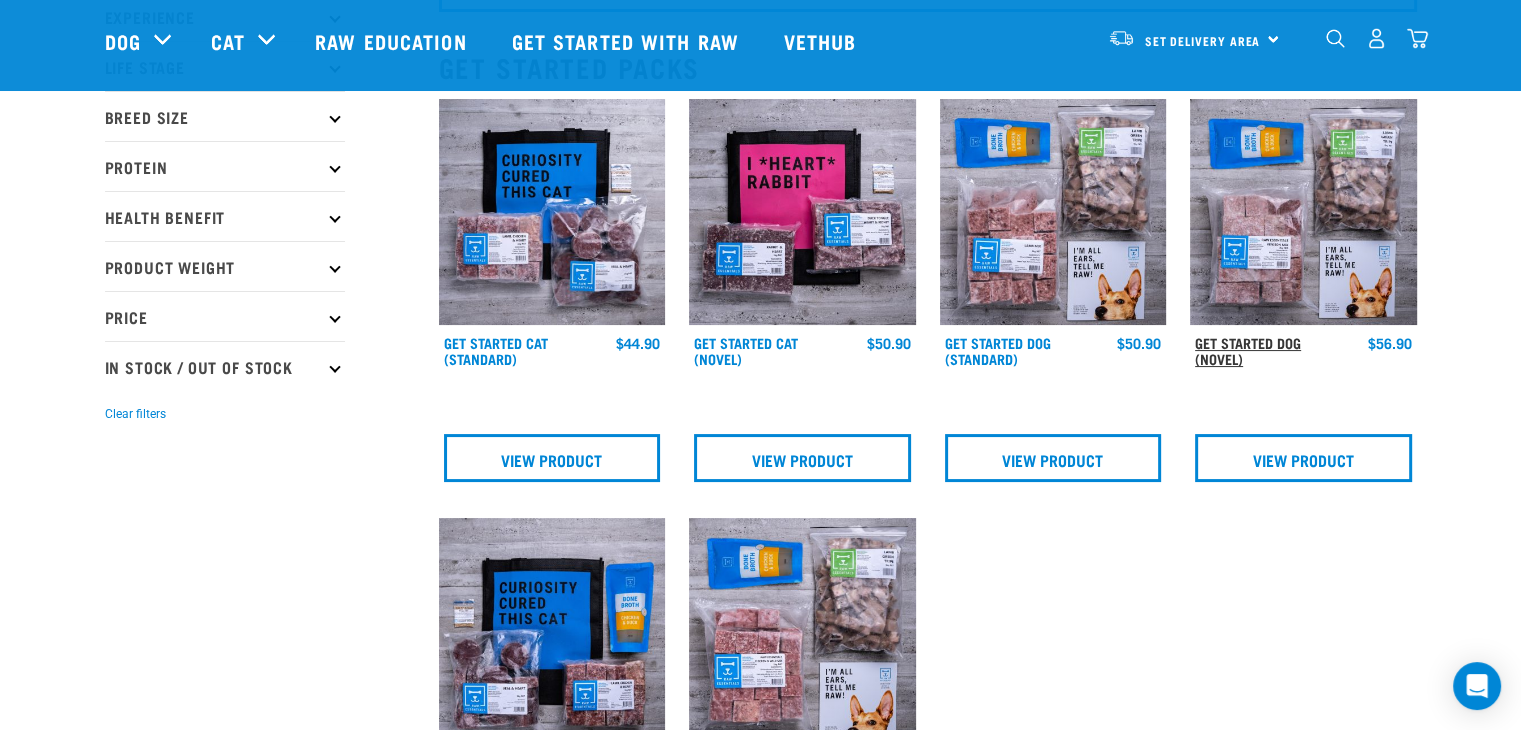 click on "Get Started Dog (Novel)" at bounding box center (1248, 350) 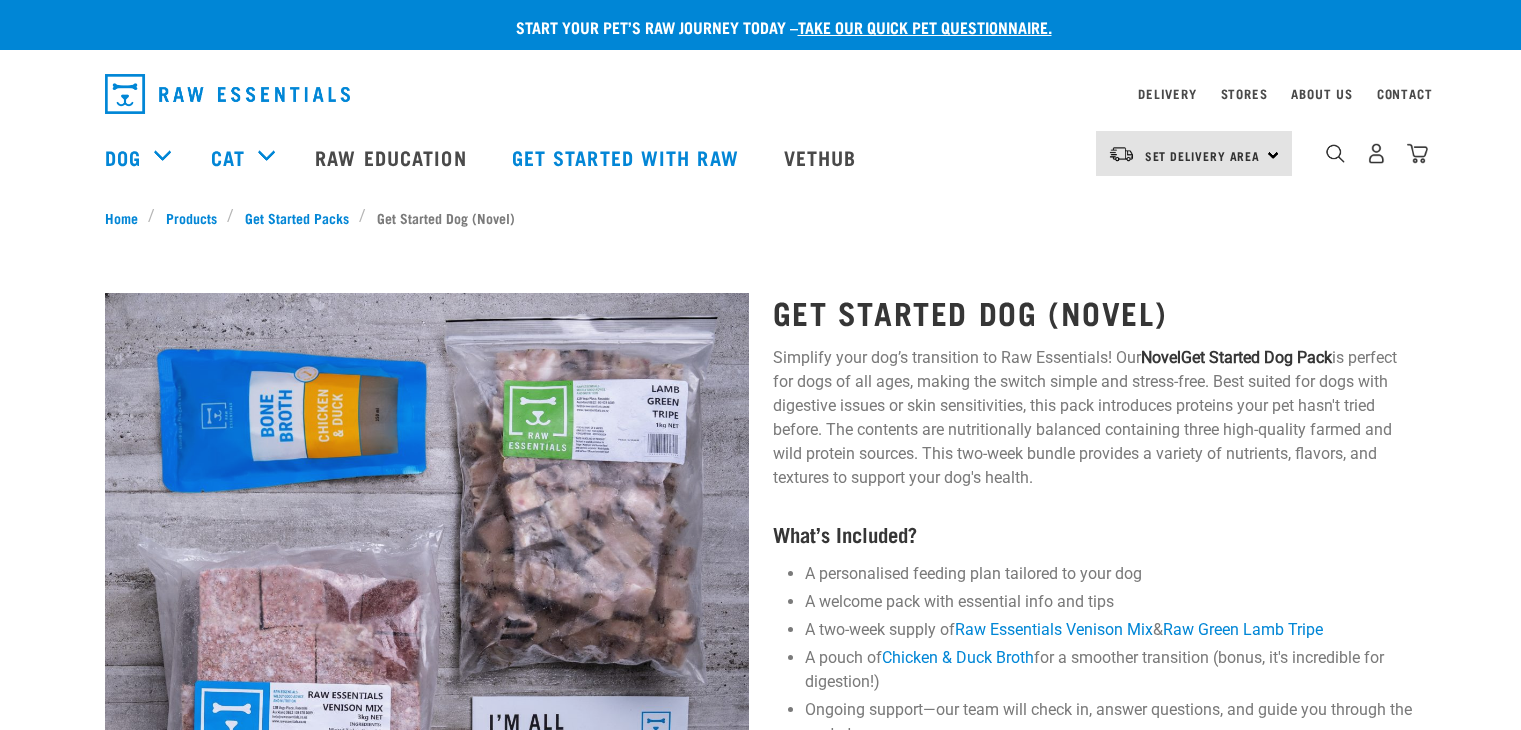 scroll, scrollTop: 0, scrollLeft: 0, axis: both 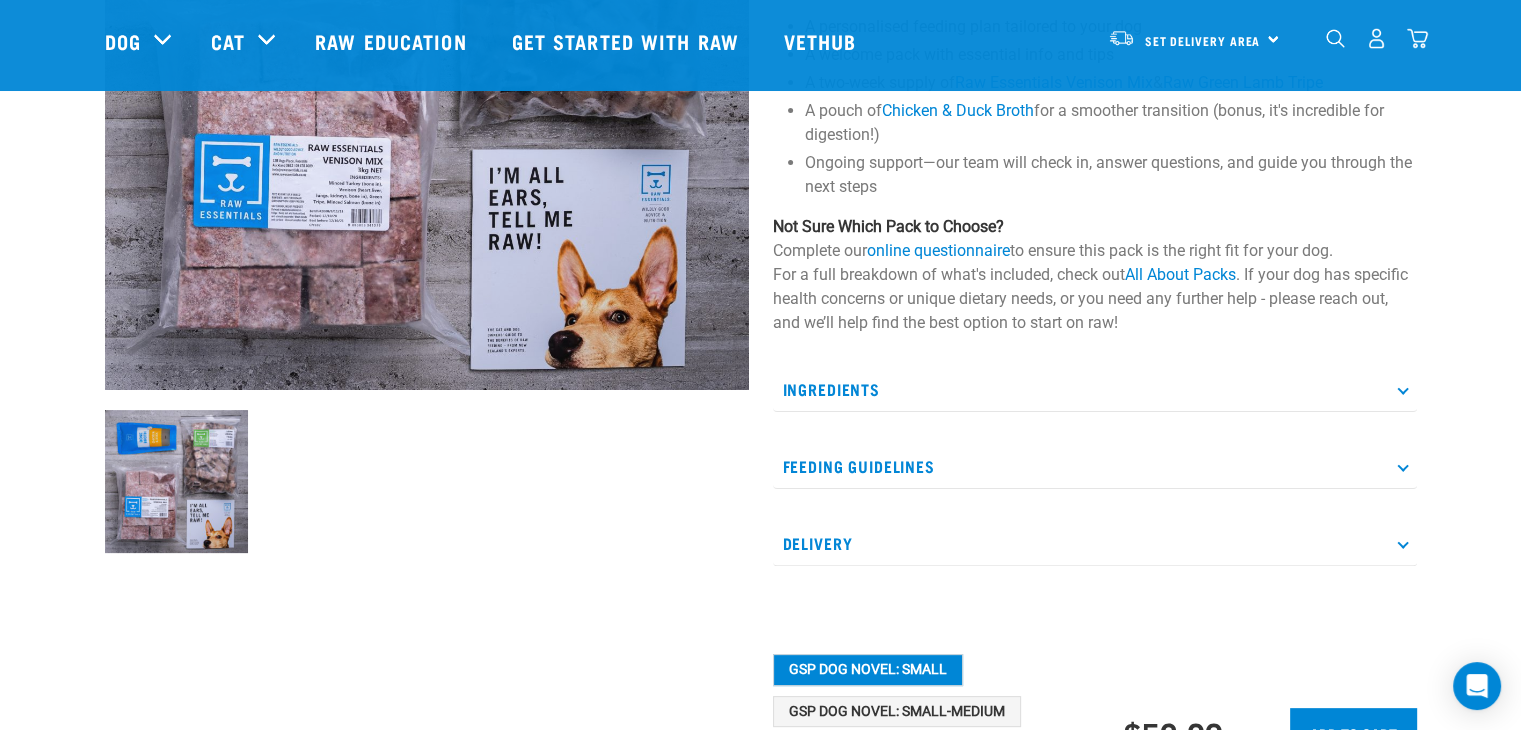 click on "Ingredients" at bounding box center [1095, 389] 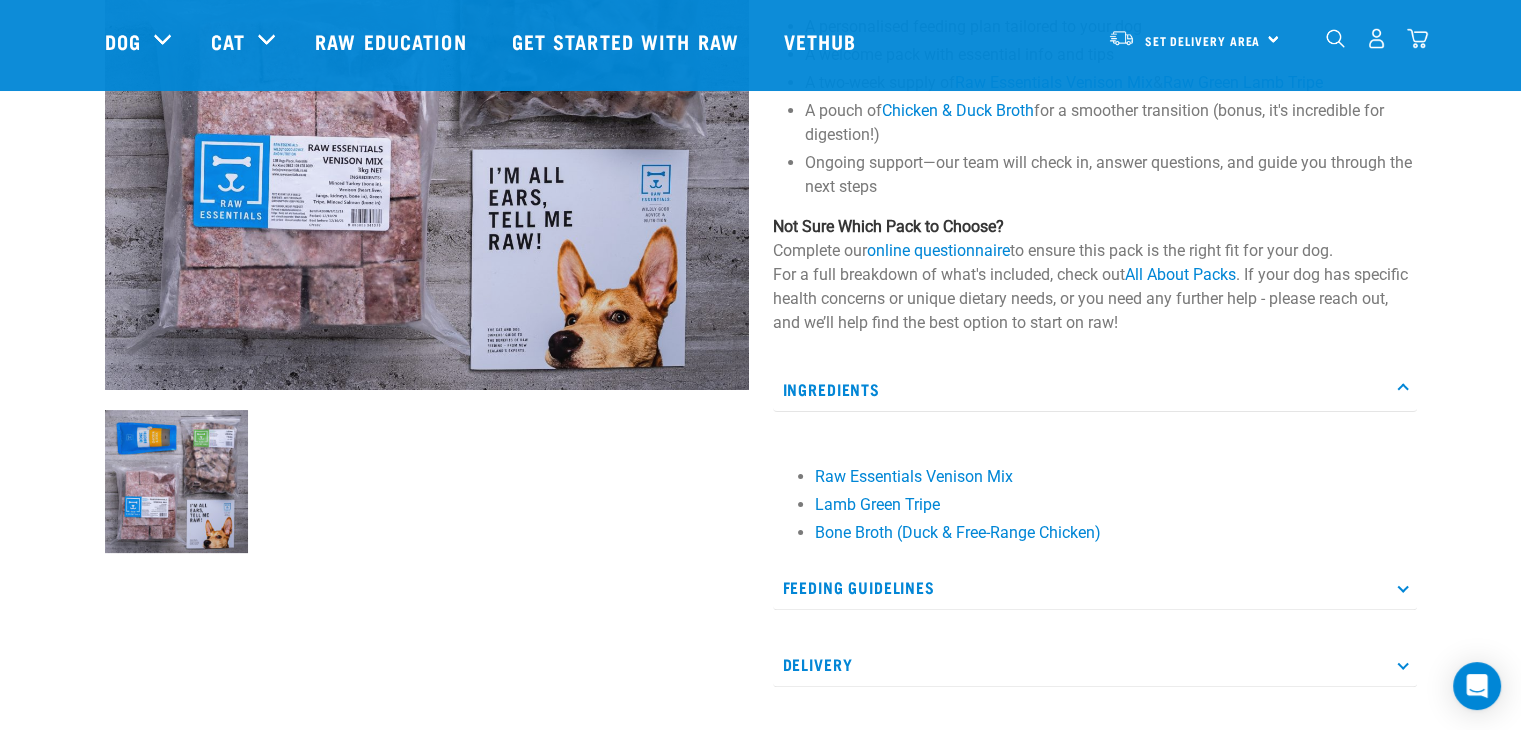 click on "Ingredients" at bounding box center [1095, 389] 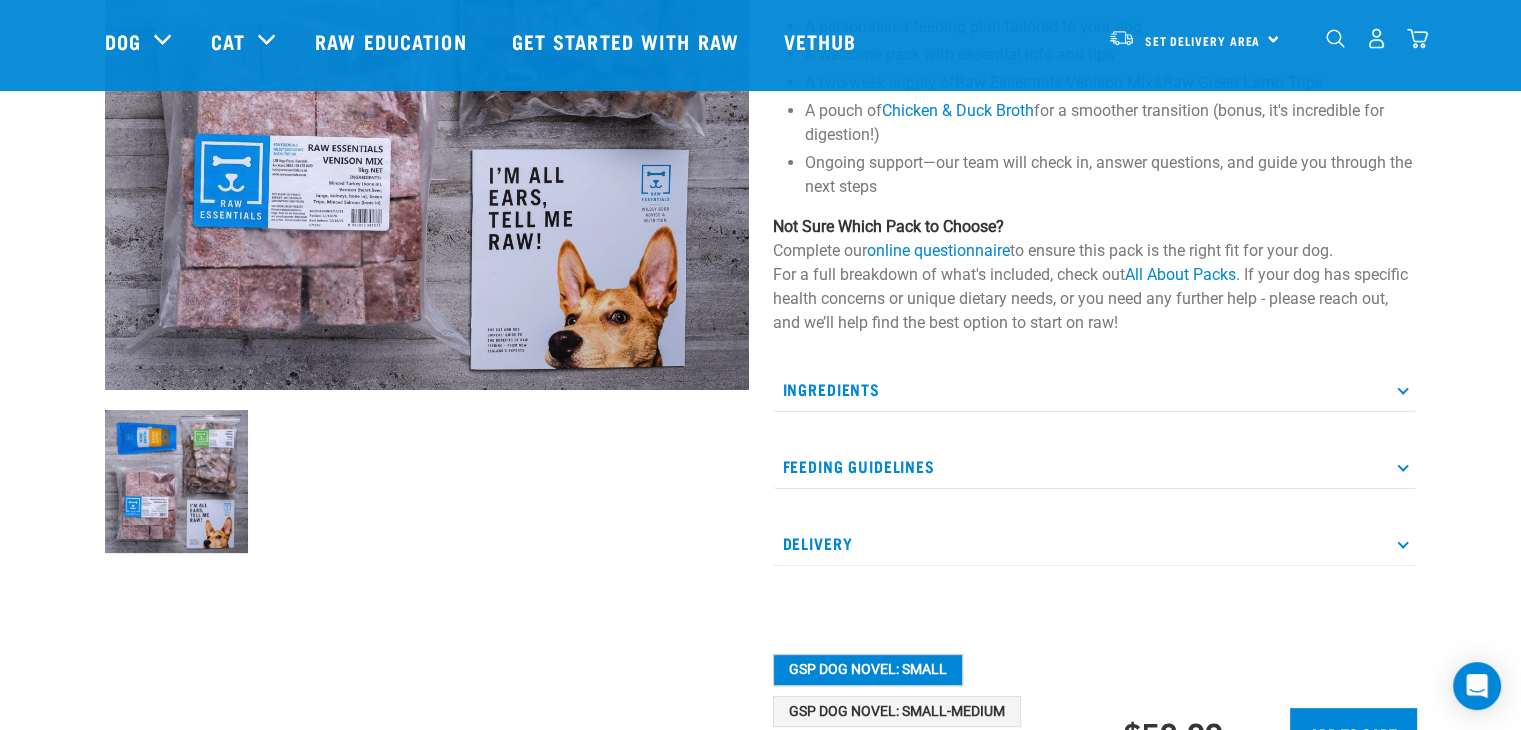 click on "Feeding Guidelines" at bounding box center (1095, 466) 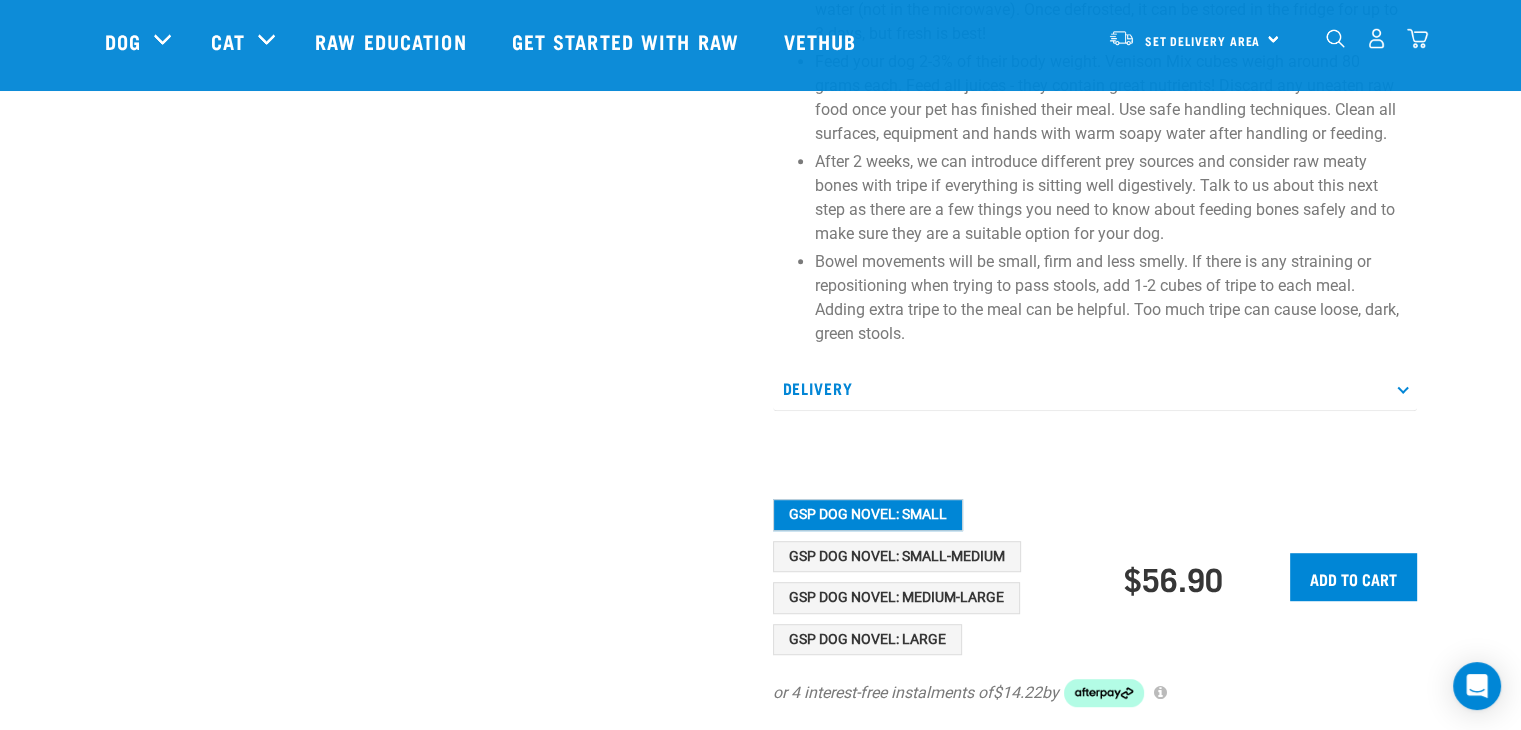 scroll, scrollTop: 1100, scrollLeft: 0, axis: vertical 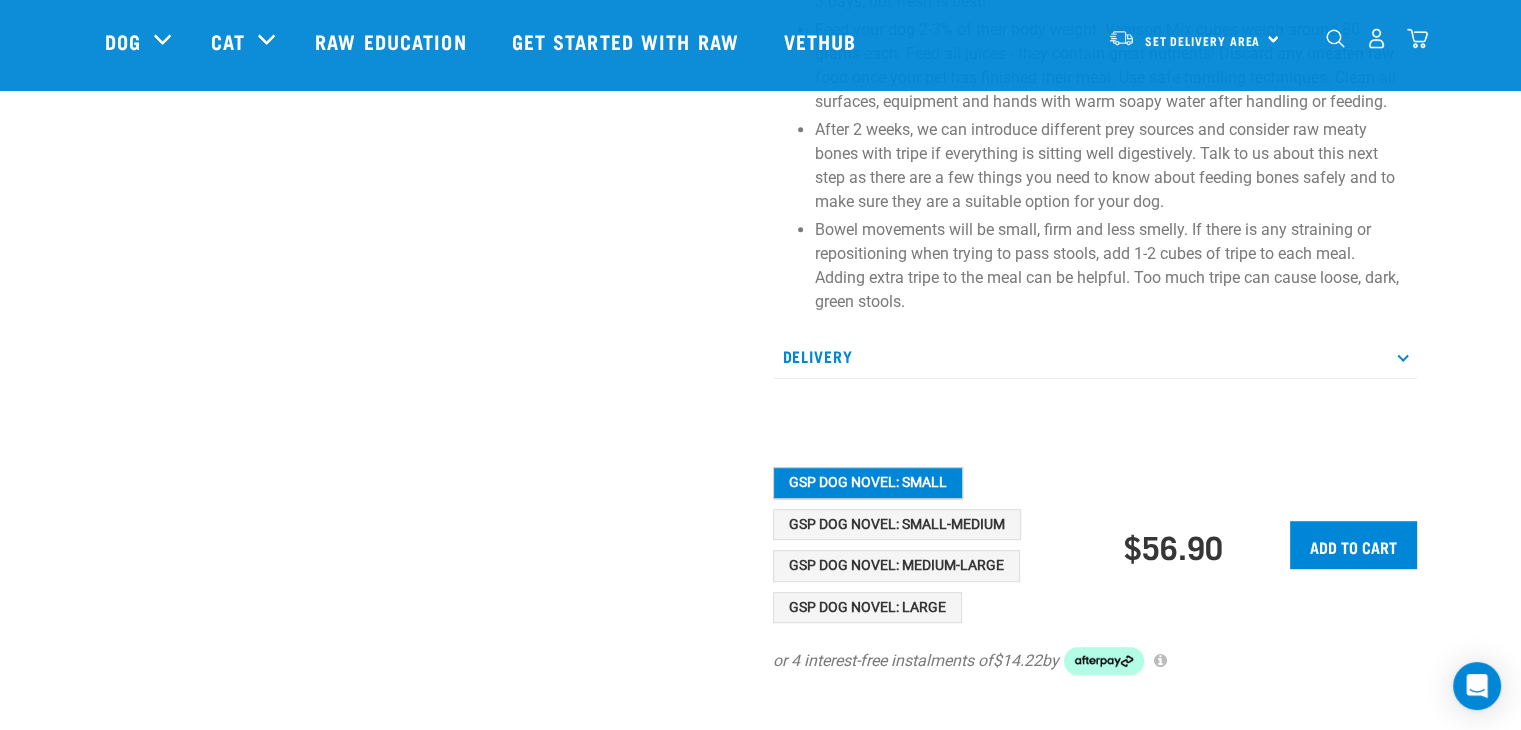 click on "Delivery" at bounding box center [1095, 356] 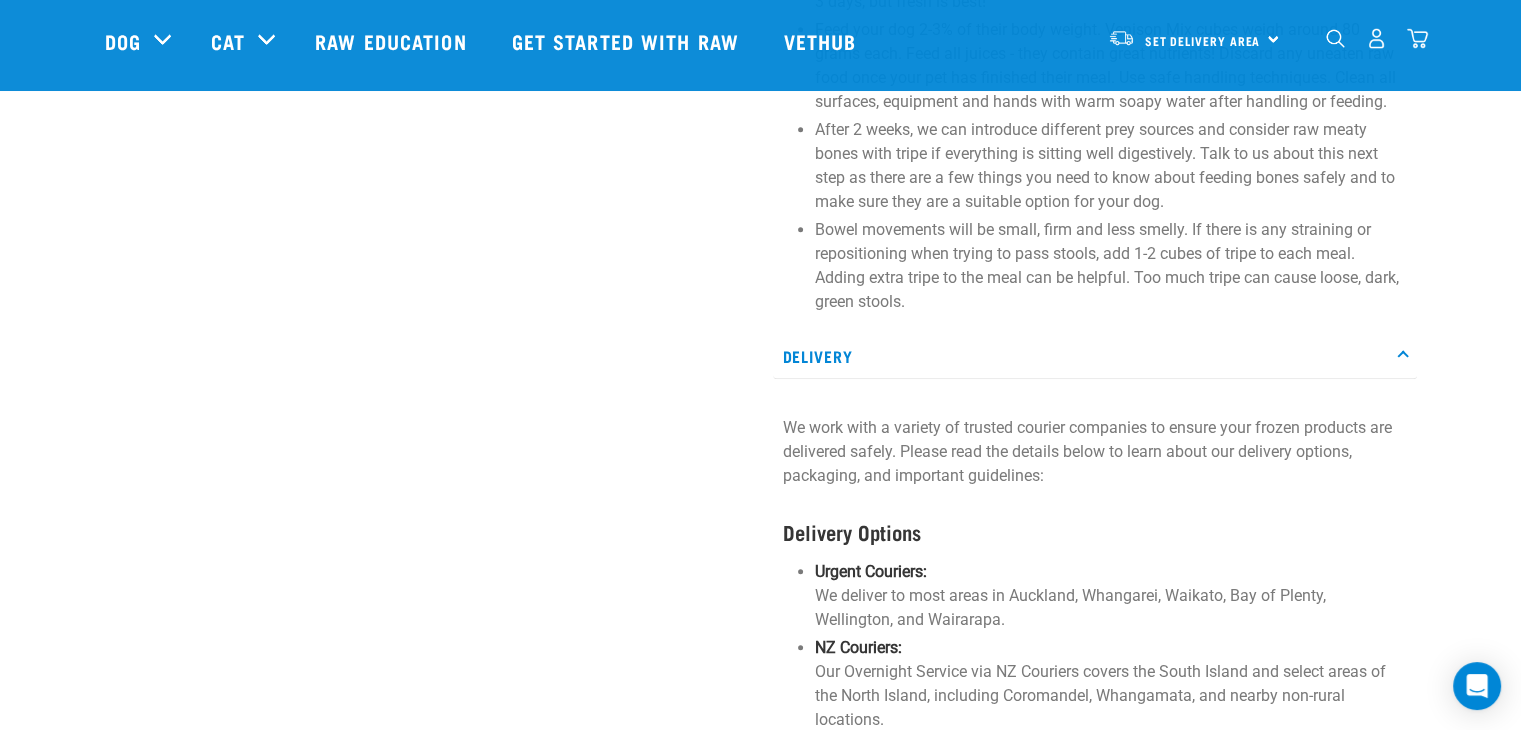 click on "Delivery" at bounding box center [1095, 356] 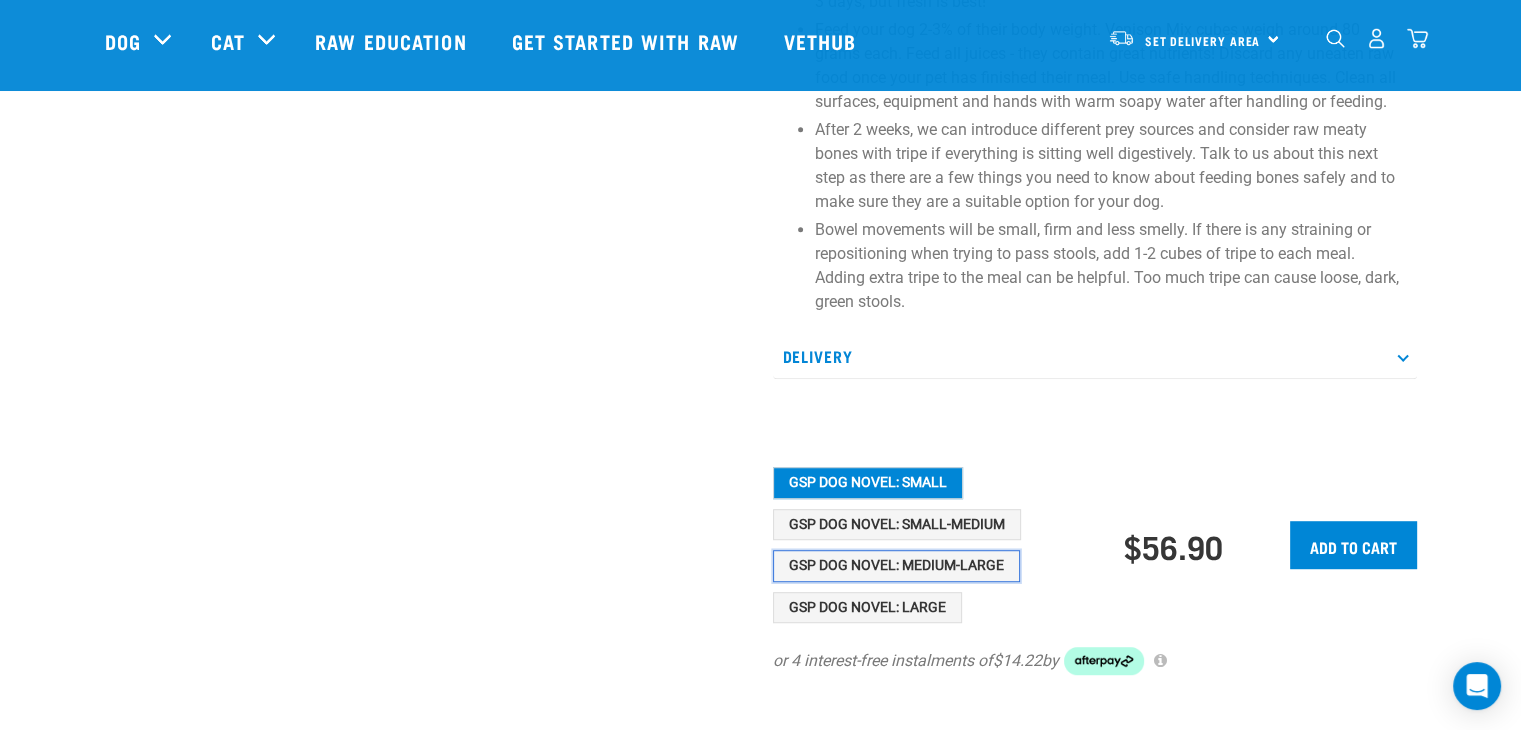 click on "GSP Dog Novel: Medium-Large" at bounding box center (896, 566) 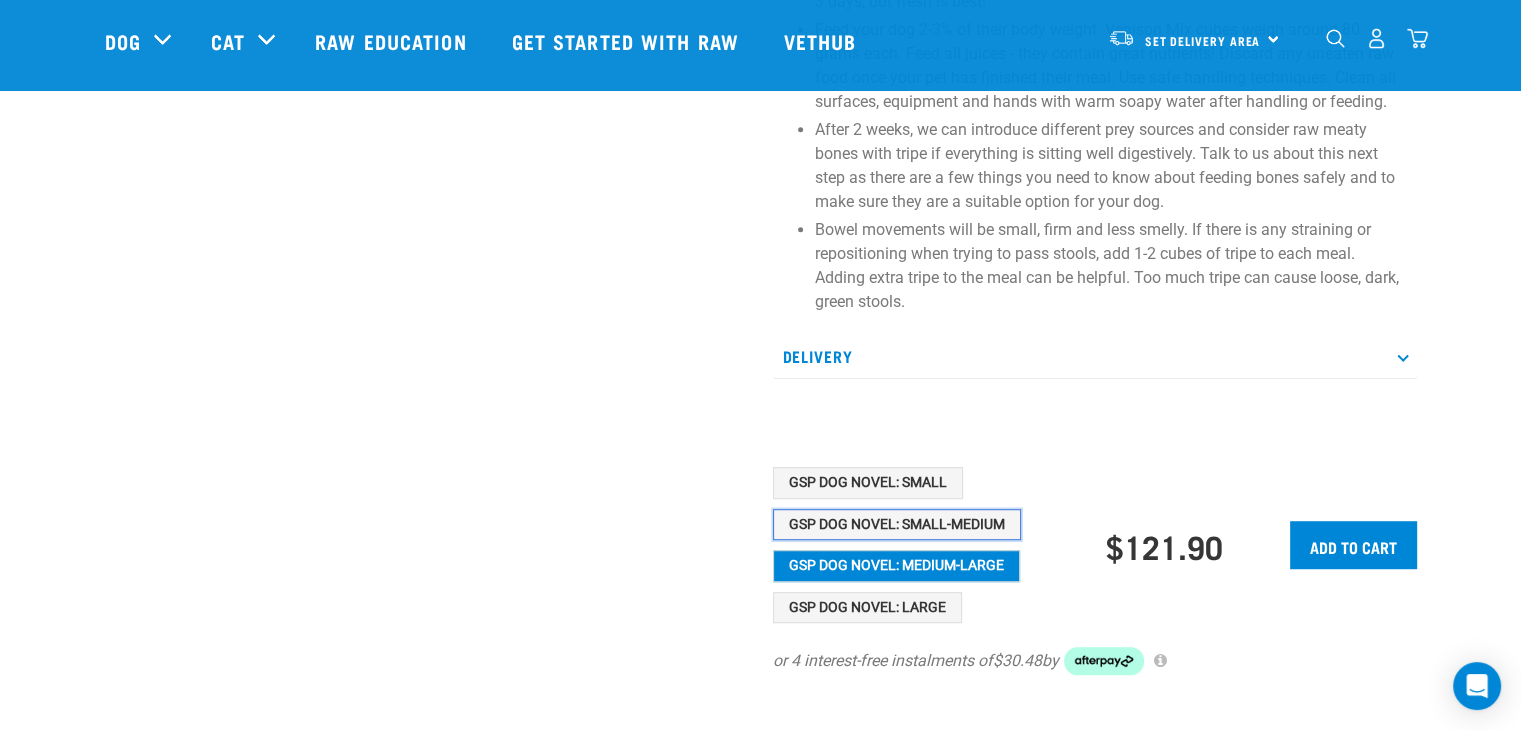 click on "GSP Dog Novel: Small-Medium" at bounding box center [897, 525] 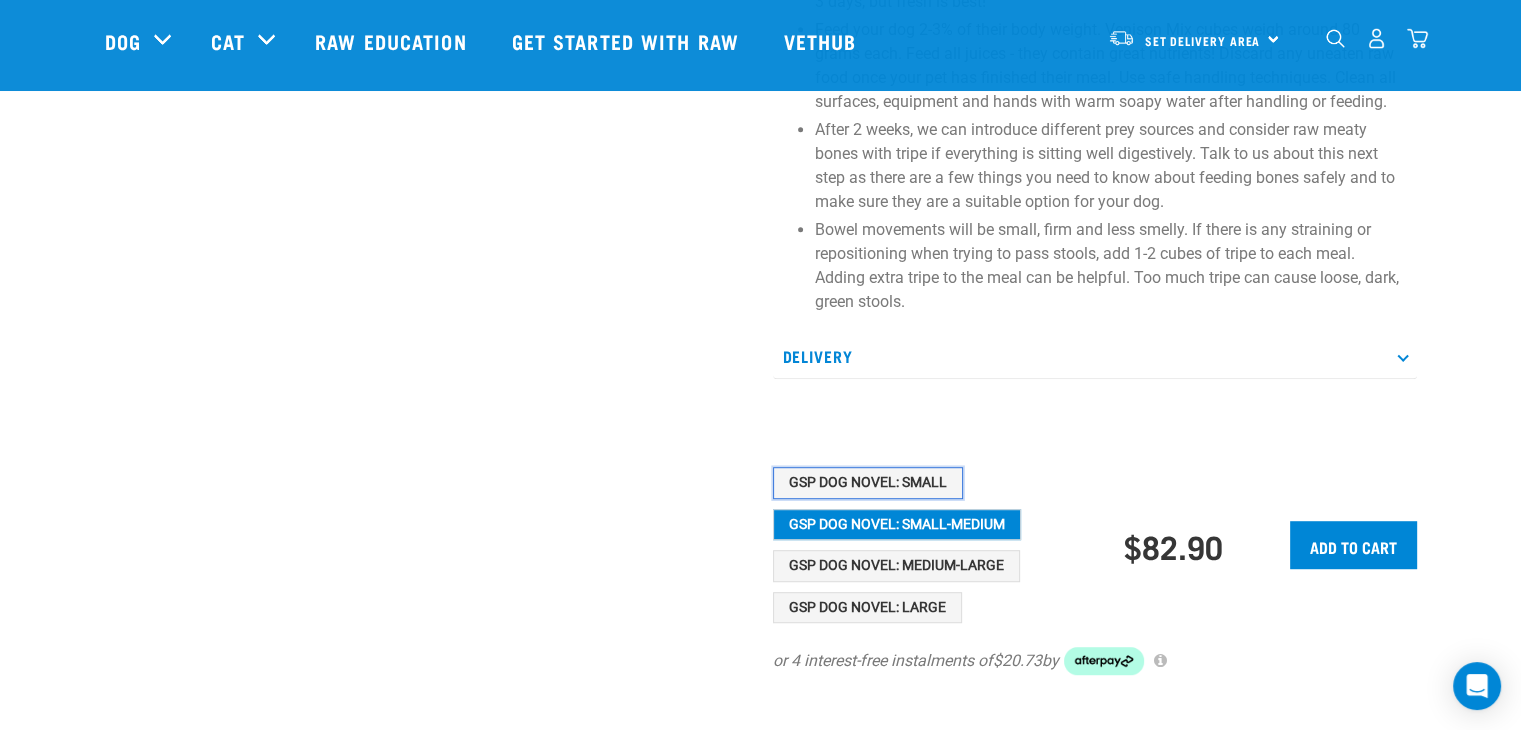 click on "GSP Dog Novel: Small" at bounding box center (868, 483) 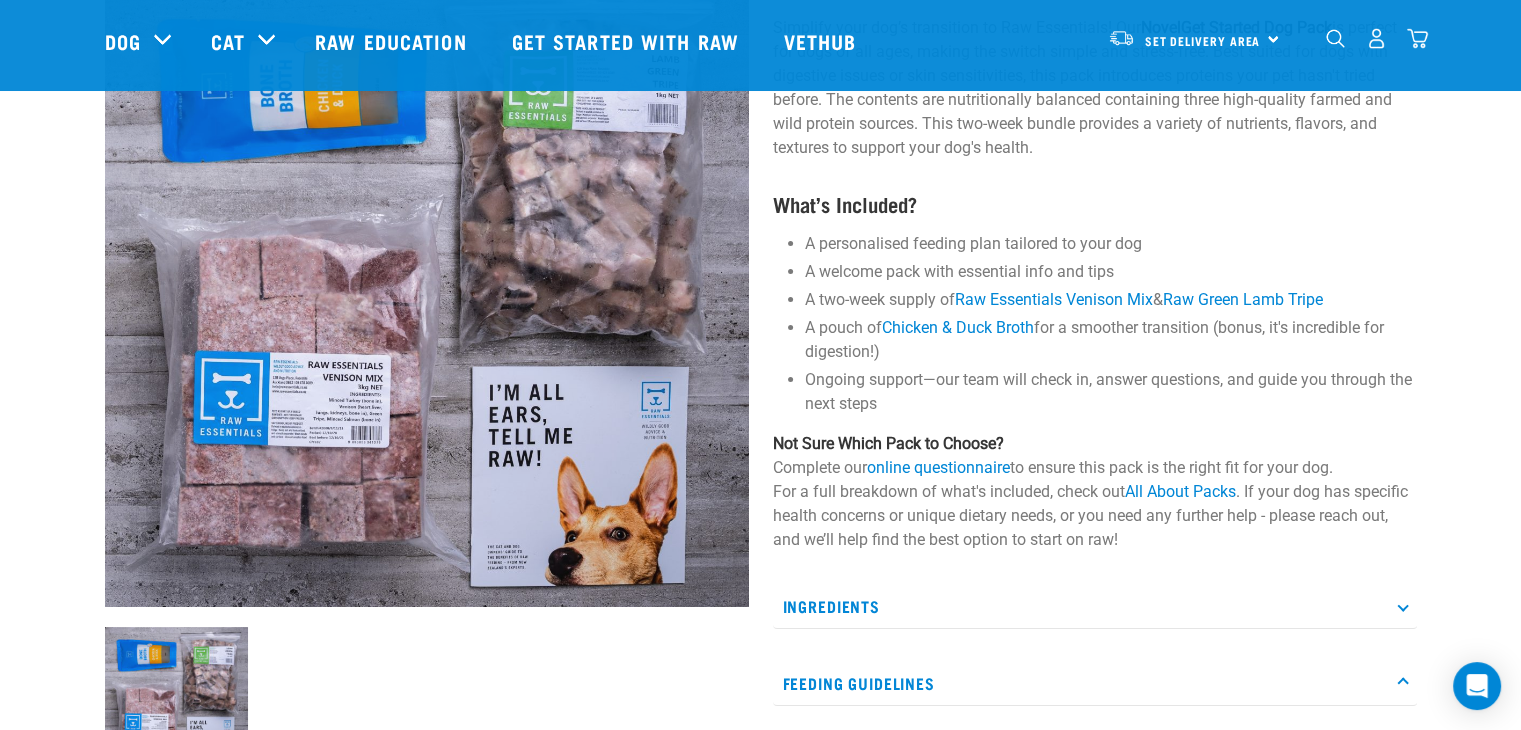 scroll, scrollTop: 300, scrollLeft: 0, axis: vertical 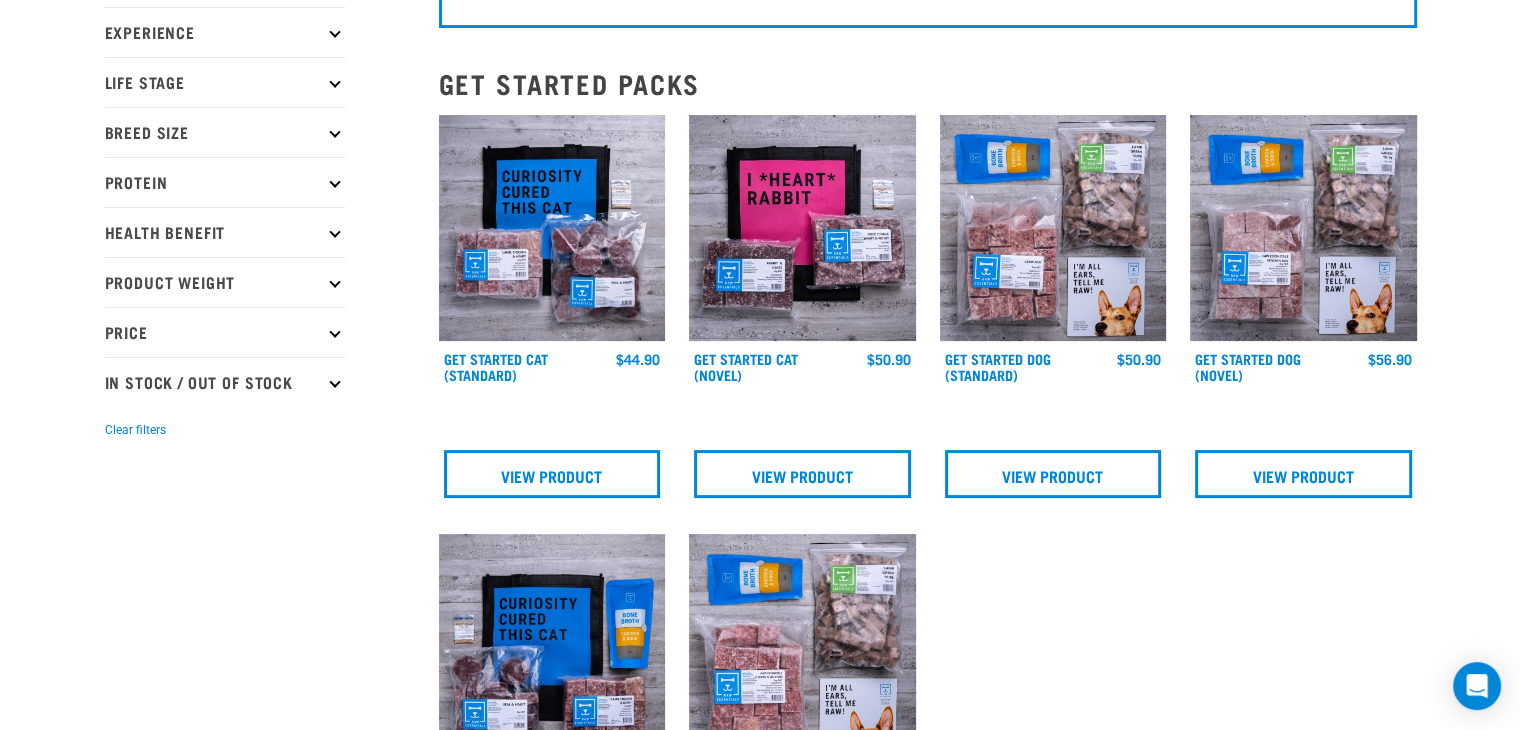 click at bounding box center (1053, 228) 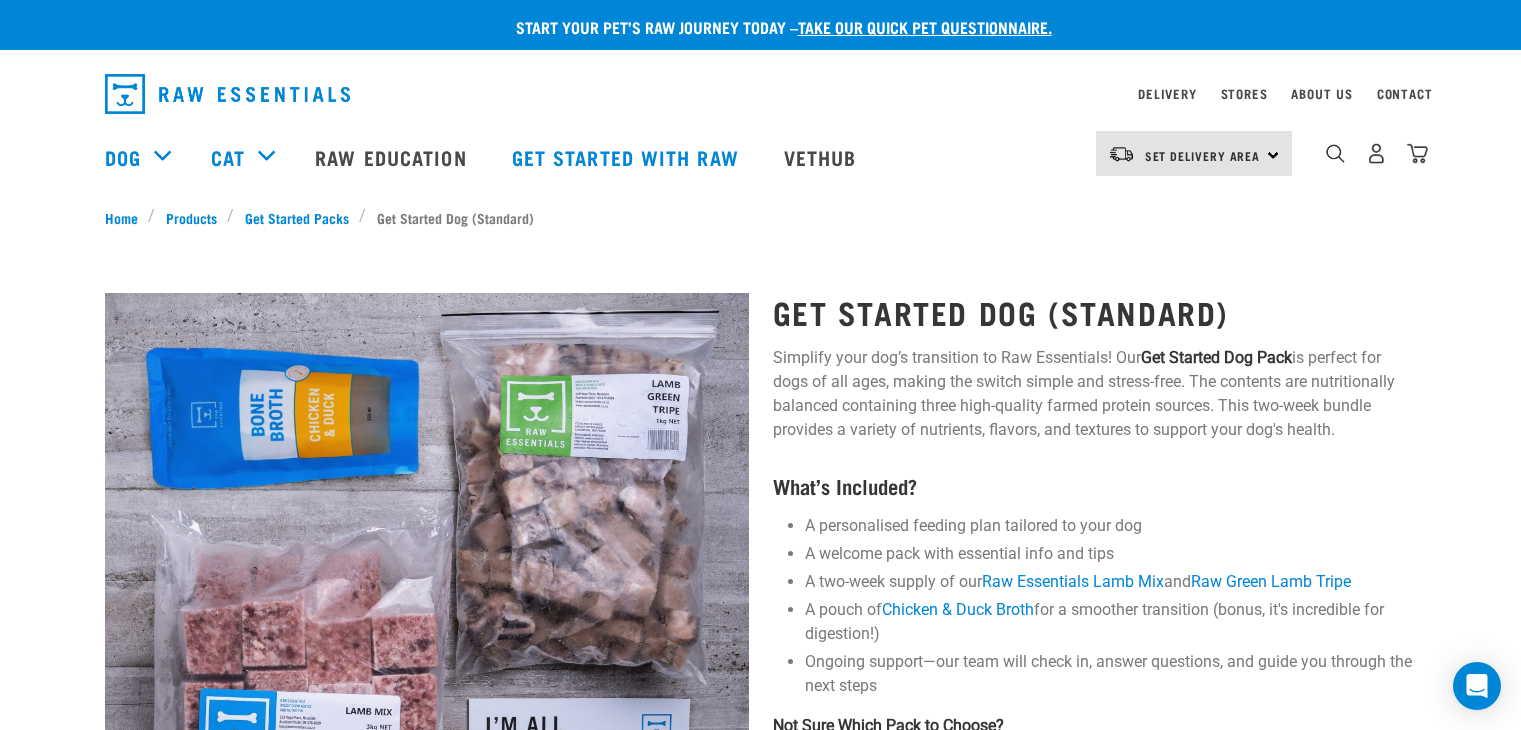 scroll, scrollTop: 0, scrollLeft: 0, axis: both 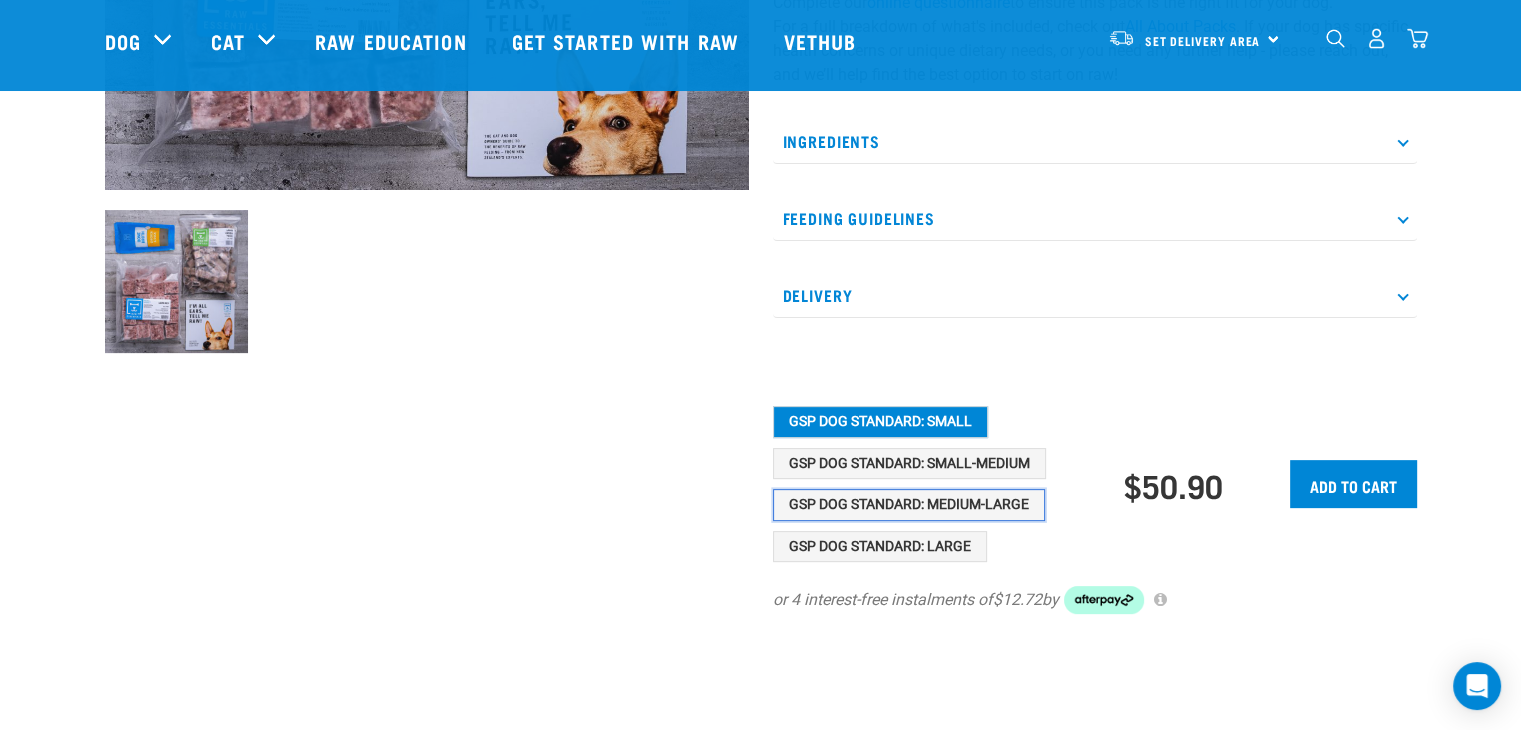 click on "GSP Dog Standard: Medium-Large" at bounding box center (909, 505) 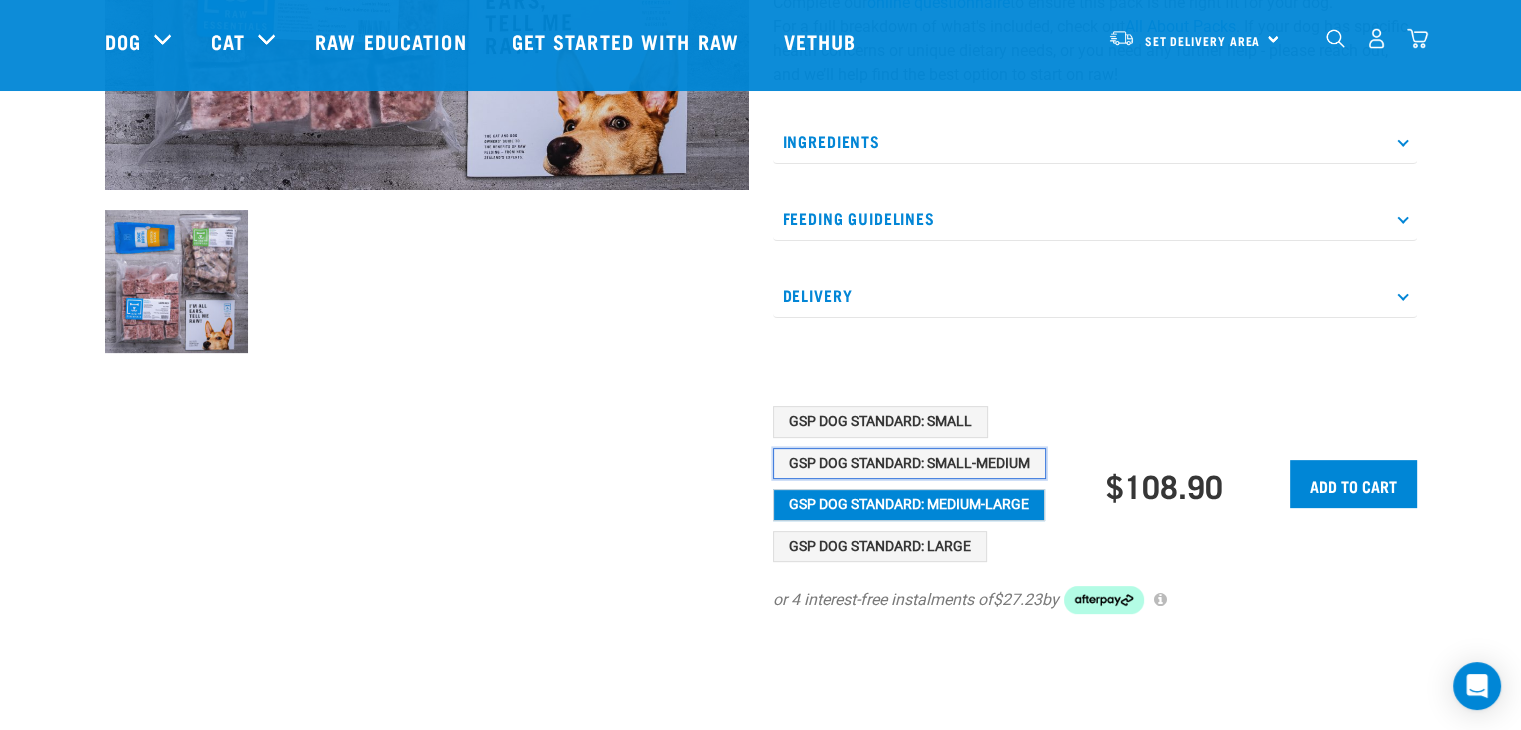 click on "GSP Dog Standard: Small-Medium" at bounding box center [909, 464] 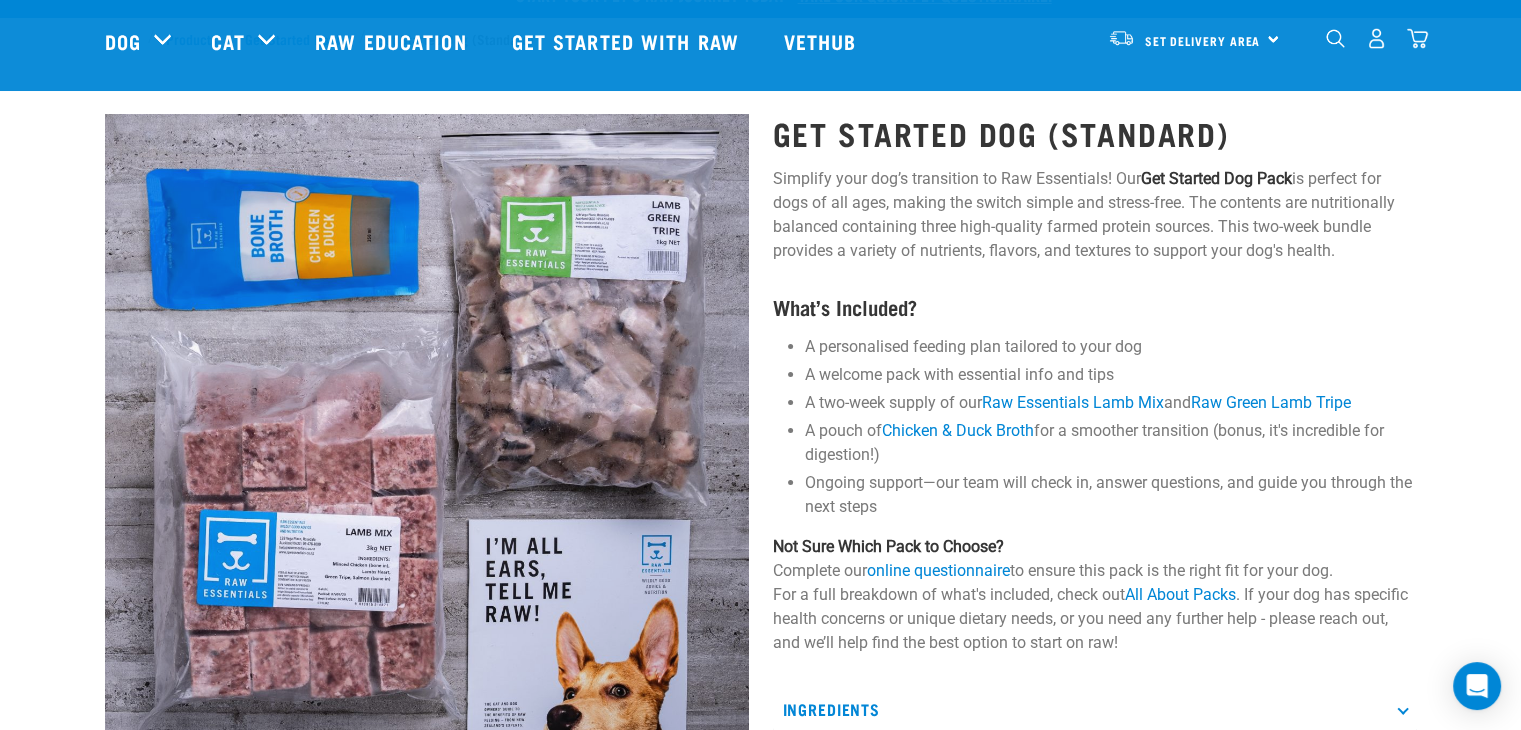 scroll, scrollTop: 0, scrollLeft: 0, axis: both 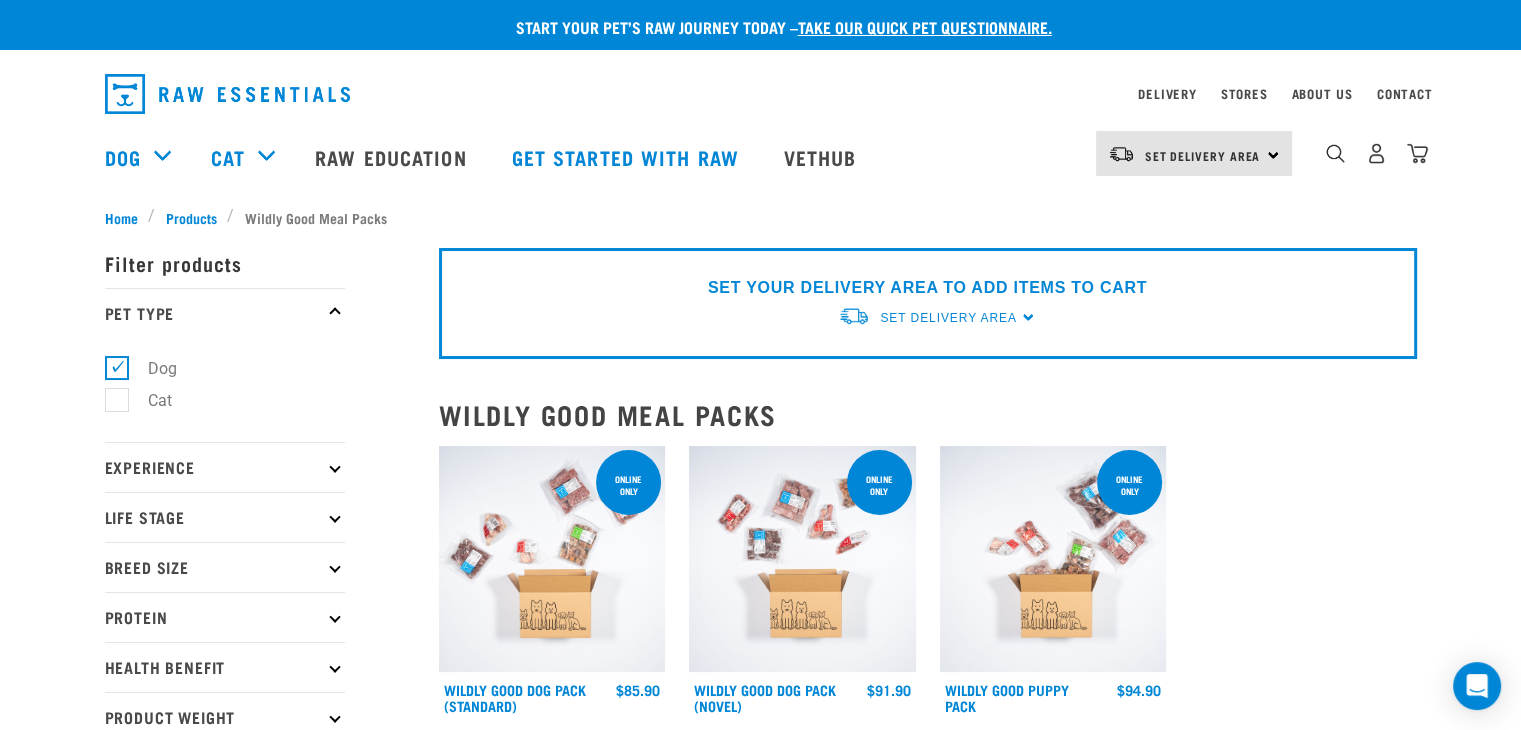 click at bounding box center (552, 559) 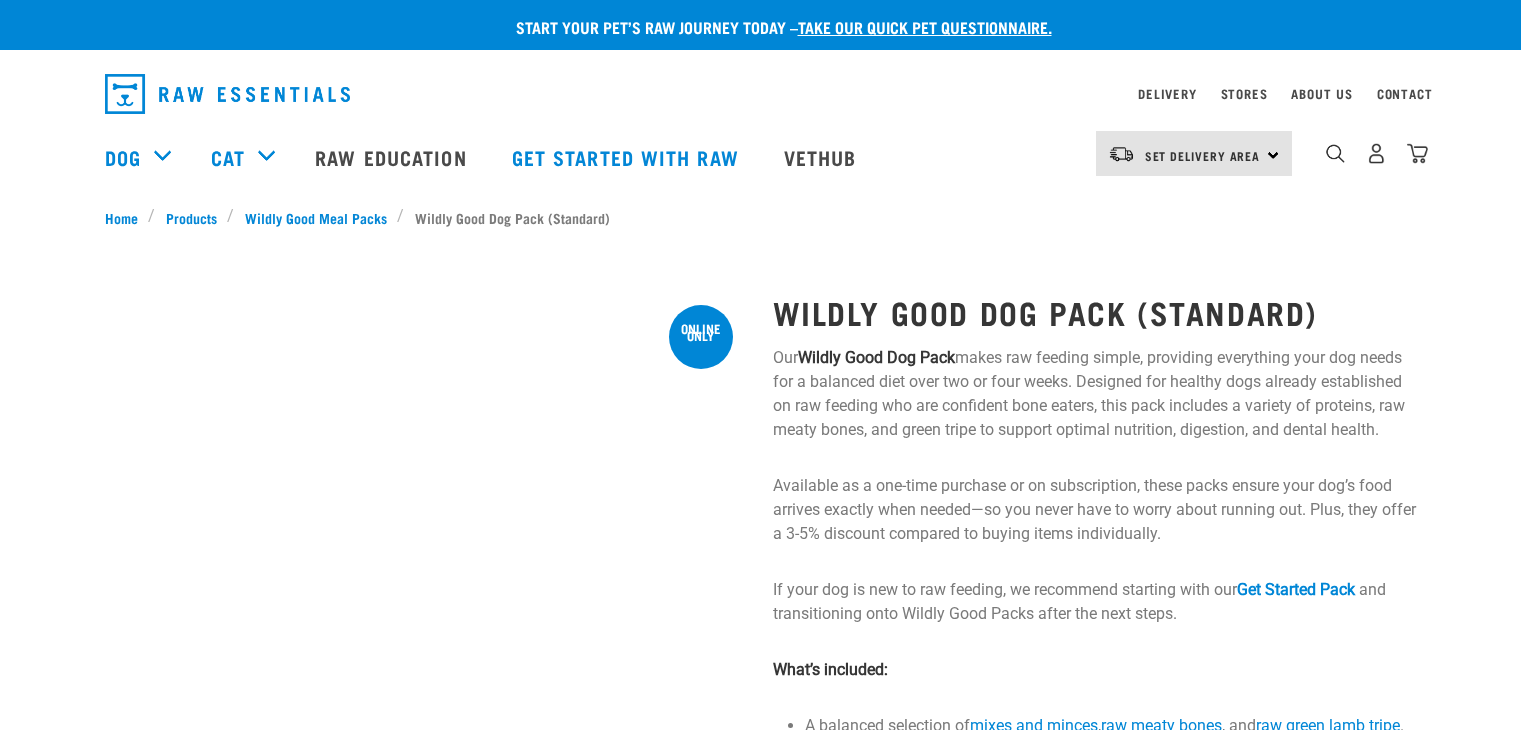 scroll, scrollTop: 0, scrollLeft: 0, axis: both 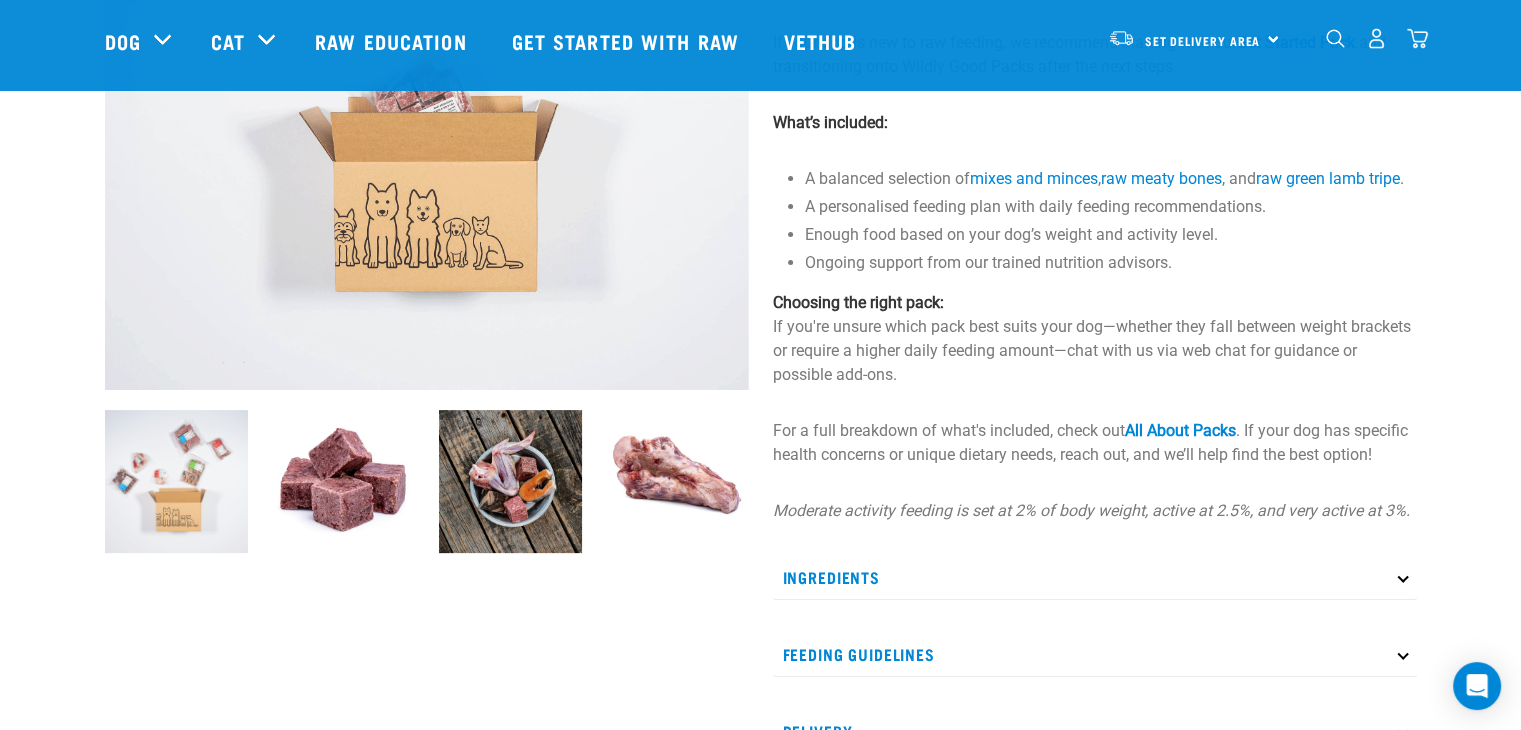 click on "Ingredients" at bounding box center [1095, 577] 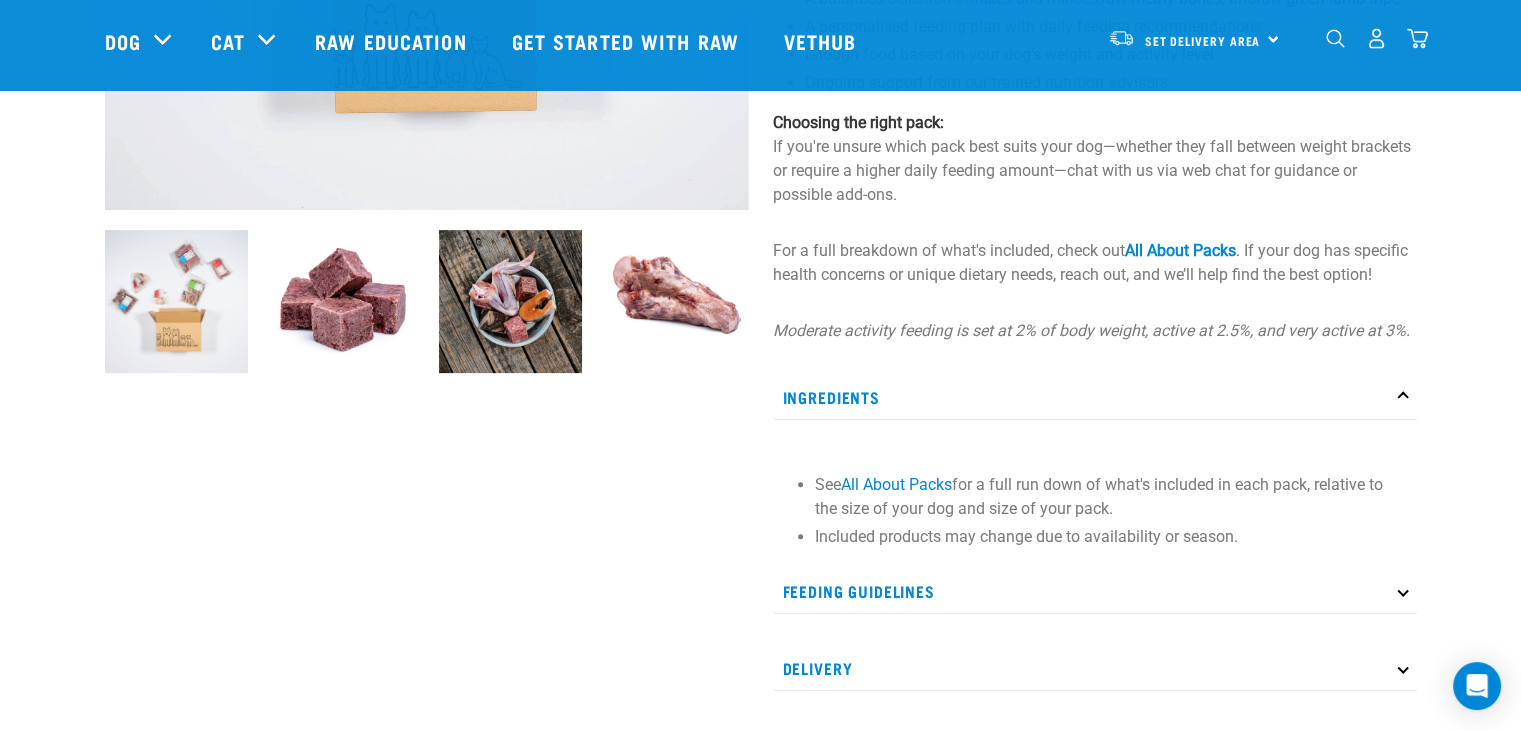scroll, scrollTop: 600, scrollLeft: 0, axis: vertical 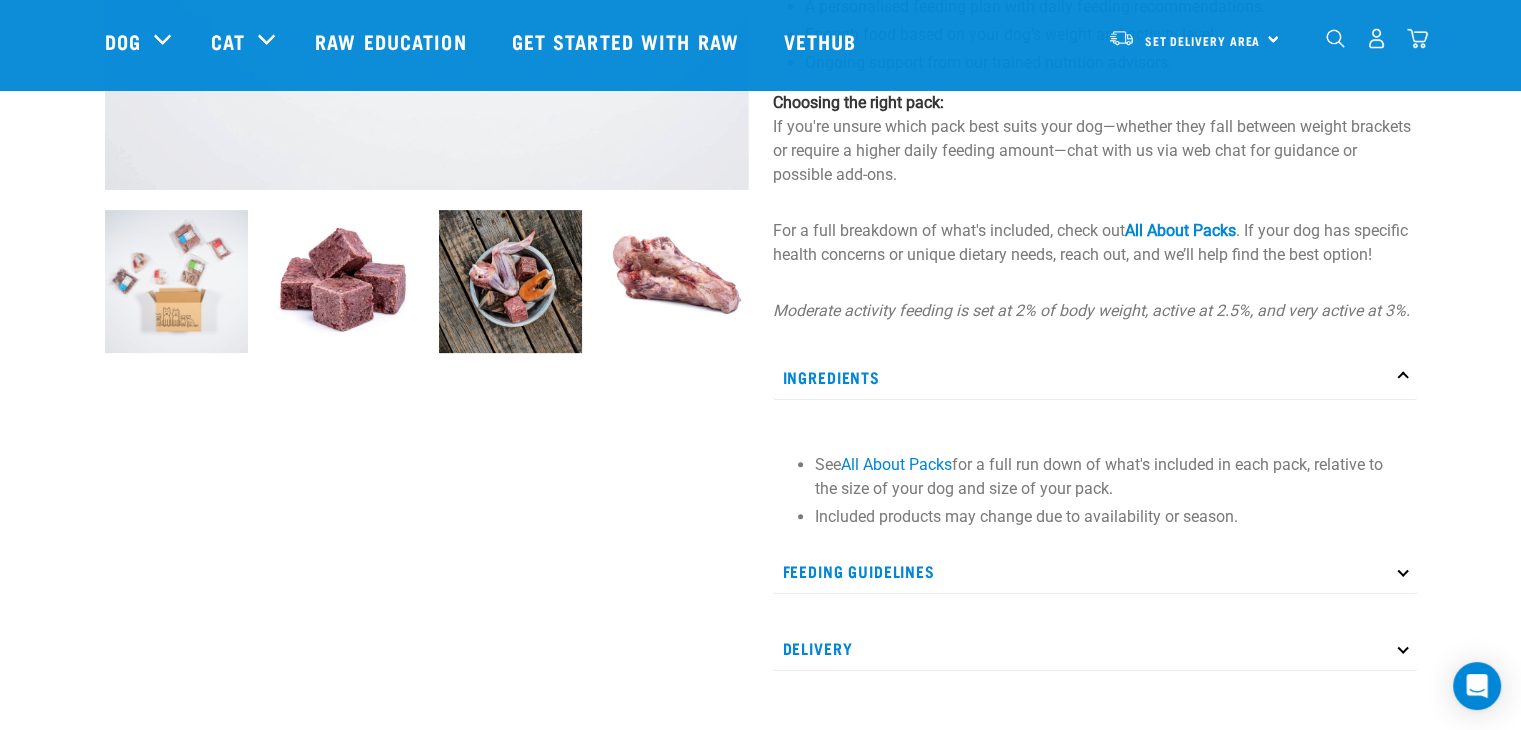 click on "Ingredients" at bounding box center (1095, 377) 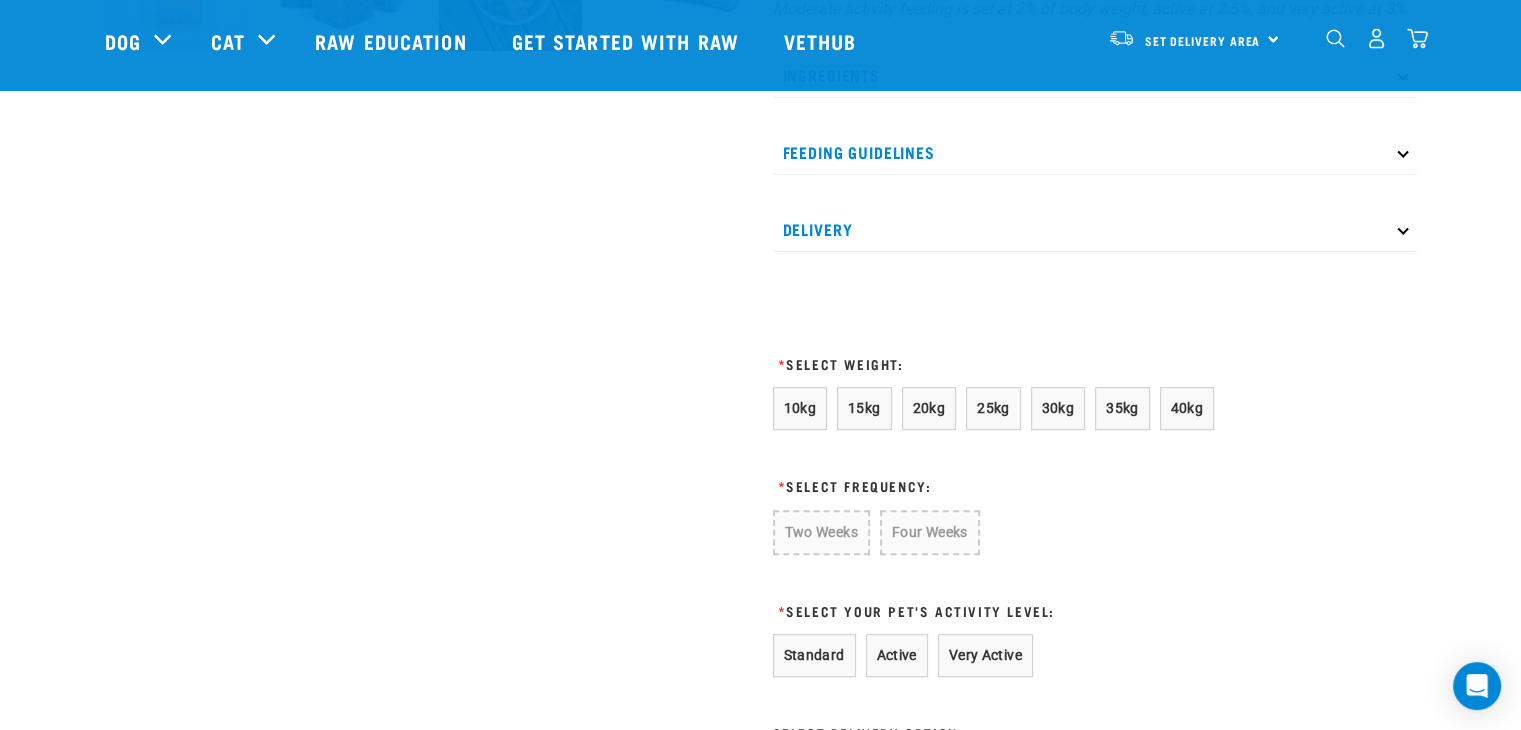 scroll, scrollTop: 900, scrollLeft: 0, axis: vertical 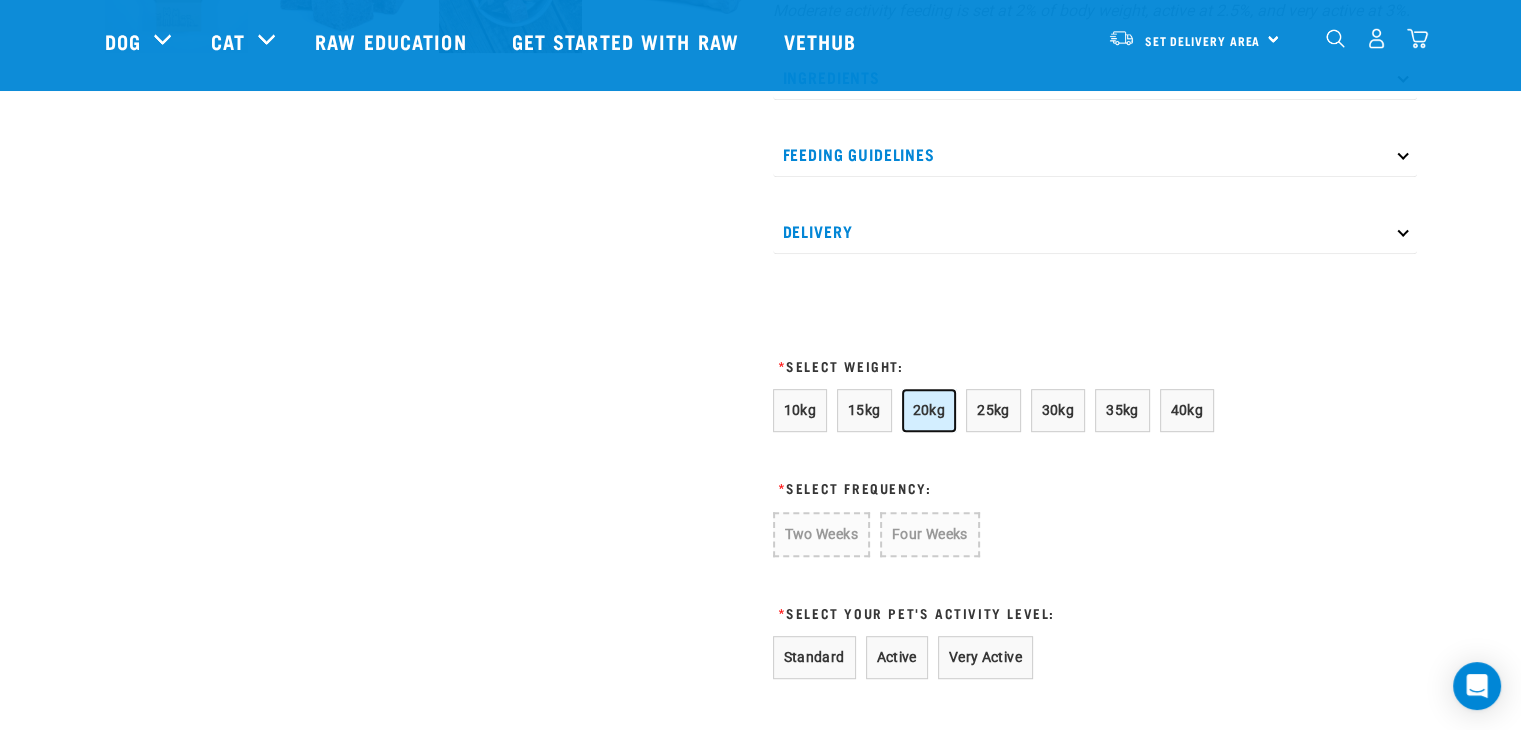 click on "20kg" at bounding box center (929, 410) 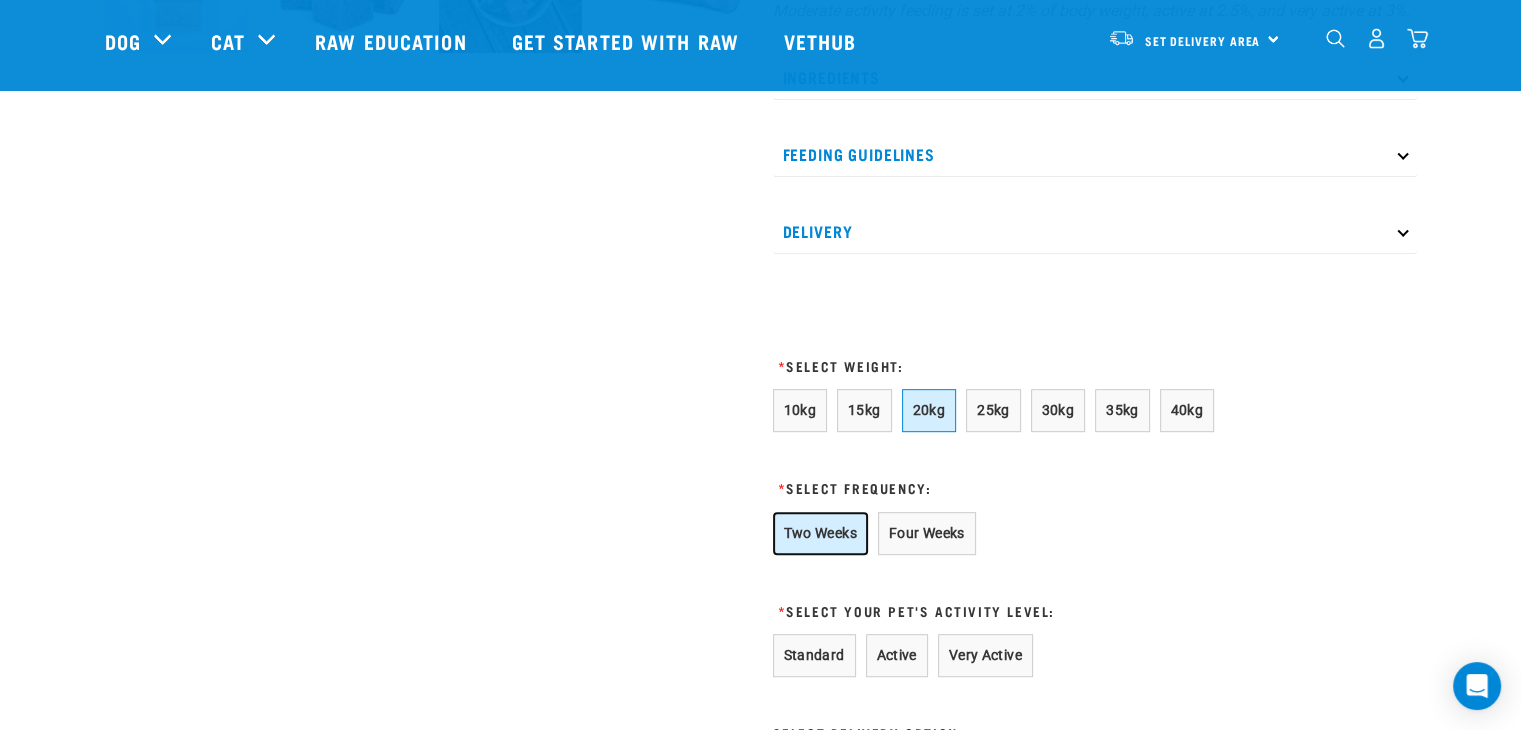 click on "Two Weeks" at bounding box center [820, 533] 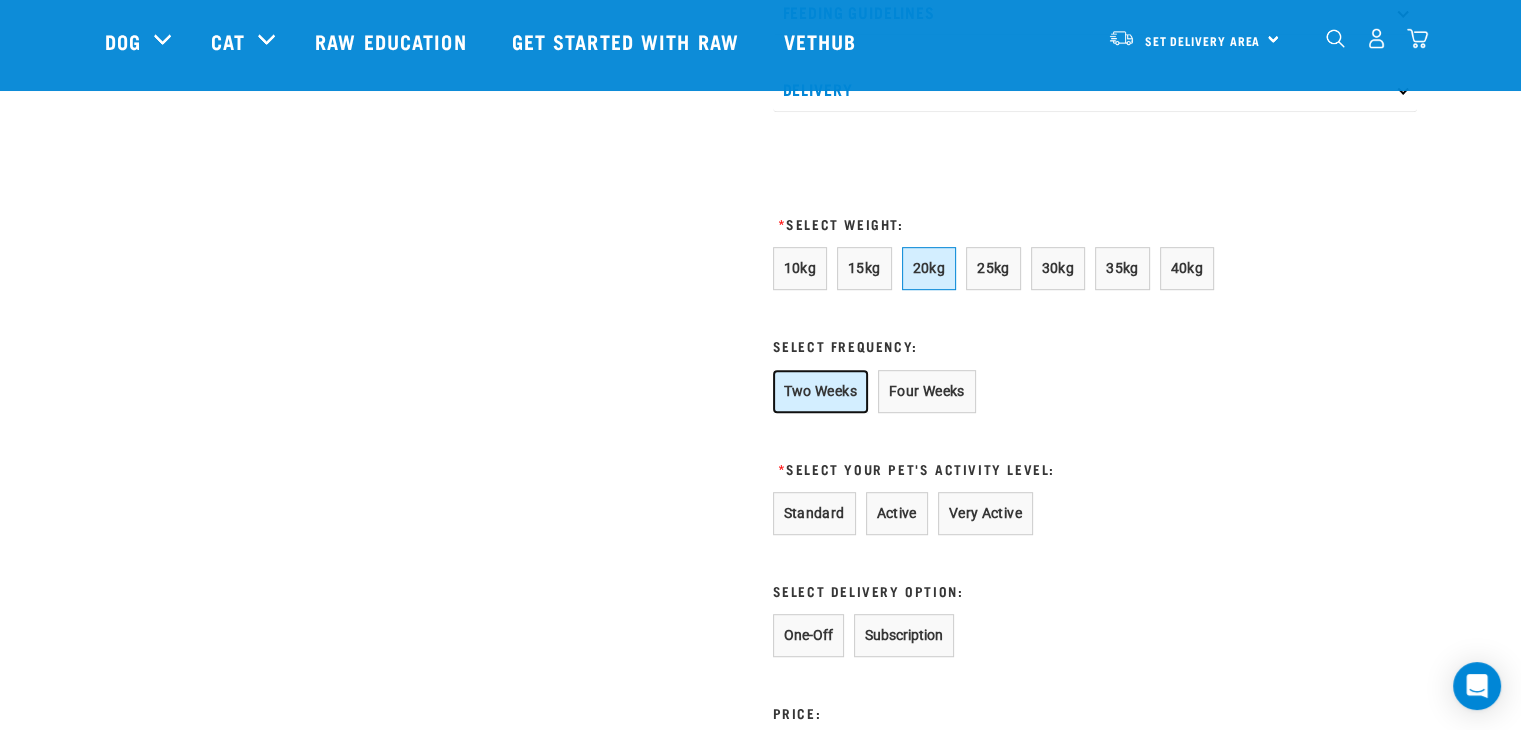 scroll, scrollTop: 1100, scrollLeft: 0, axis: vertical 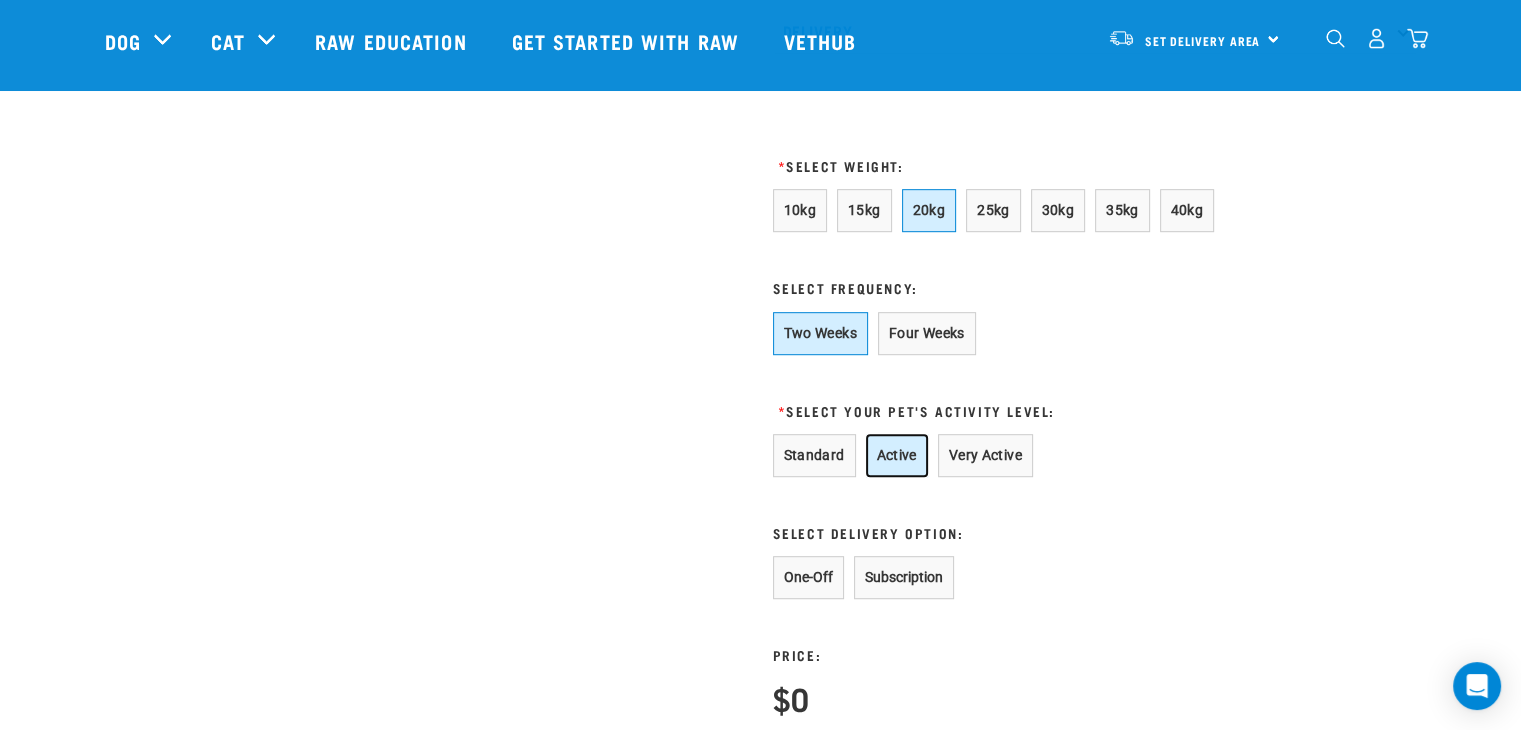 click on "Active" at bounding box center [897, 455] 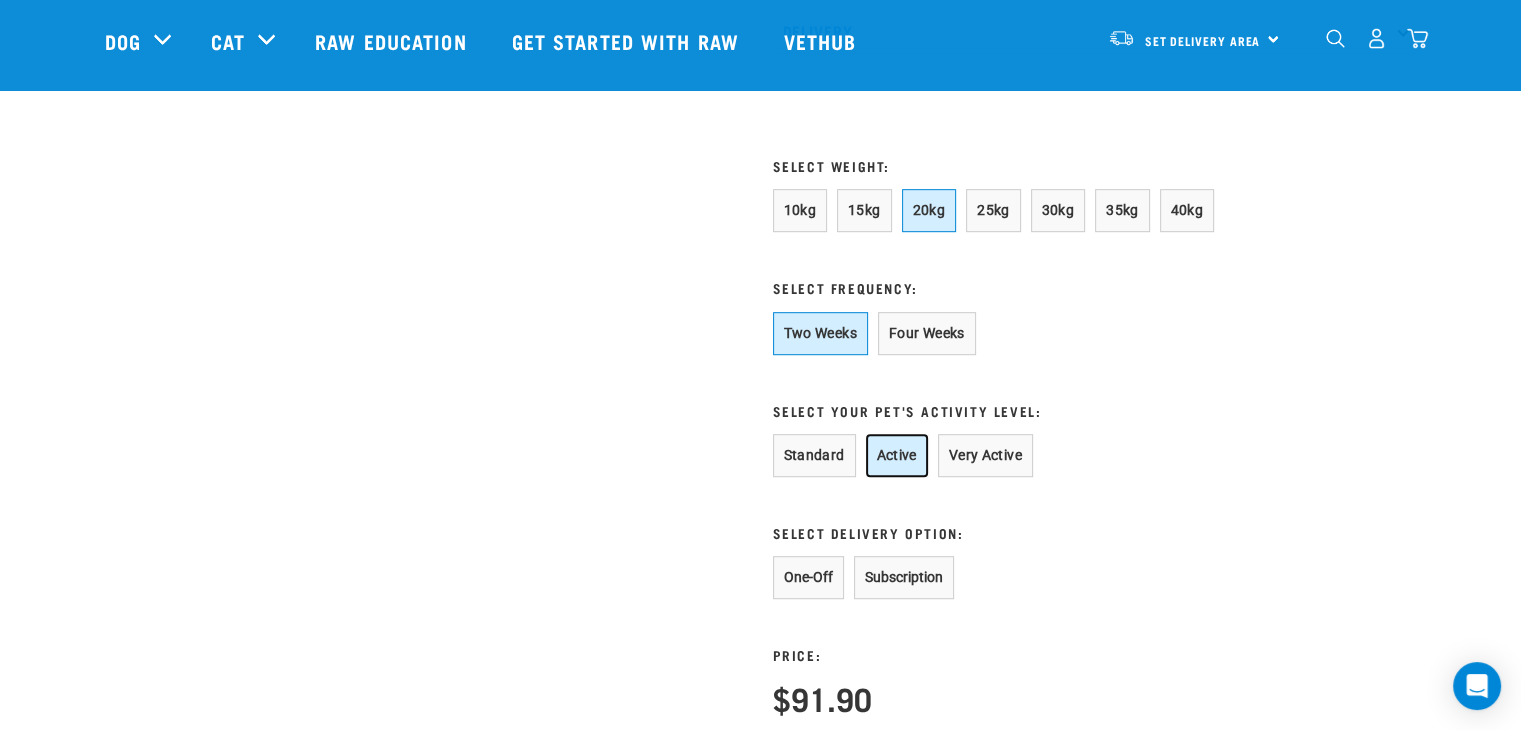 scroll, scrollTop: 1200, scrollLeft: 0, axis: vertical 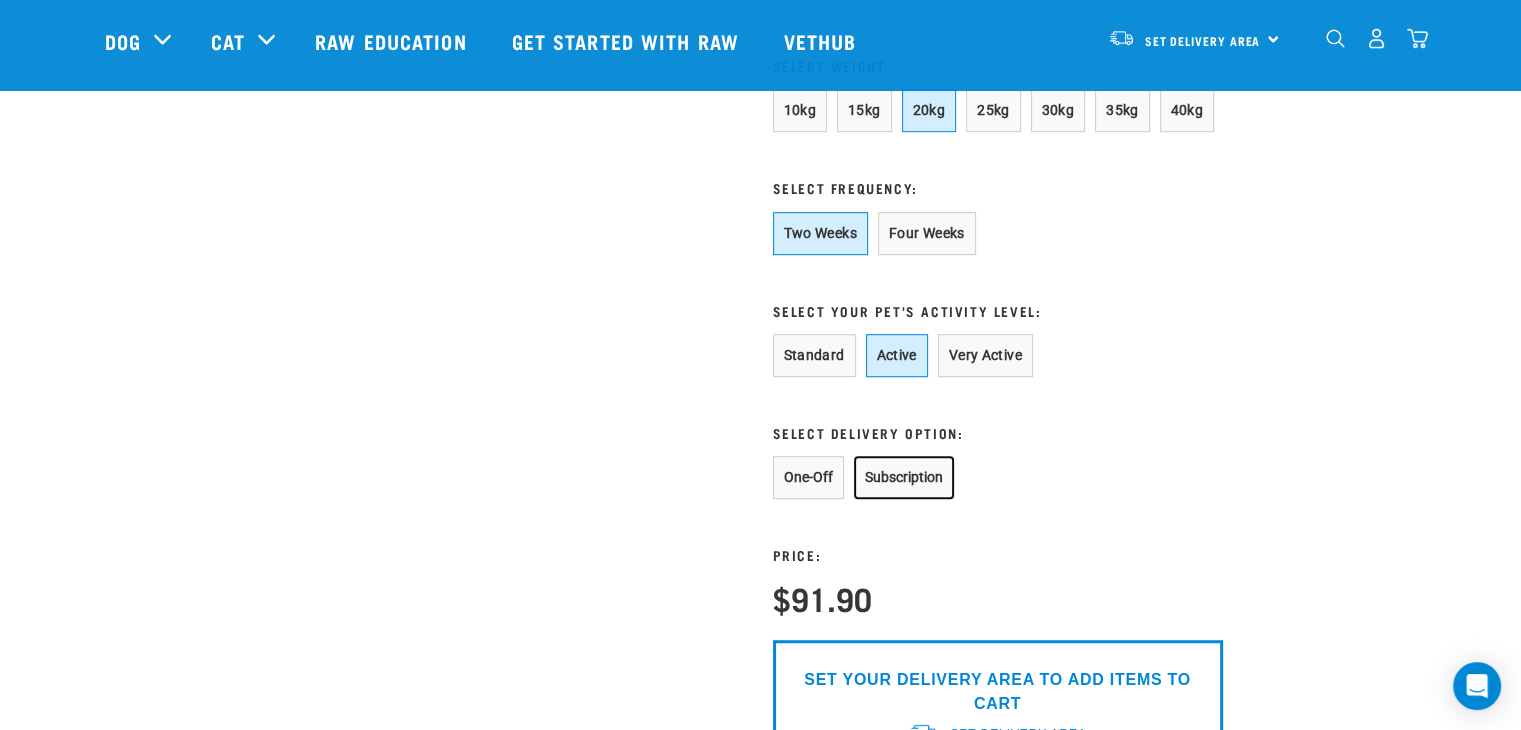 click on "Subscription" at bounding box center (904, 477) 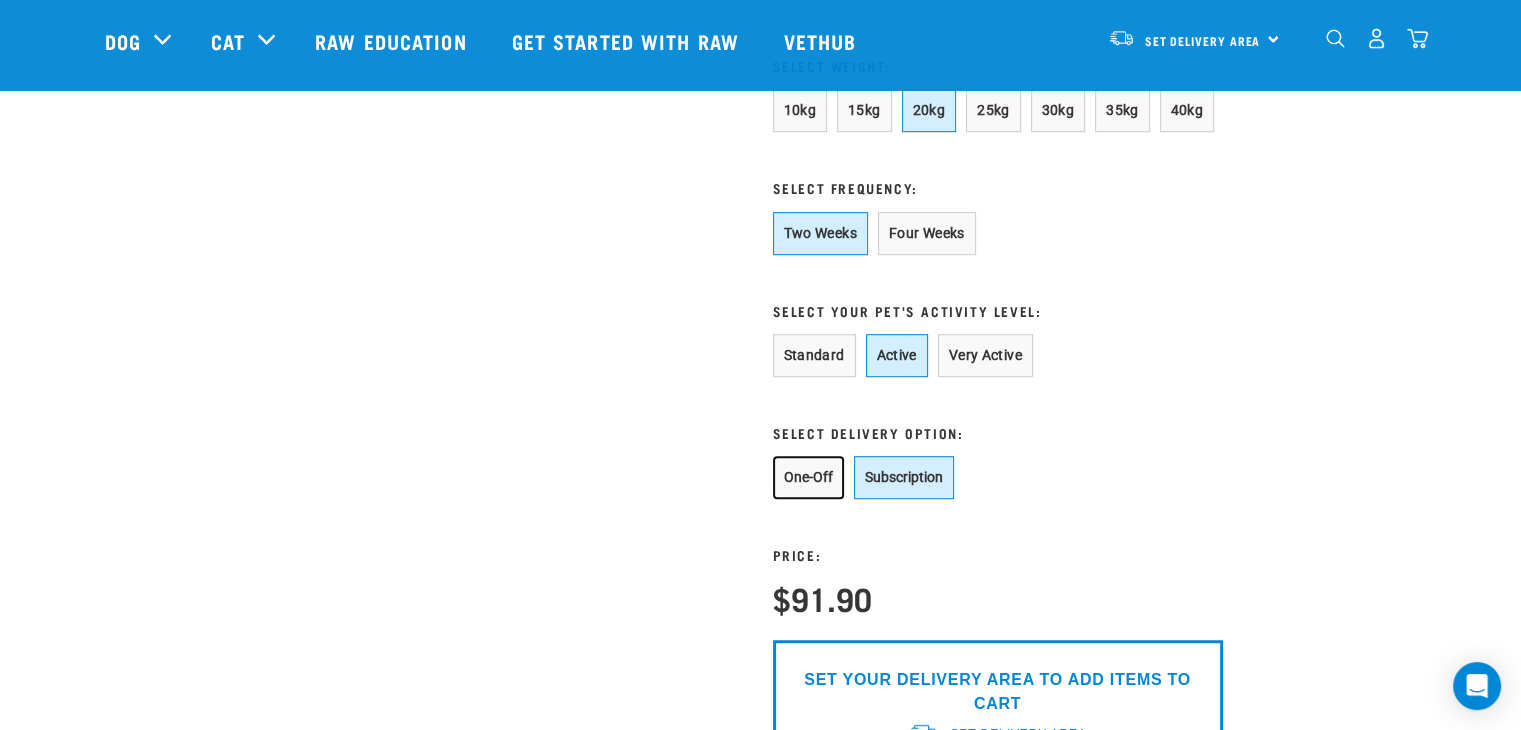 click on "One-Off" at bounding box center (808, 477) 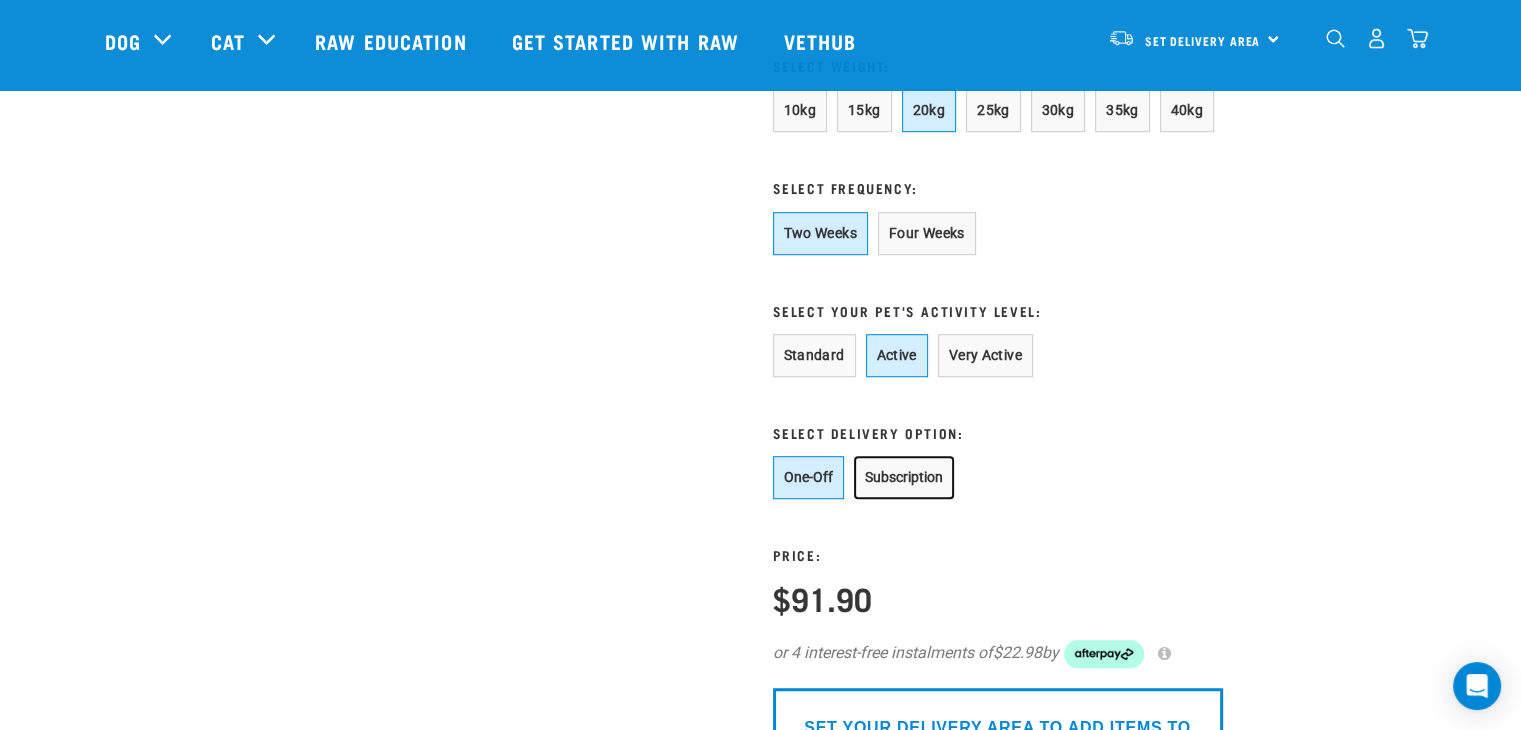 click on "Subscription" at bounding box center [904, 477] 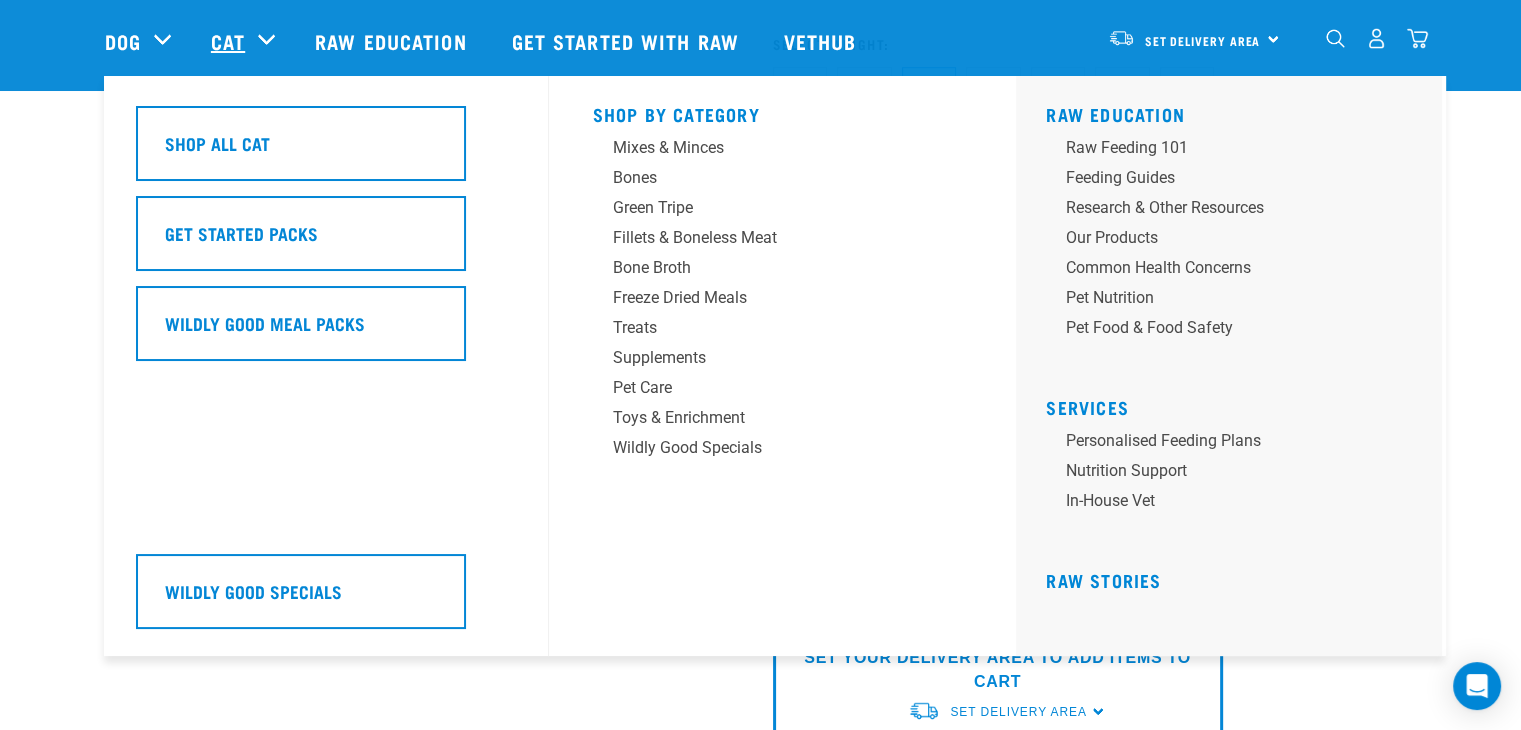 scroll, scrollTop: 900, scrollLeft: 0, axis: vertical 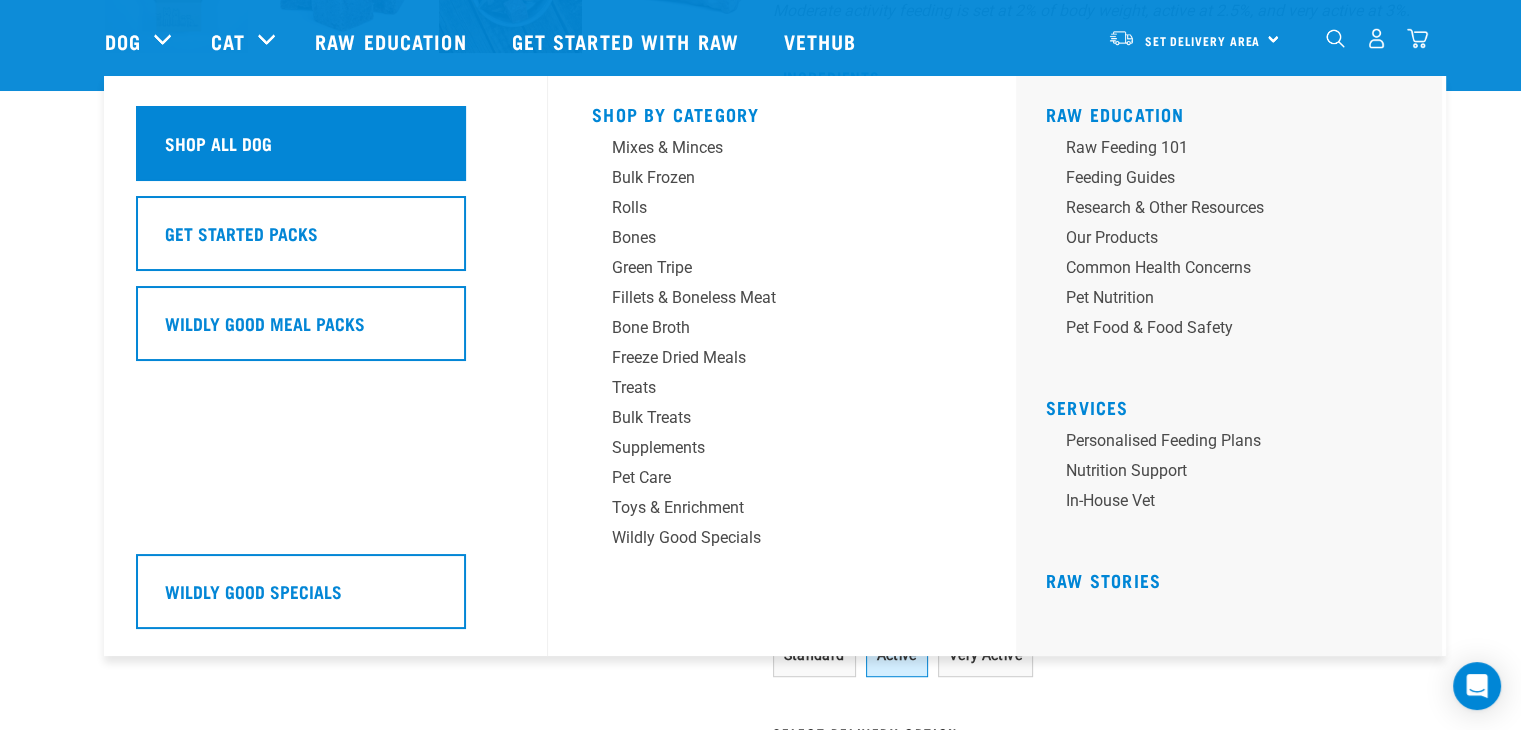 click on "Shop All Dog" at bounding box center (301, 143) 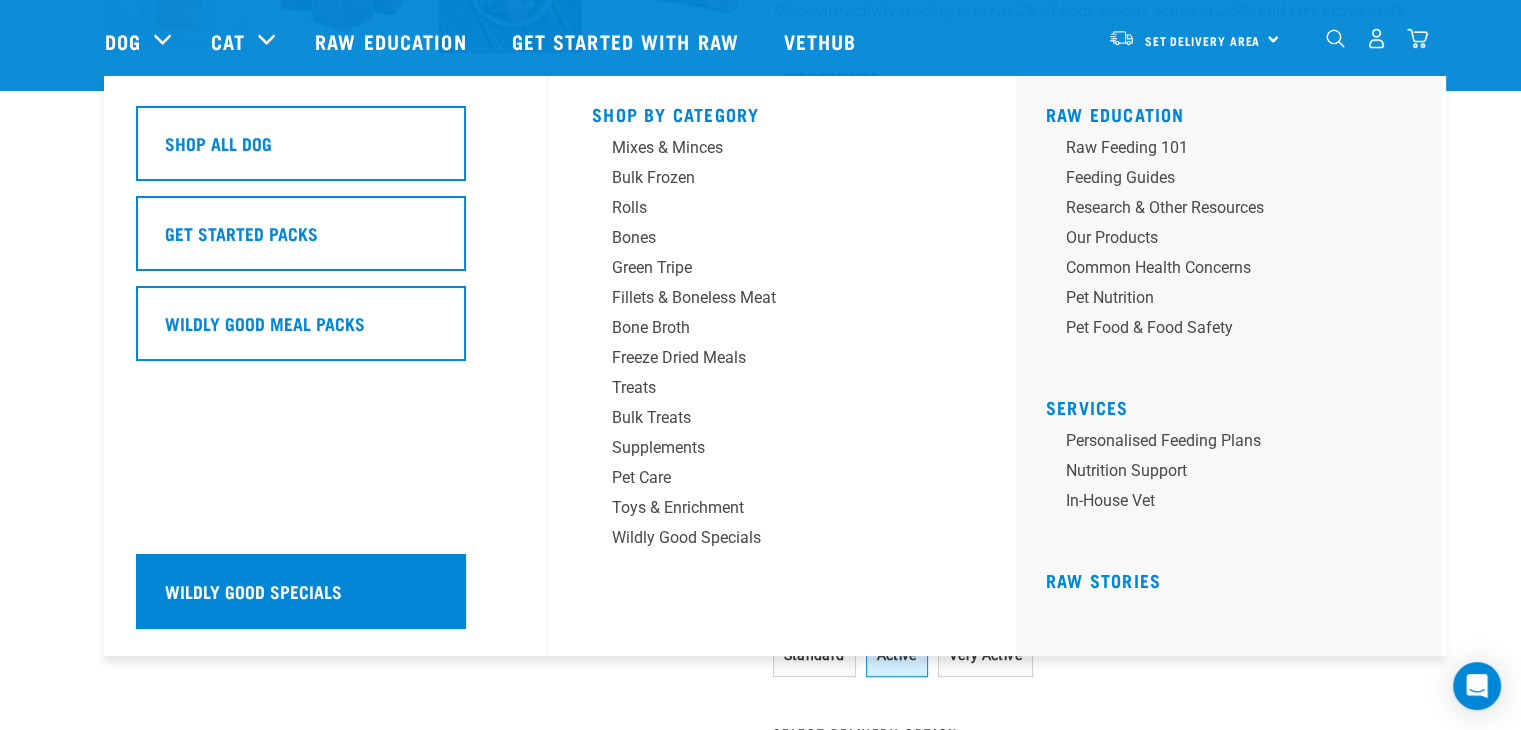 click on "Wildly Good Specials" at bounding box center (301, 591) 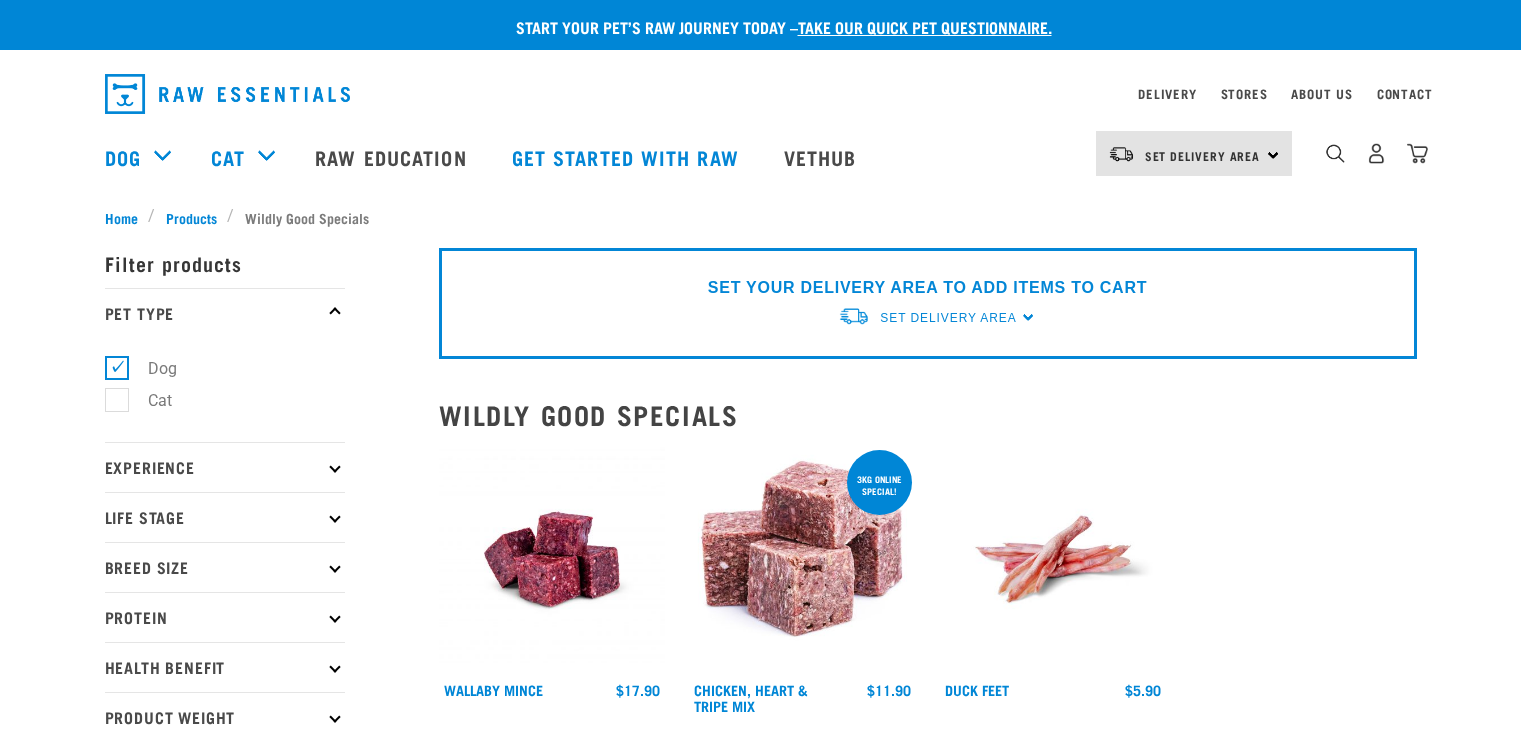 scroll, scrollTop: 0, scrollLeft: 0, axis: both 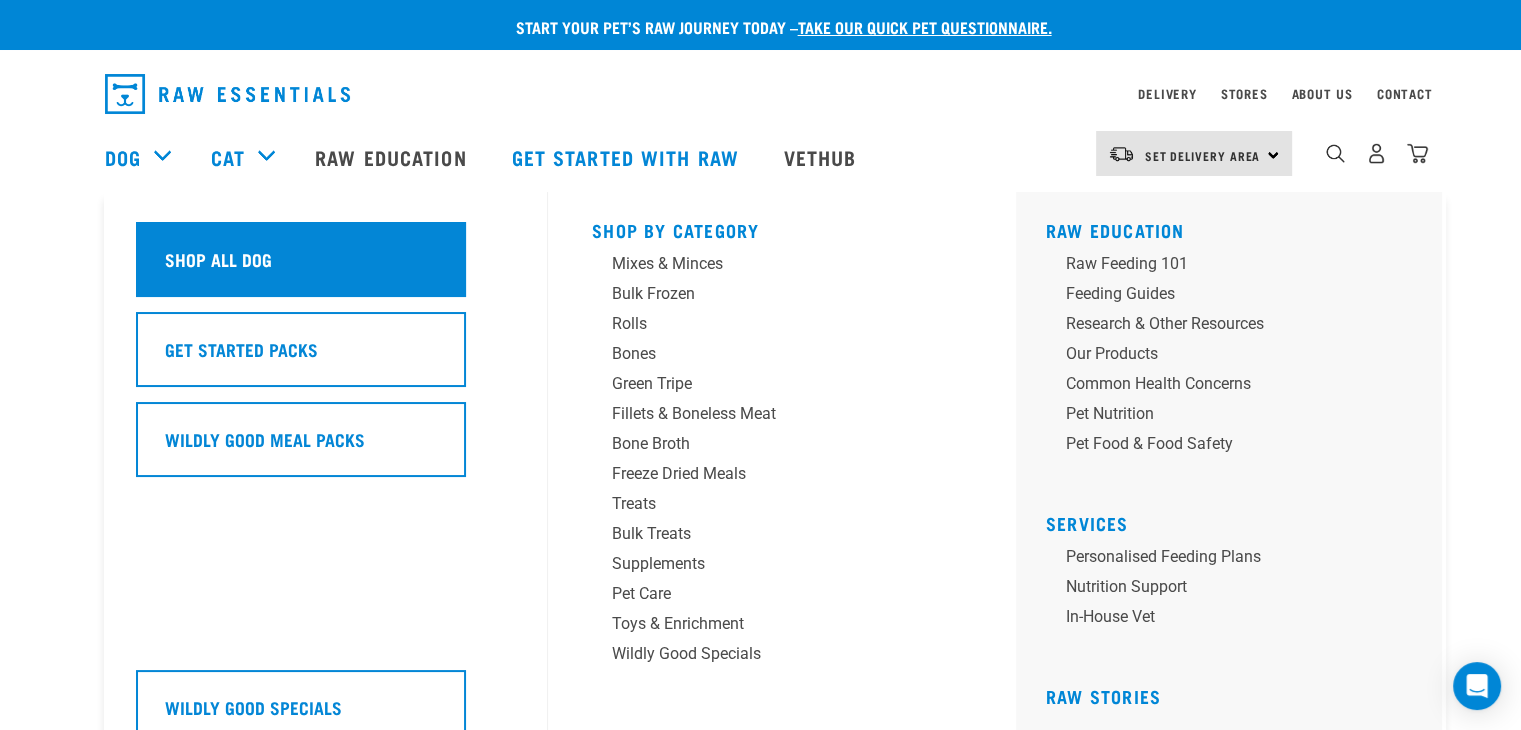 click on "Shop All Dog" at bounding box center [218, 259] 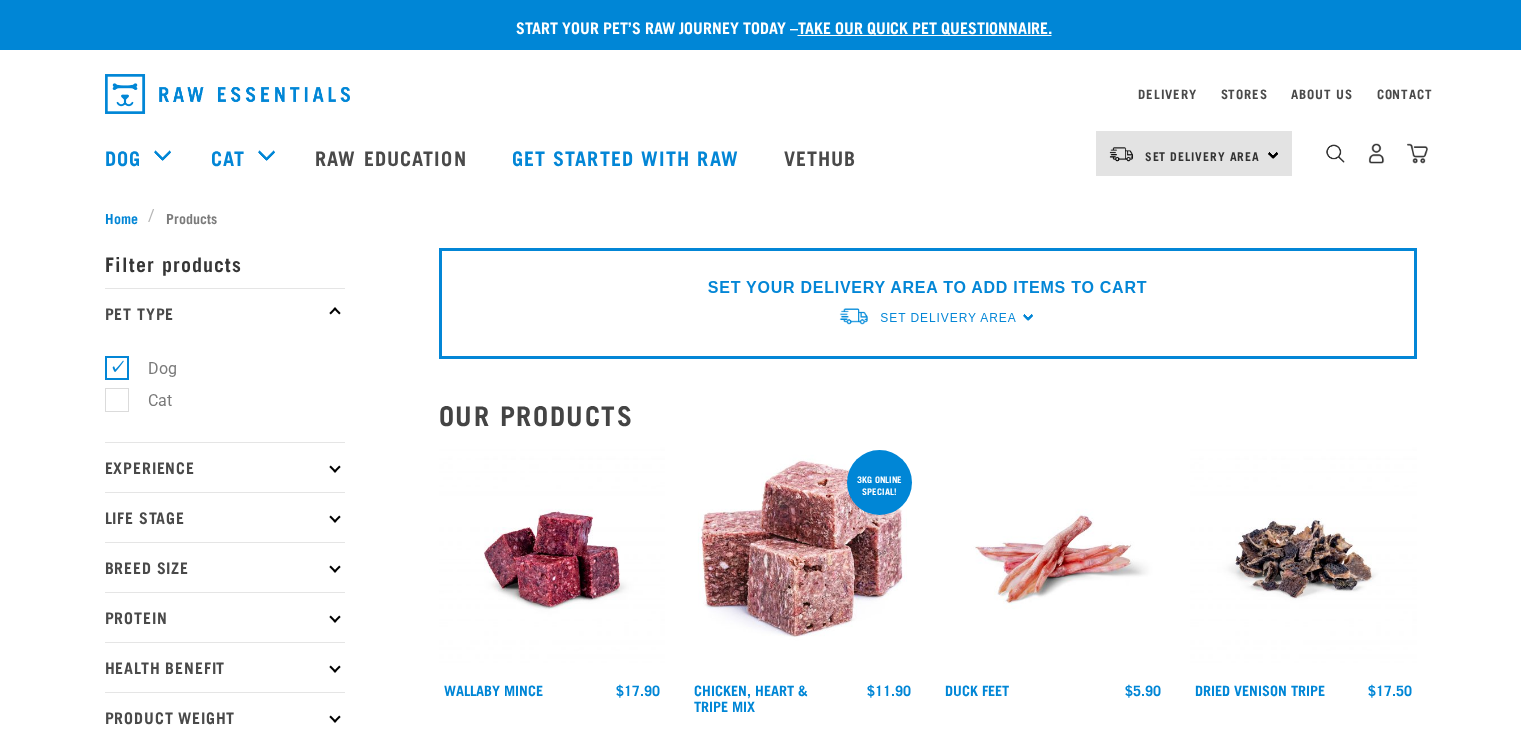 scroll, scrollTop: 0, scrollLeft: 0, axis: both 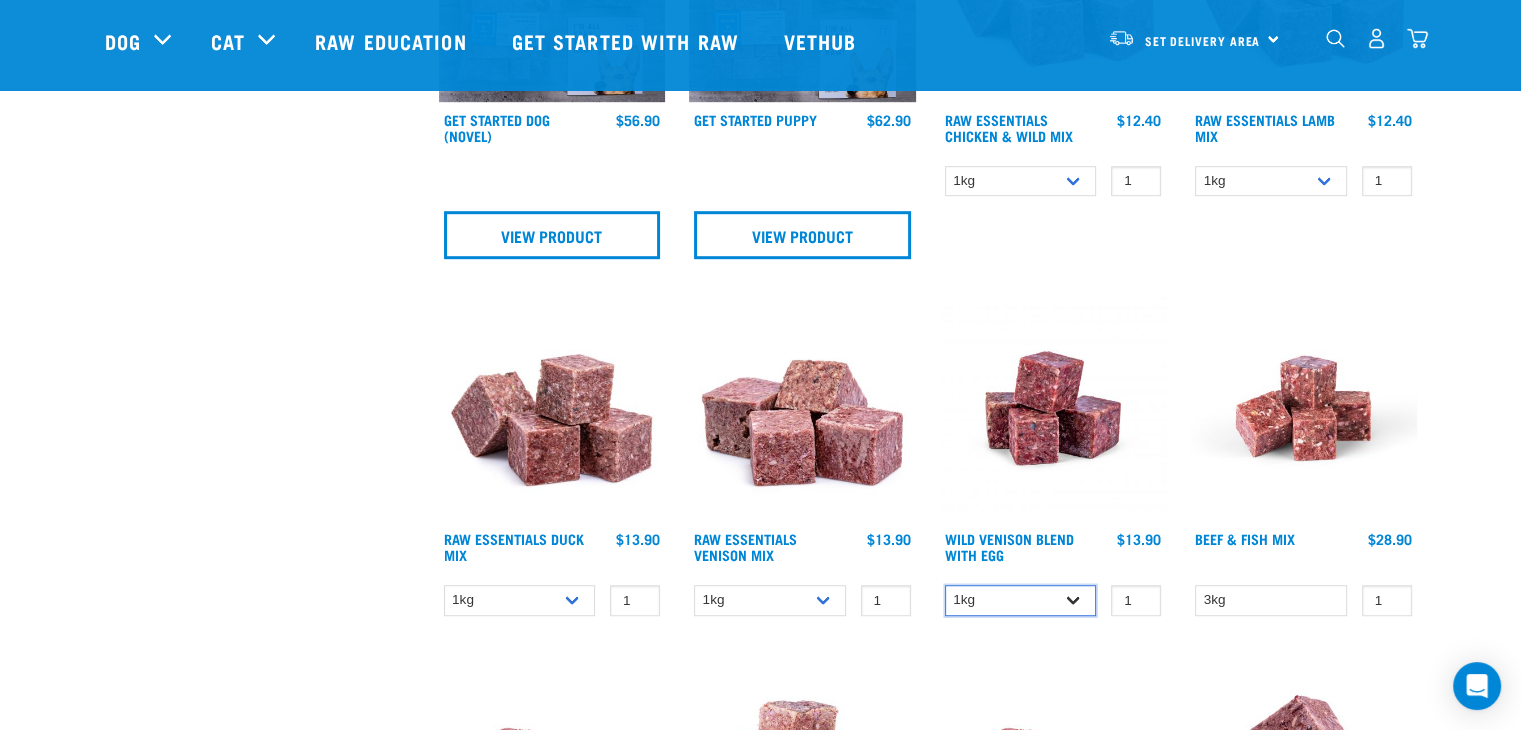click on "1kg
3kg
Bulk (10kg)" at bounding box center (1021, 600) 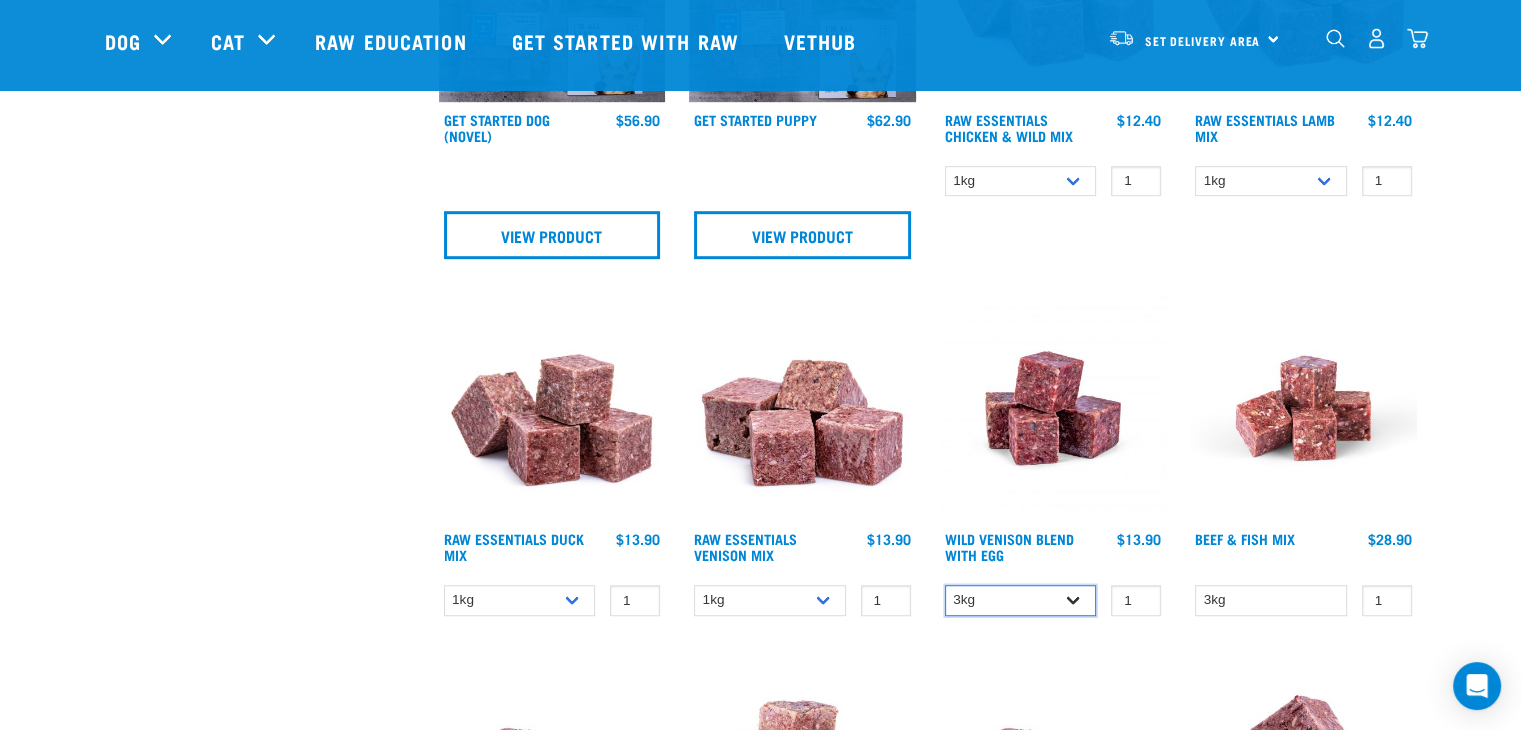 click on "1kg
3kg
Bulk (10kg)" at bounding box center [1021, 600] 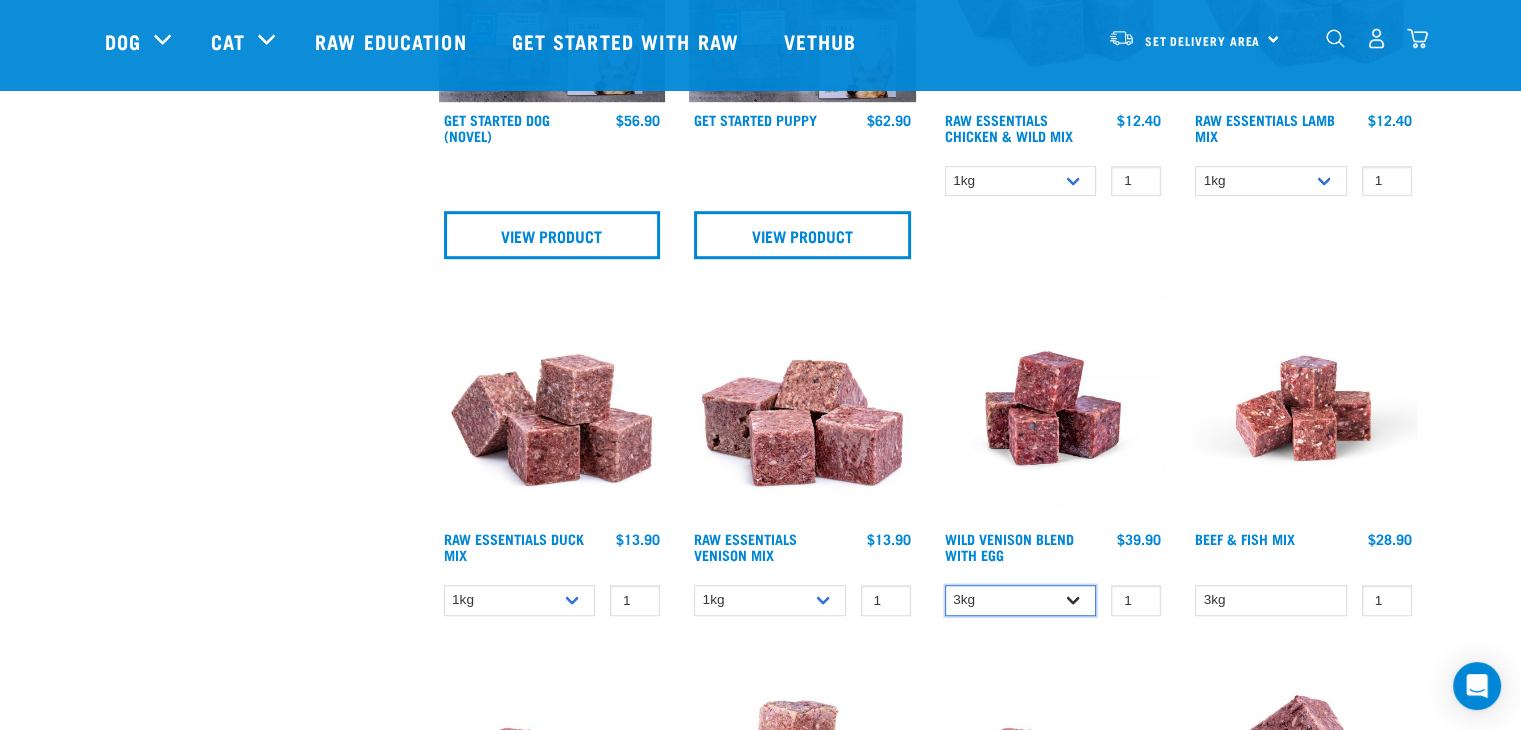 click on "1kg
3kg
Bulk (10kg)" at bounding box center (1021, 600) 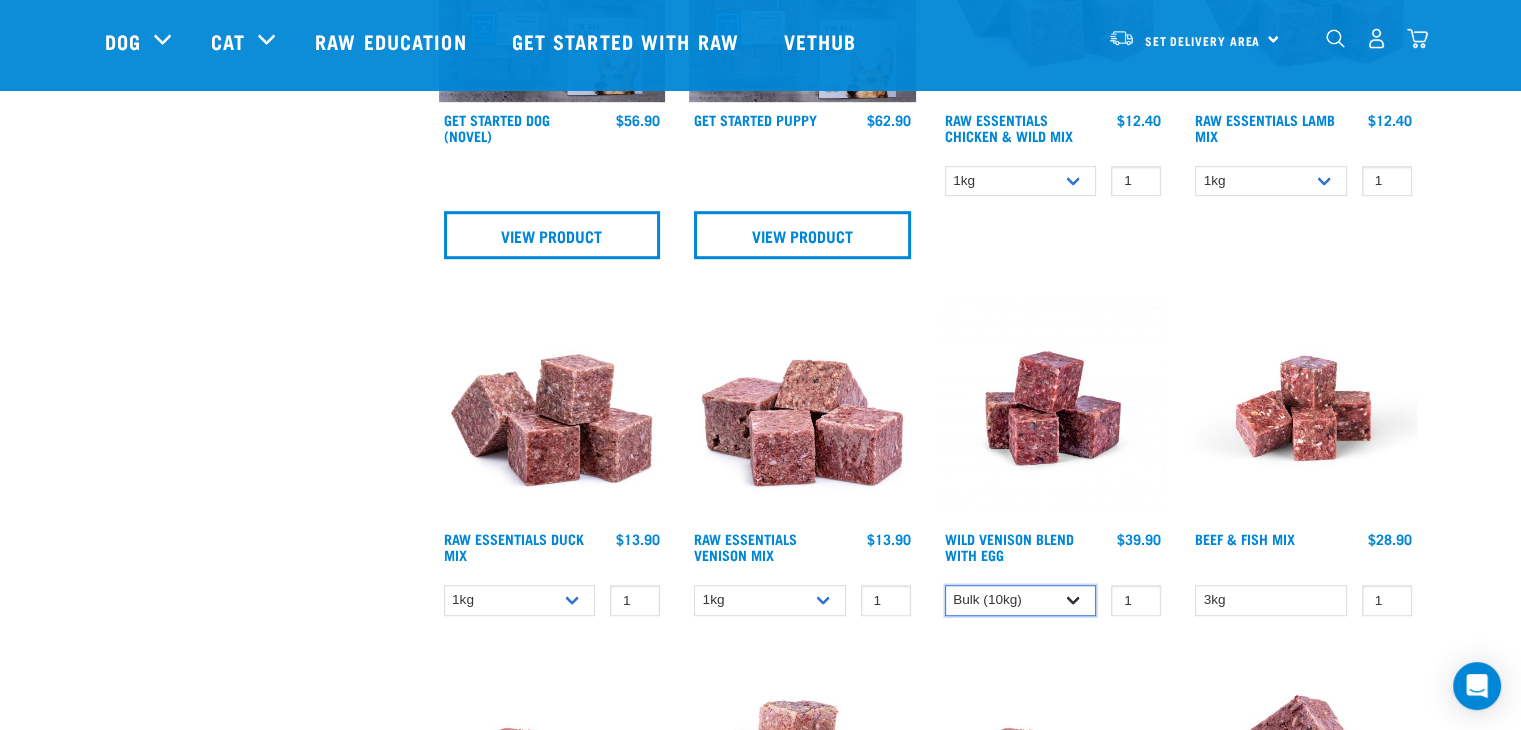 click on "1kg
3kg
Bulk (10kg)" at bounding box center (1021, 600) 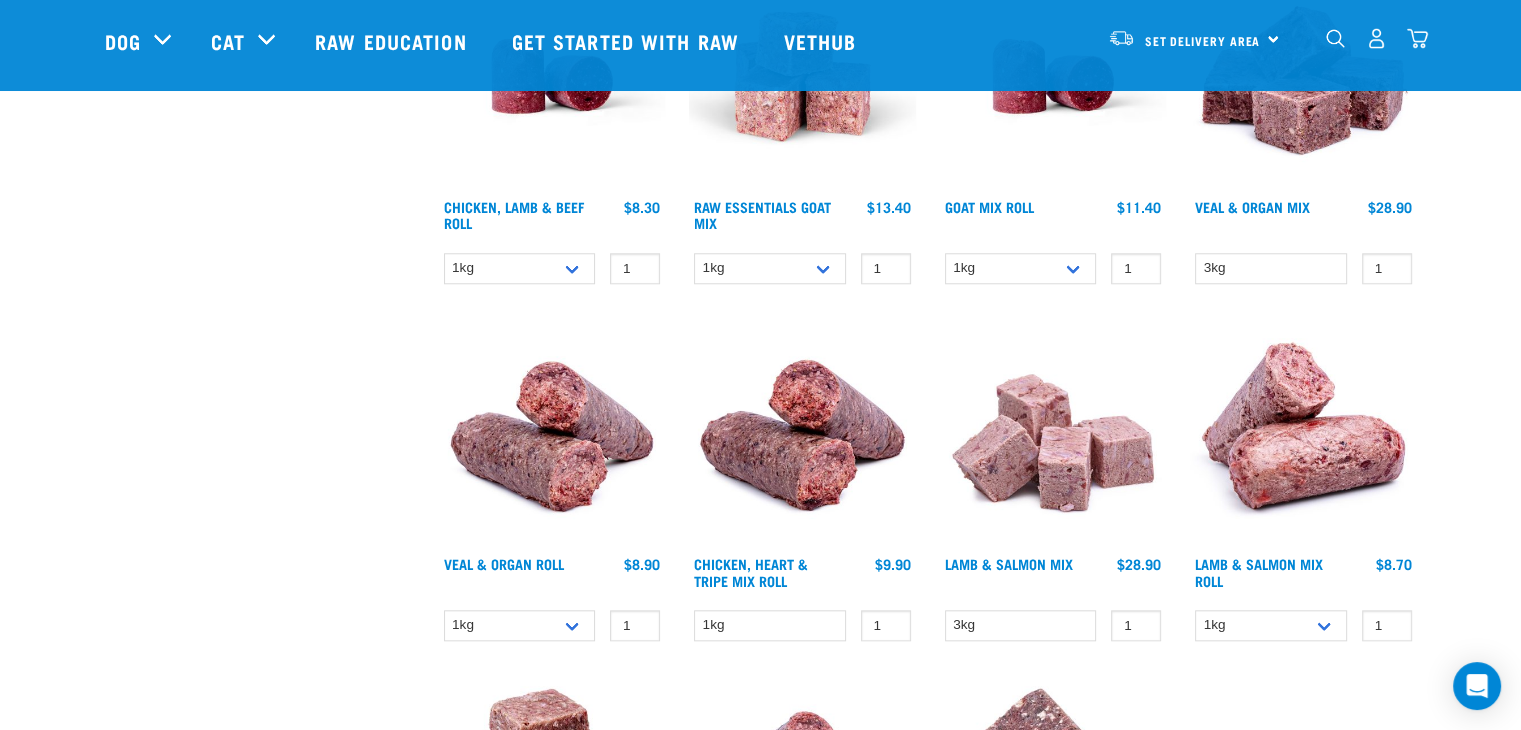 scroll, scrollTop: 1900, scrollLeft: 0, axis: vertical 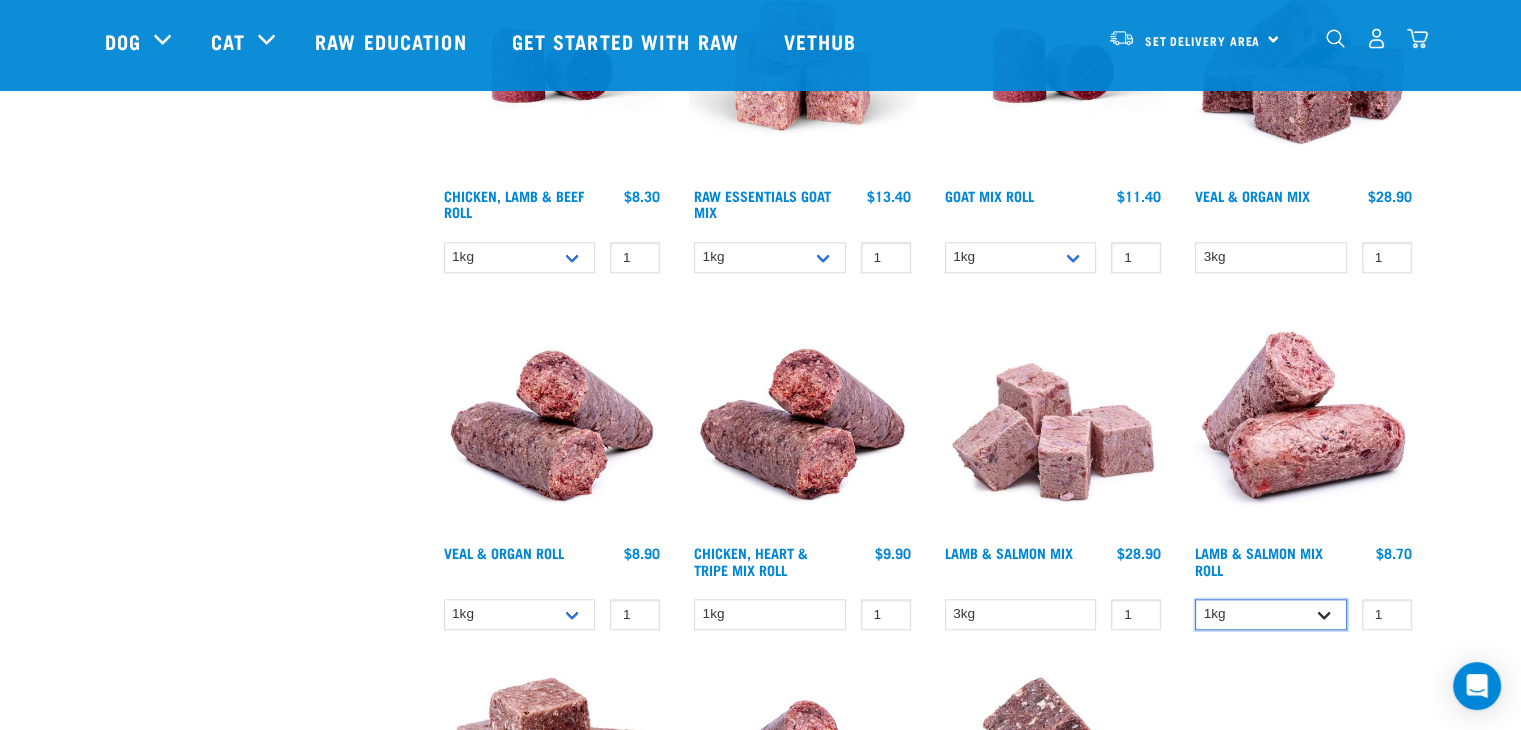 click on "1kg
Bulk (10kg)" at bounding box center (1271, 614) 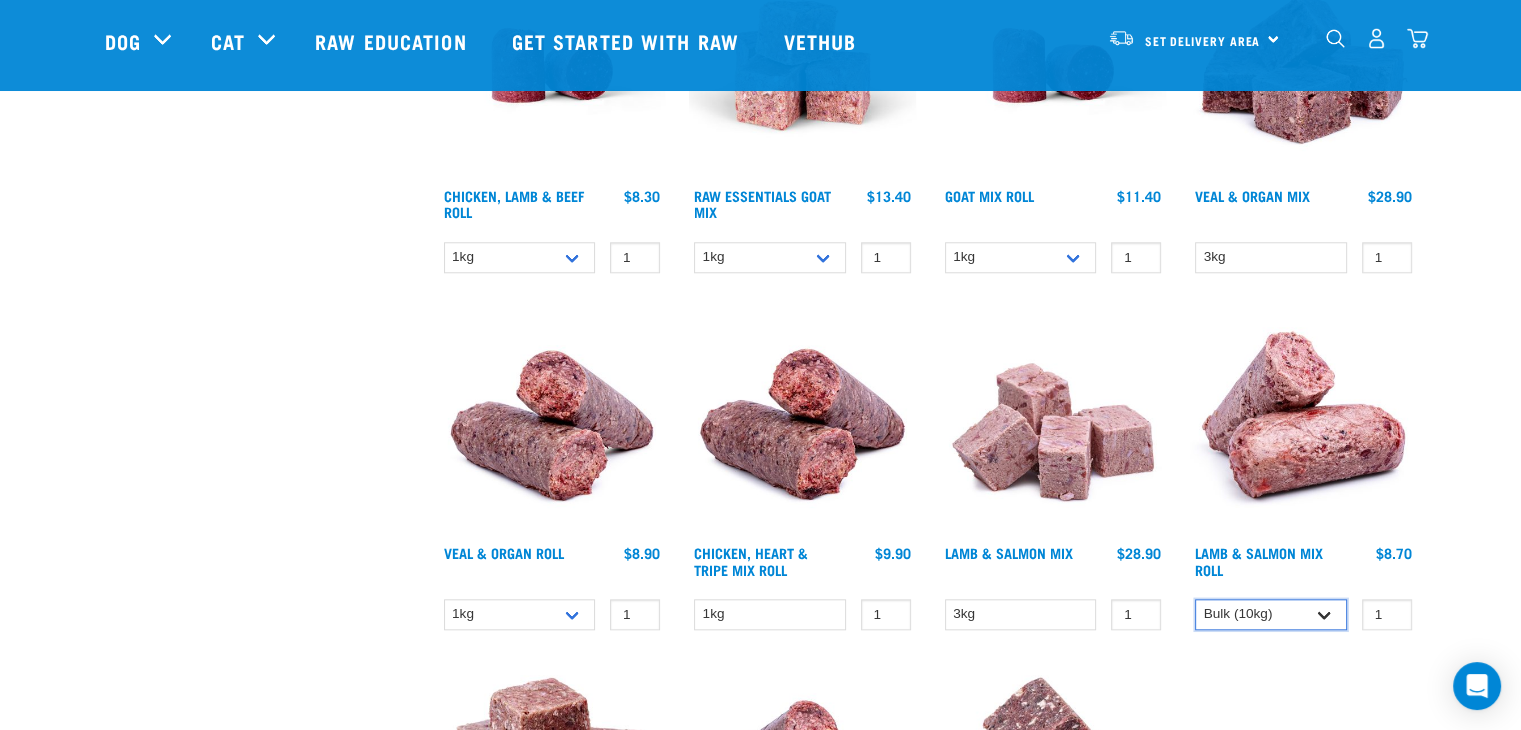 click on "1kg
Bulk (10kg)" at bounding box center (1271, 614) 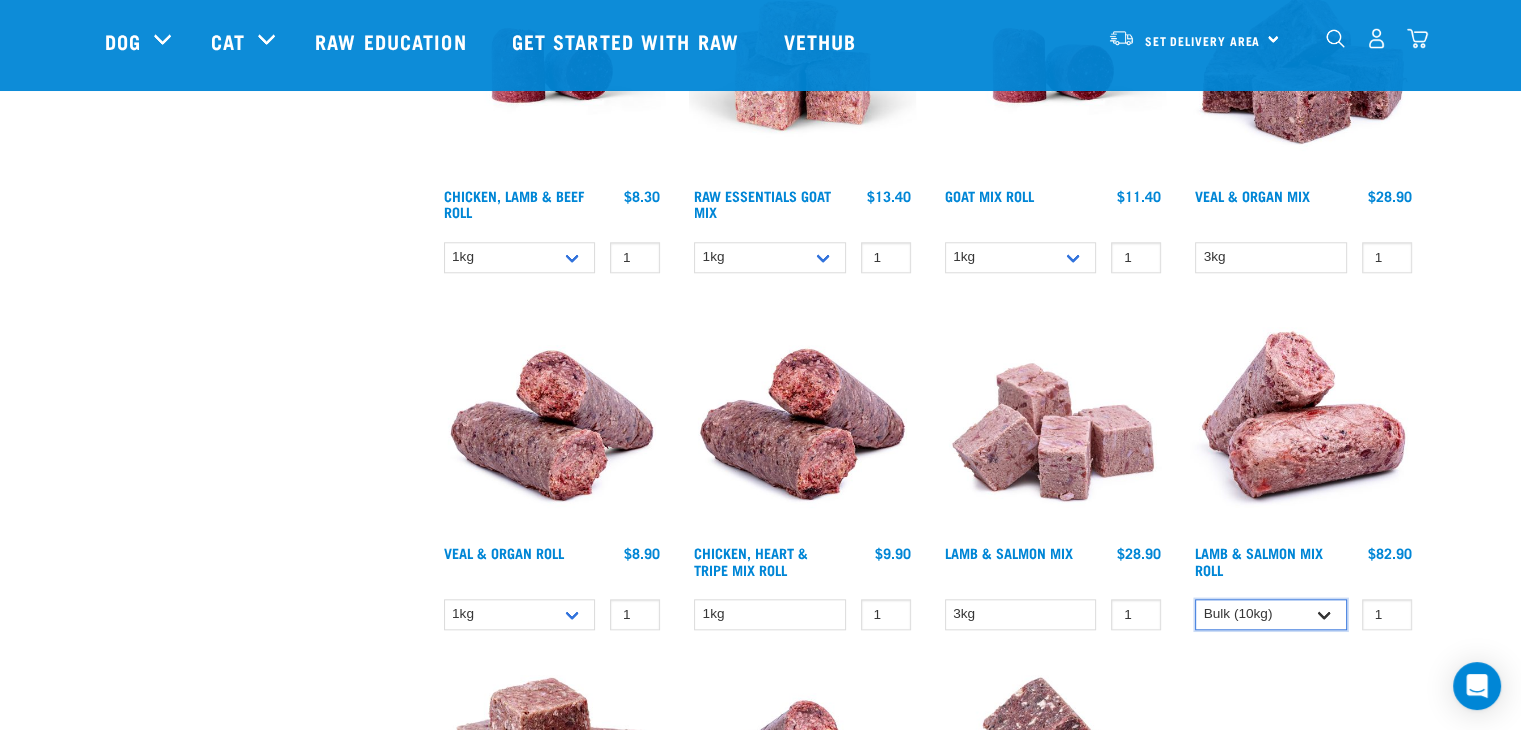 click on "1kg
Bulk (10kg)" at bounding box center (1271, 614) 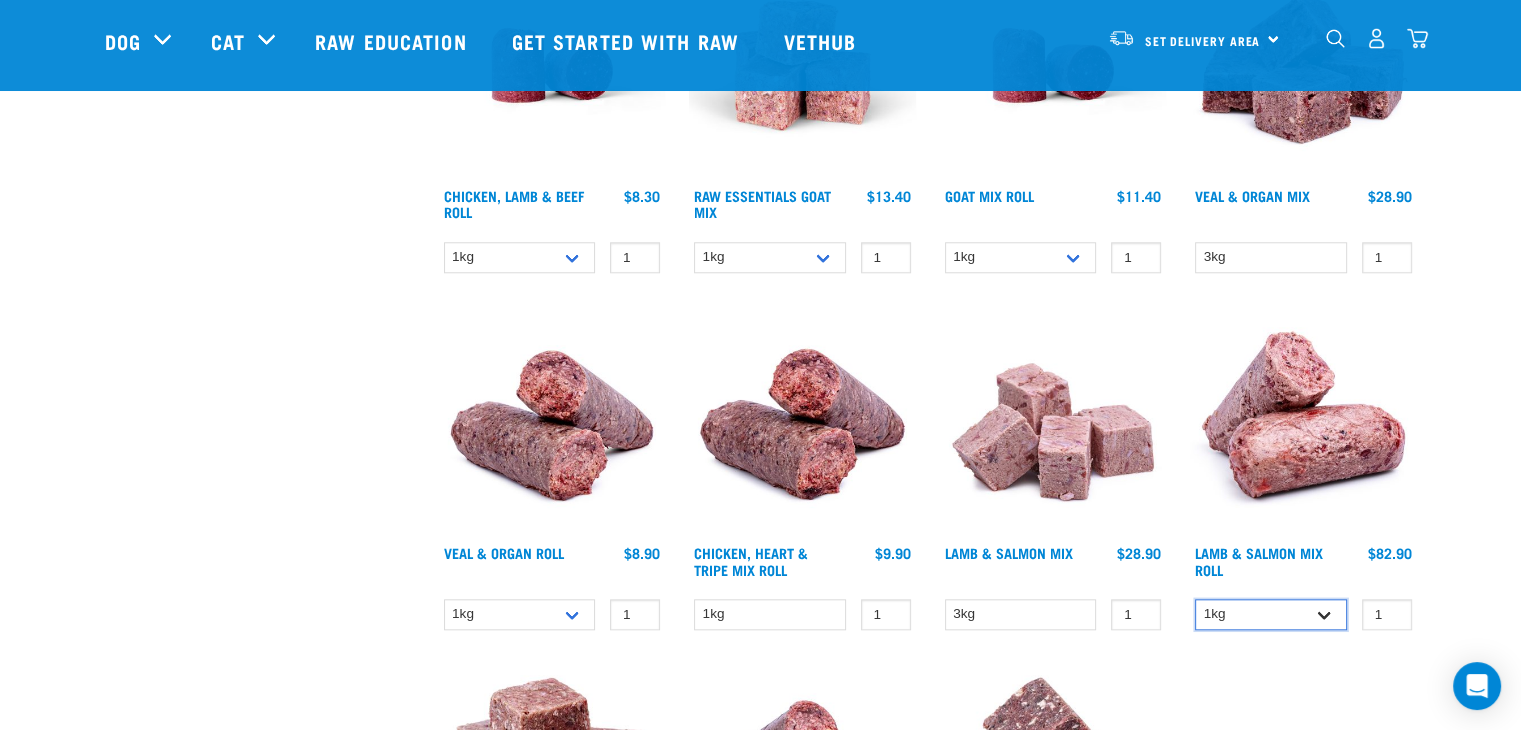 click on "1kg
Bulk (10kg)" at bounding box center (1271, 614) 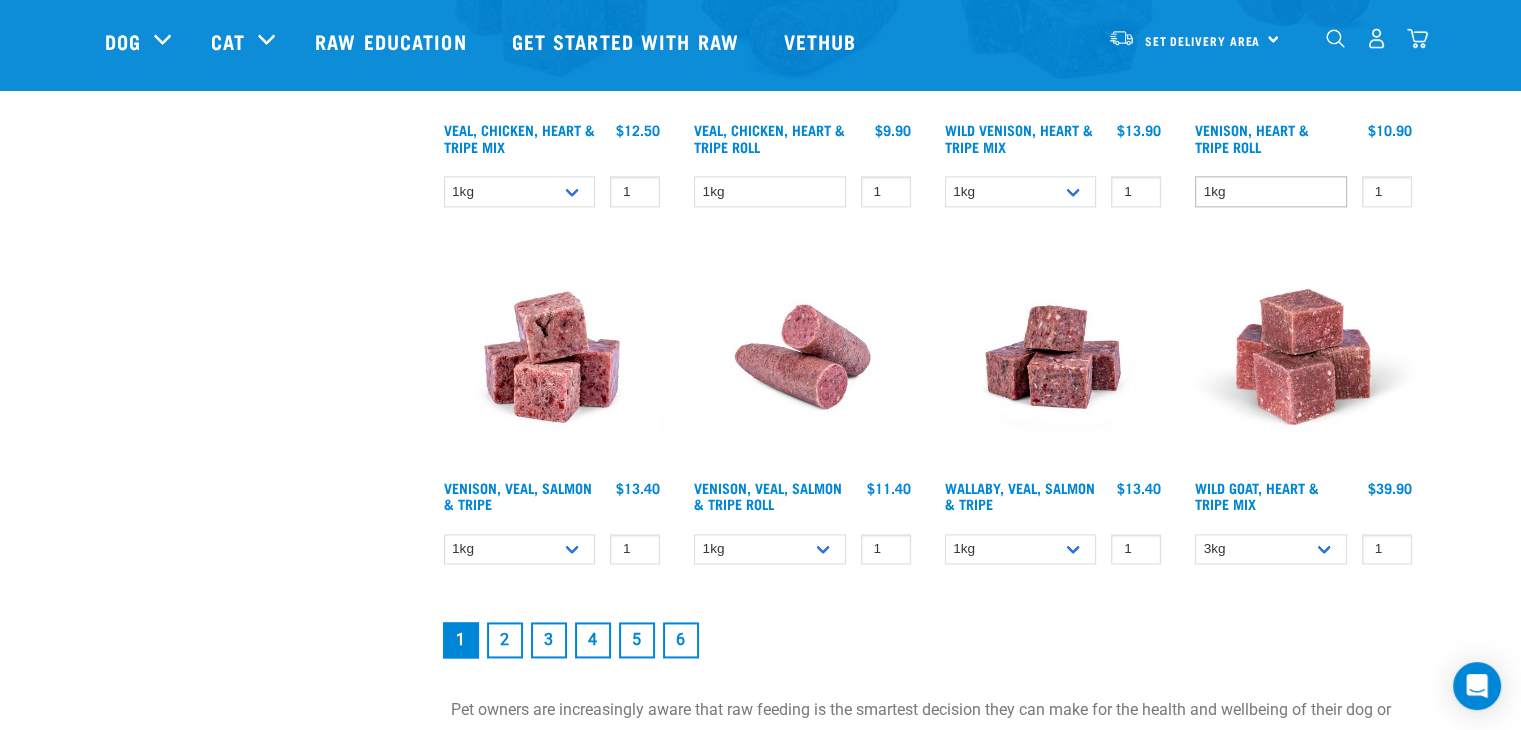 scroll, scrollTop: 2800, scrollLeft: 0, axis: vertical 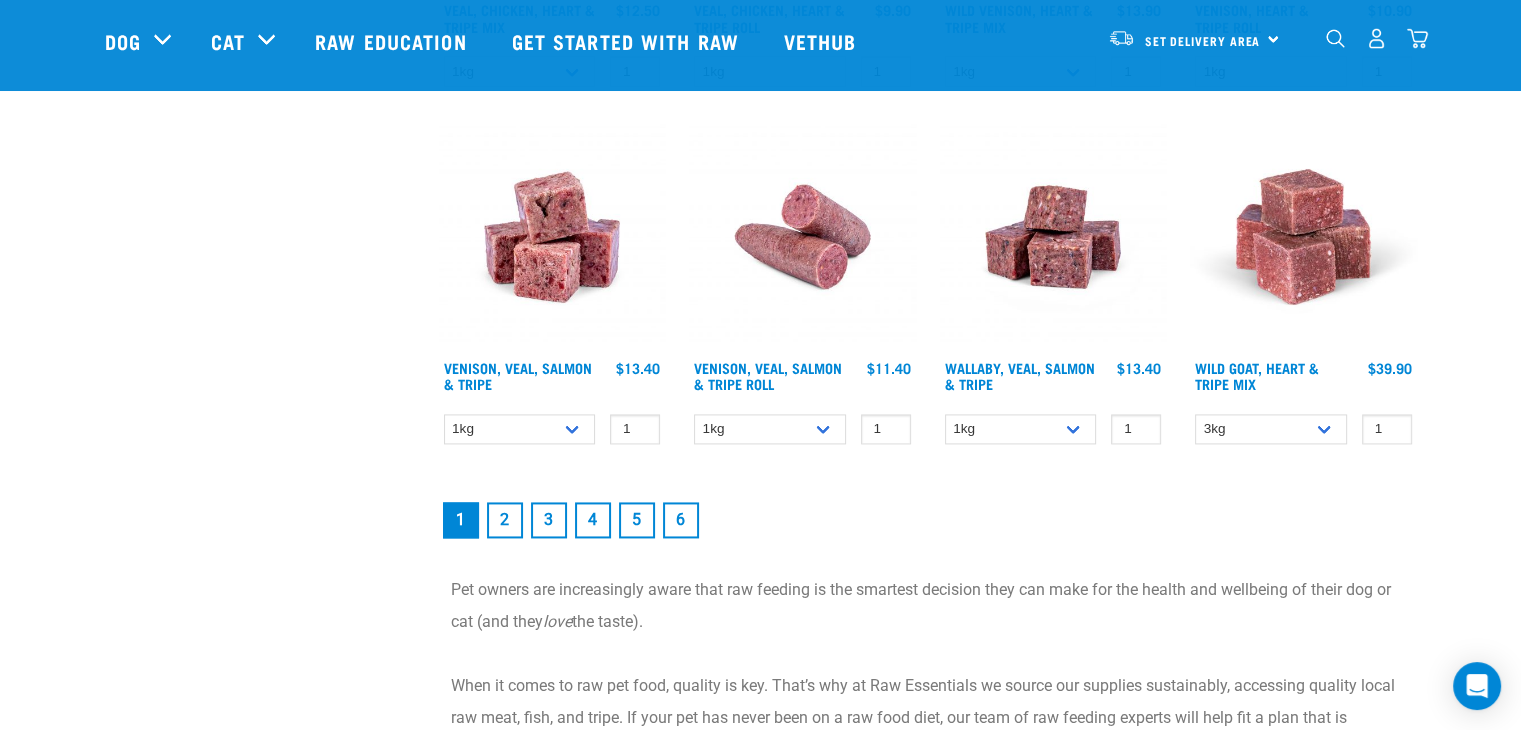 click on "2" at bounding box center [505, 520] 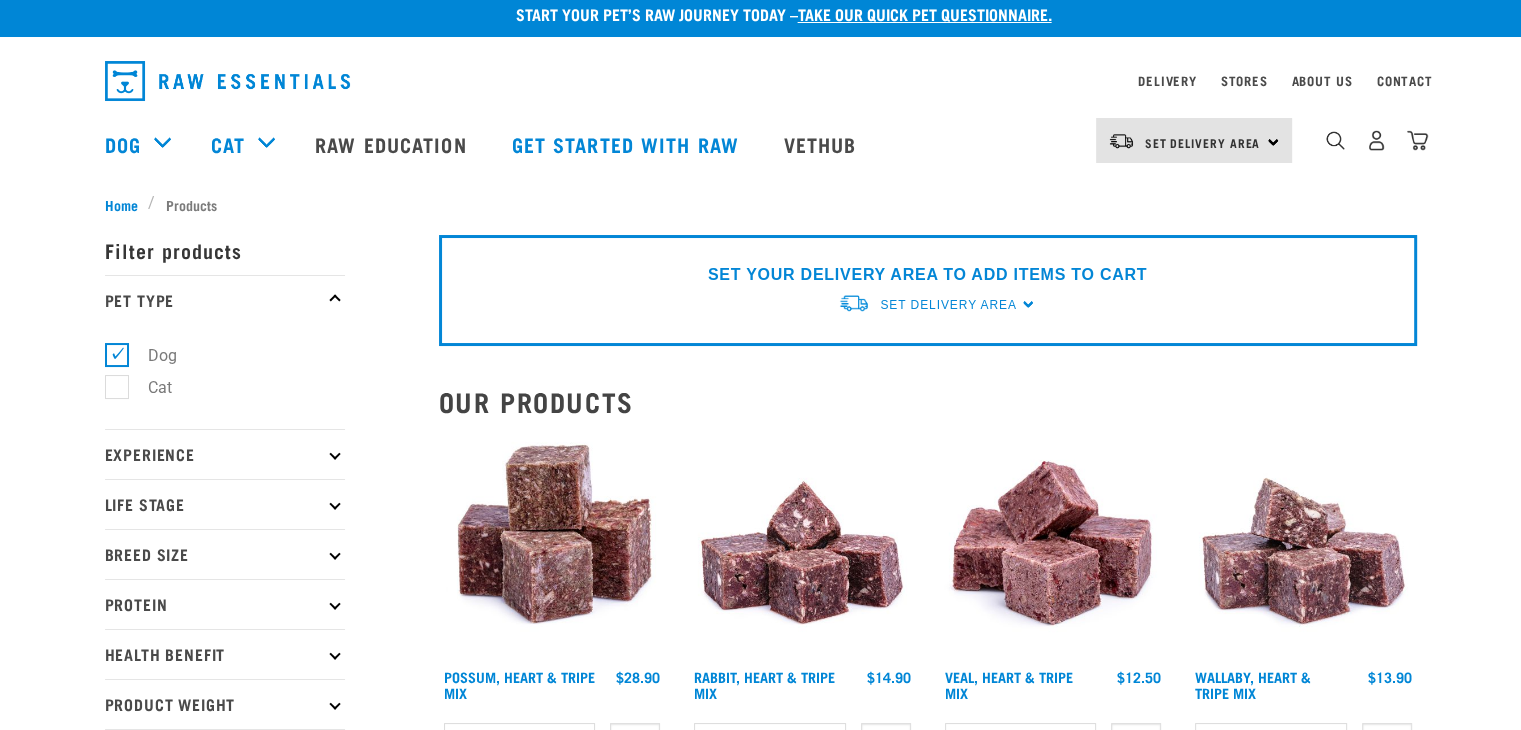 scroll, scrollTop: 0, scrollLeft: 0, axis: both 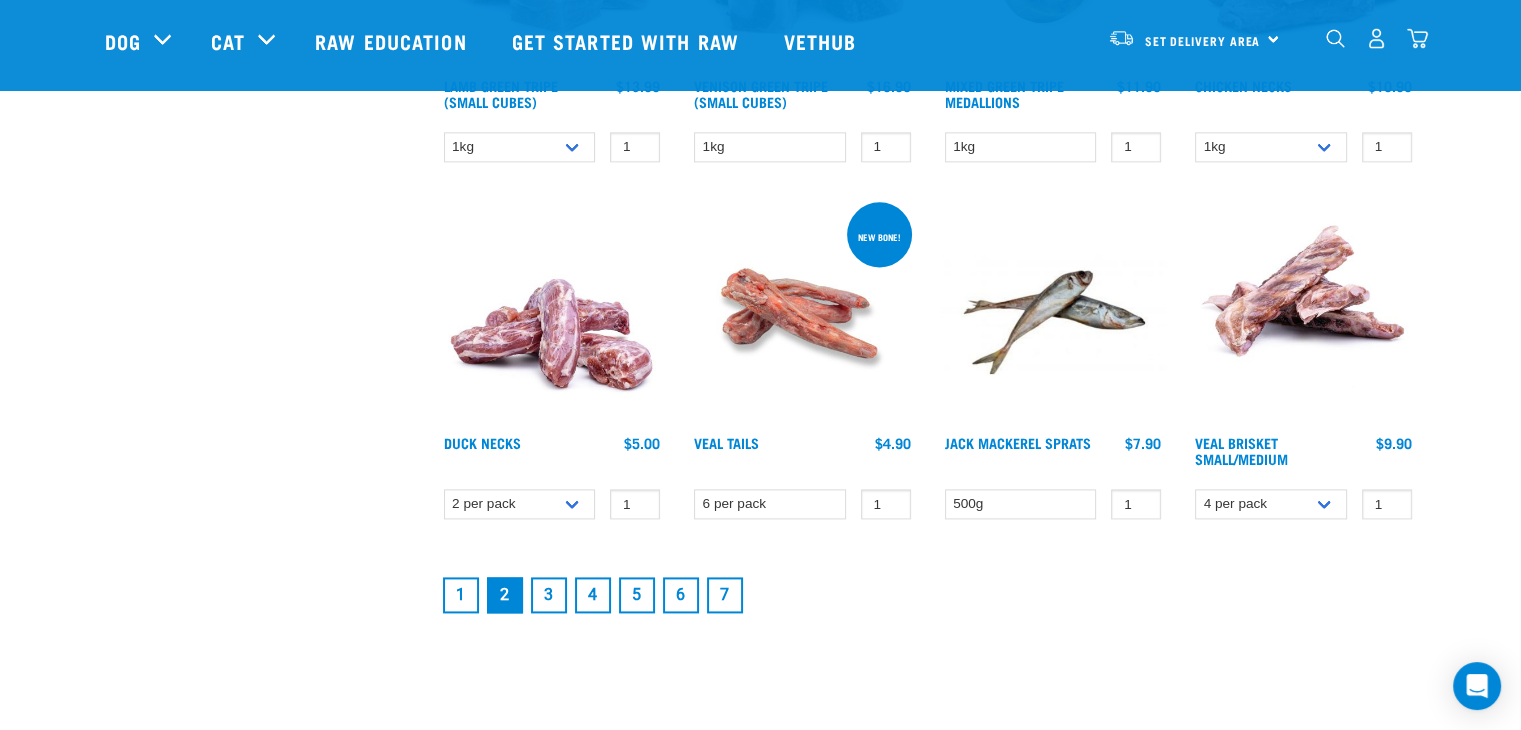 click on "3" at bounding box center [549, 595] 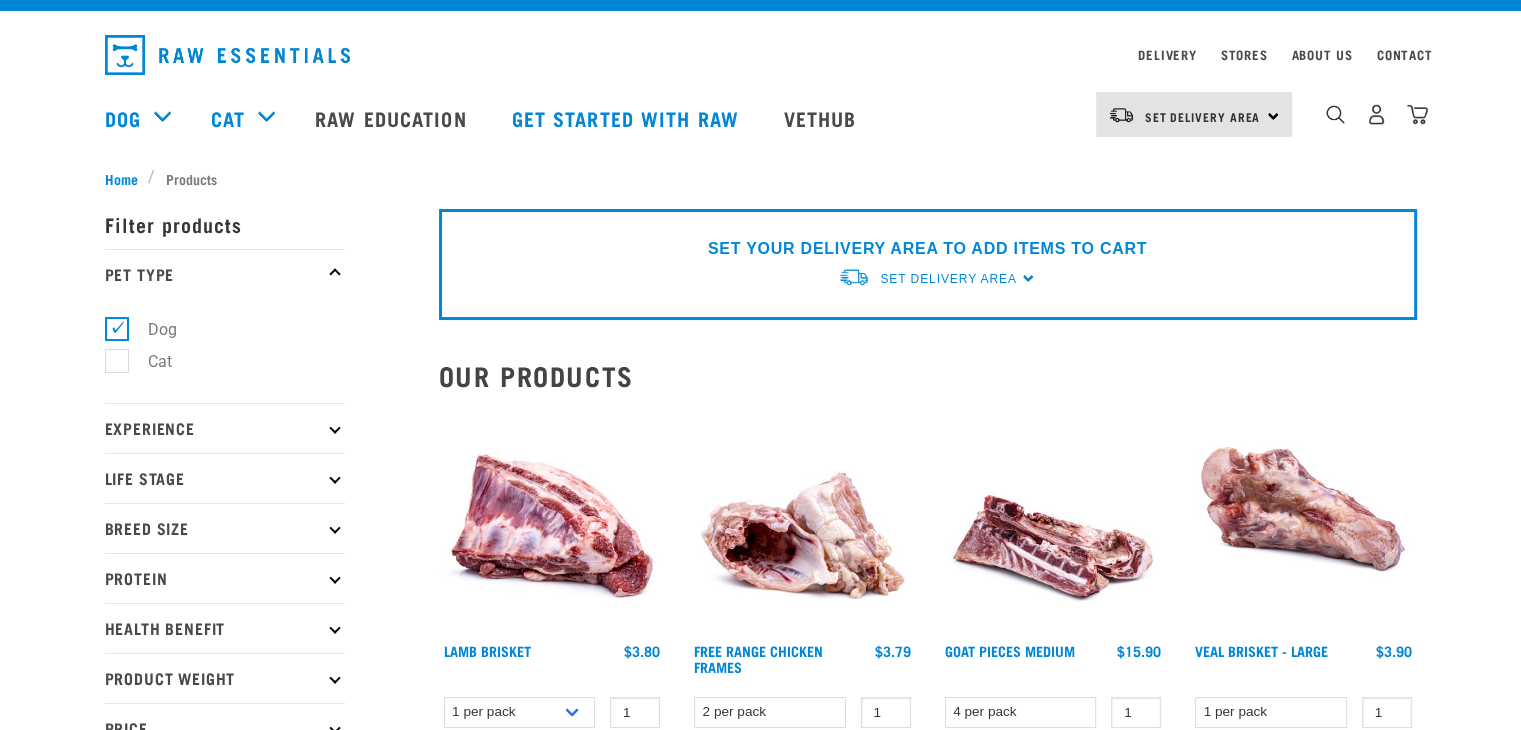 scroll, scrollTop: 0, scrollLeft: 0, axis: both 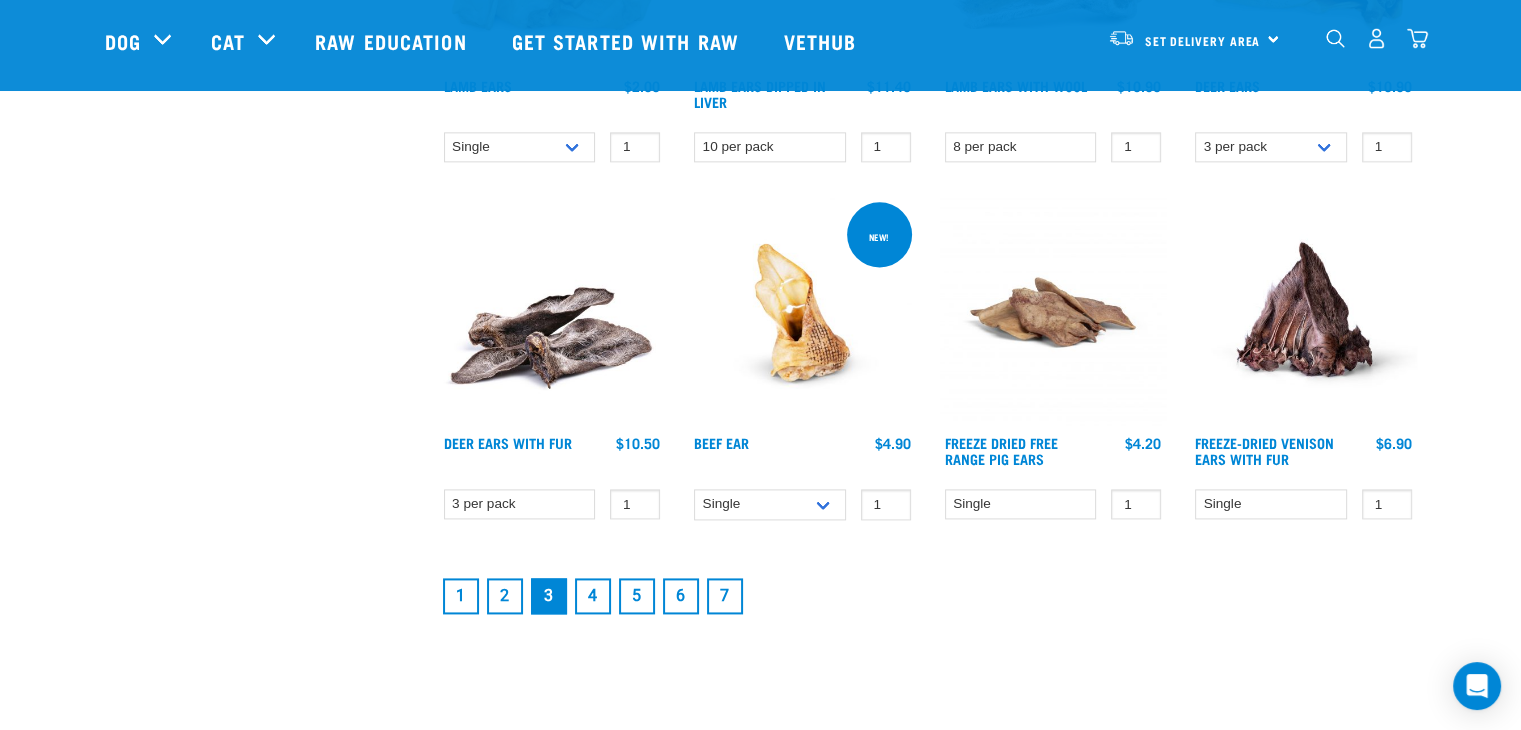 click on "4" at bounding box center (593, 596) 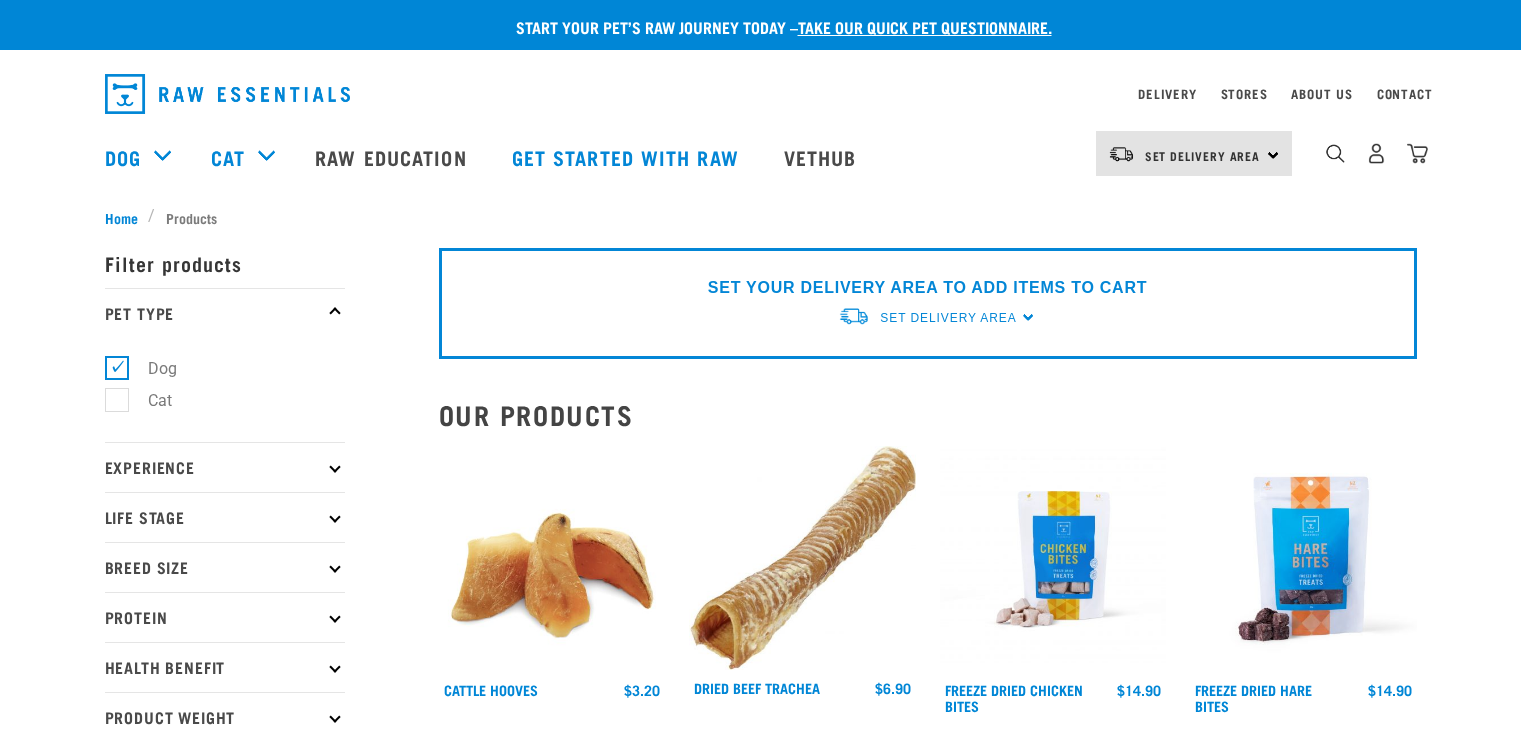 scroll, scrollTop: 24, scrollLeft: 0, axis: vertical 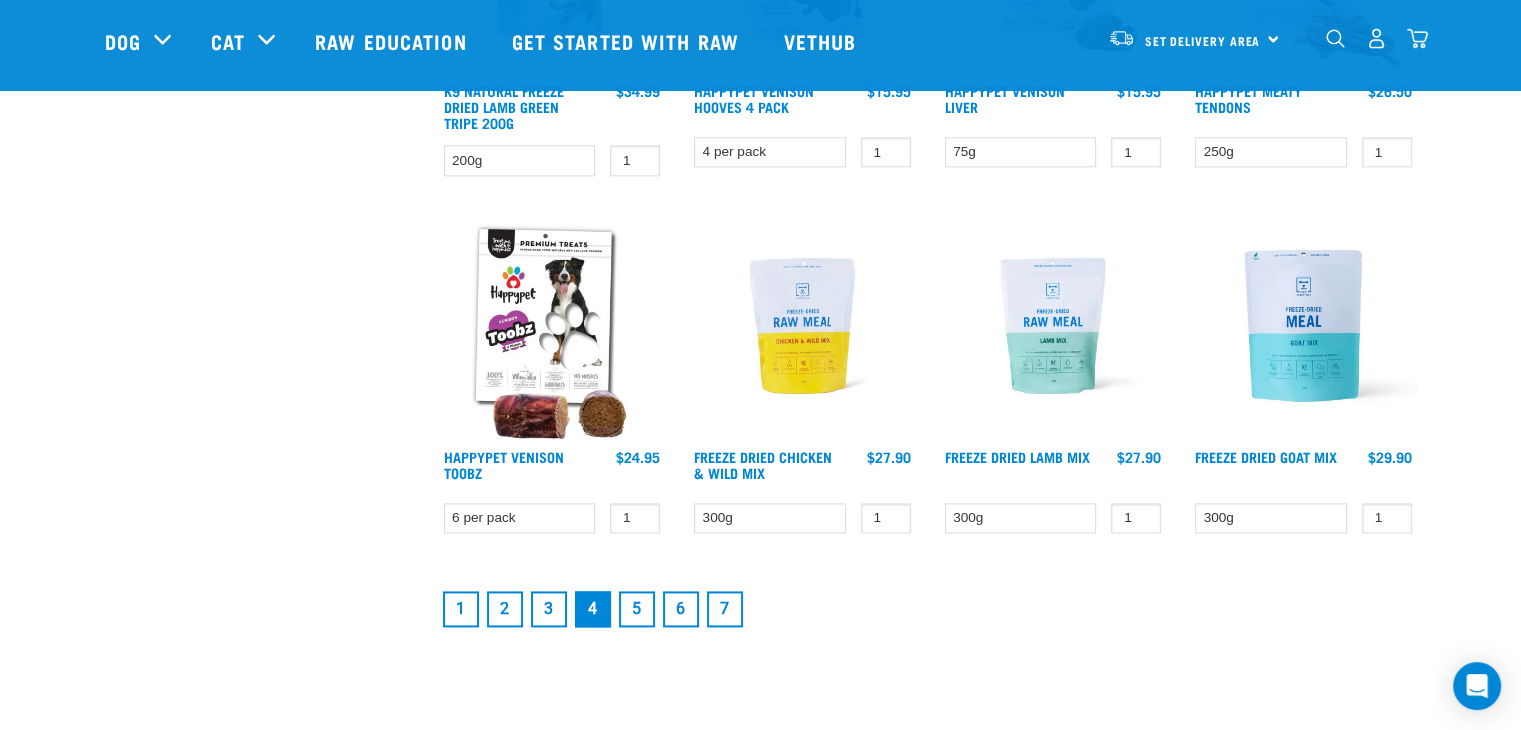 click on "5" at bounding box center [637, 609] 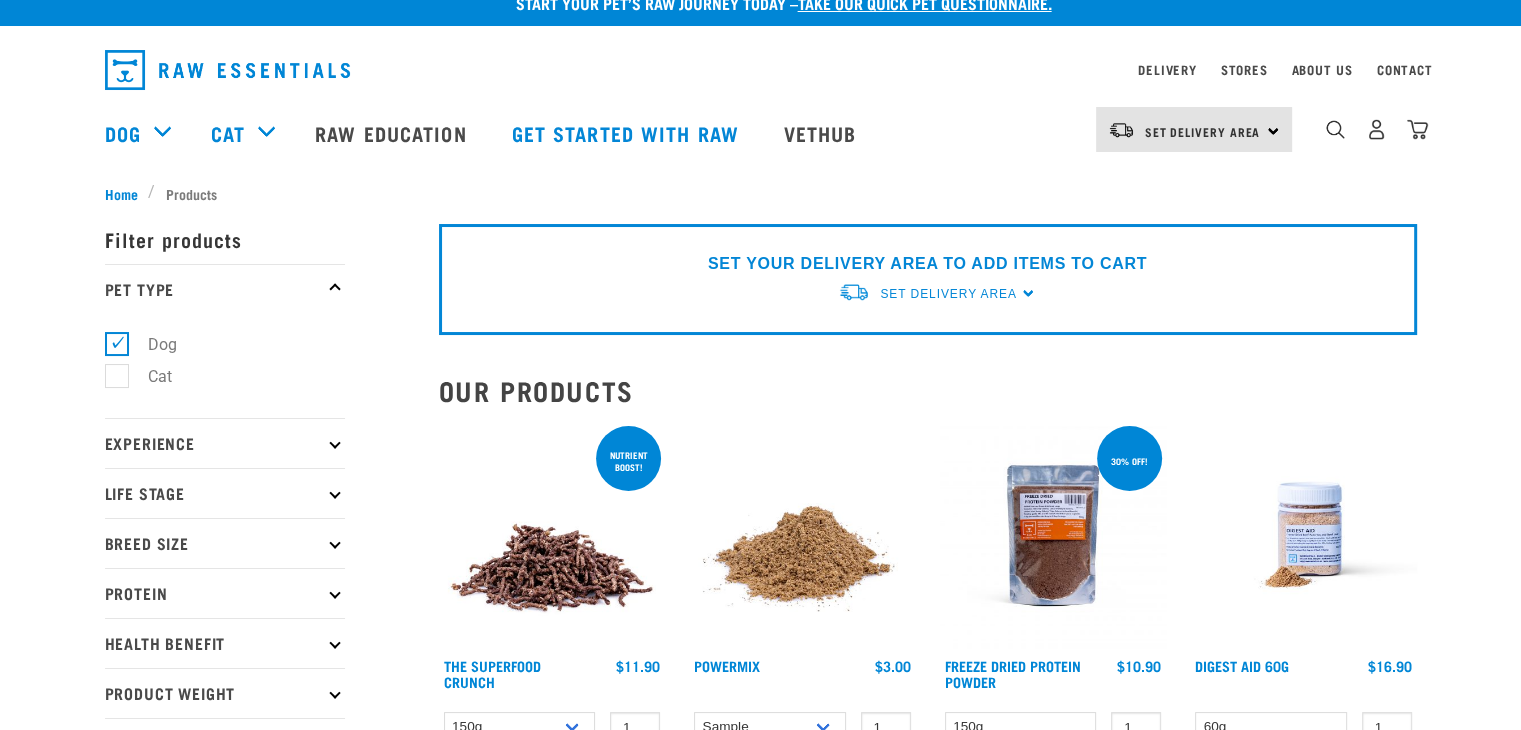 scroll, scrollTop: 0, scrollLeft: 0, axis: both 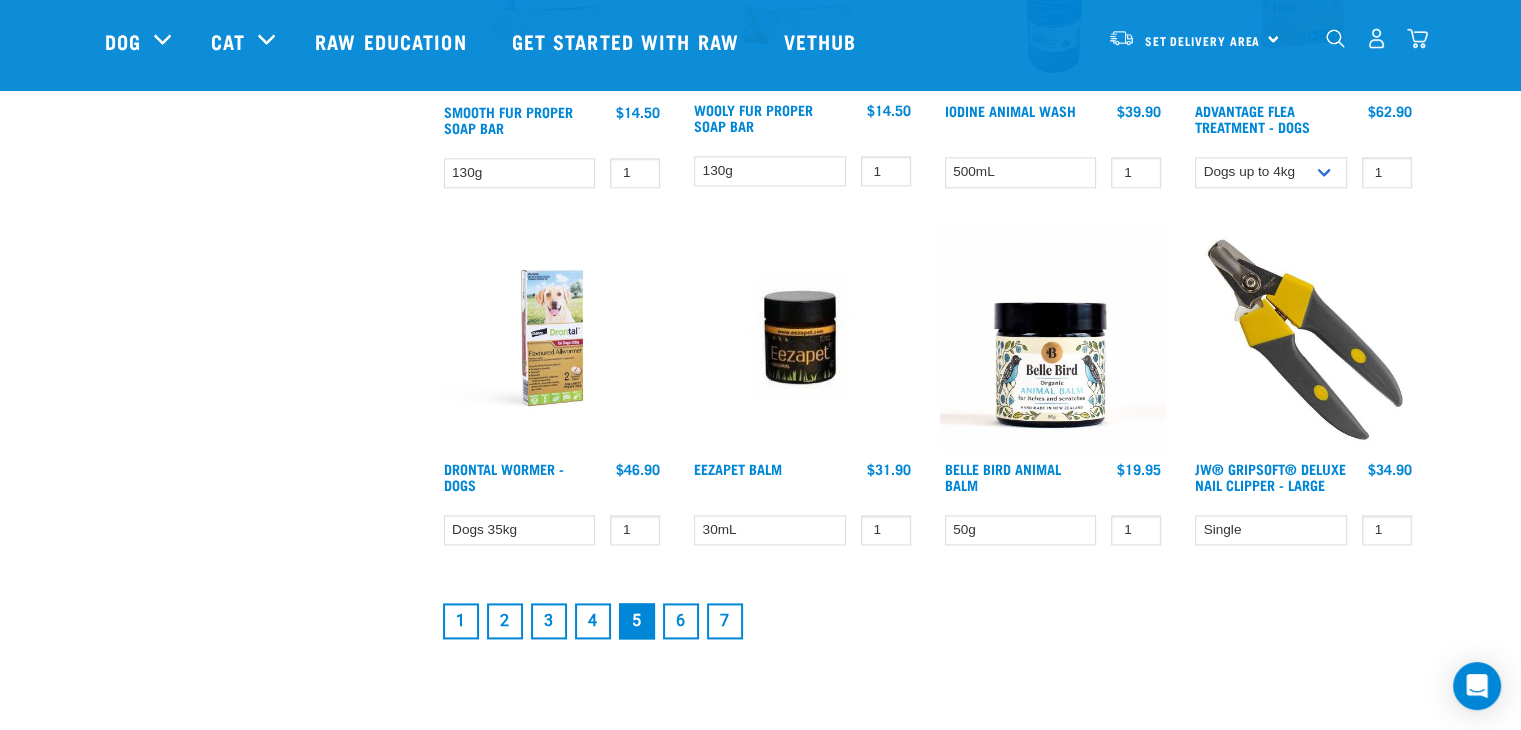click on "6" at bounding box center [681, 621] 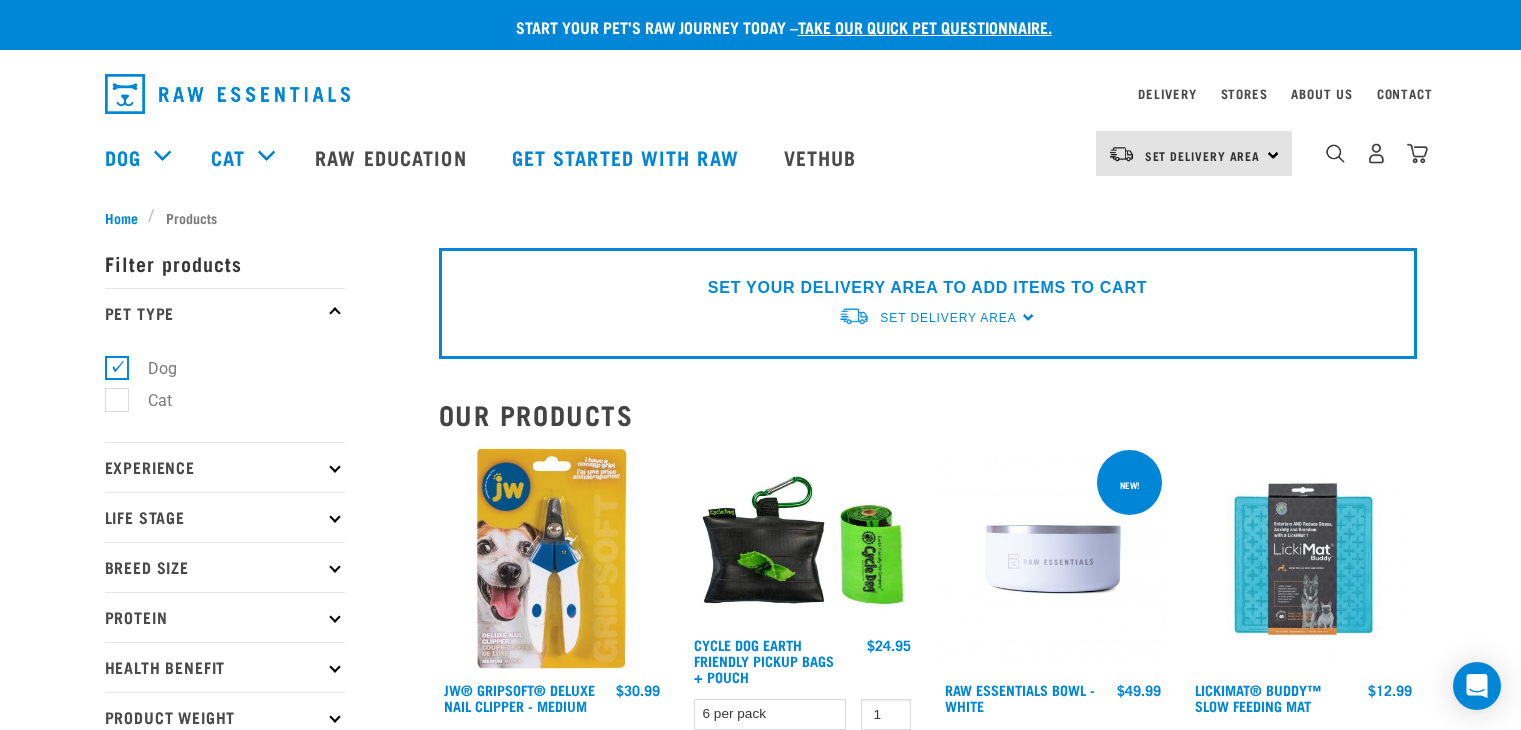 scroll, scrollTop: 0, scrollLeft: 0, axis: both 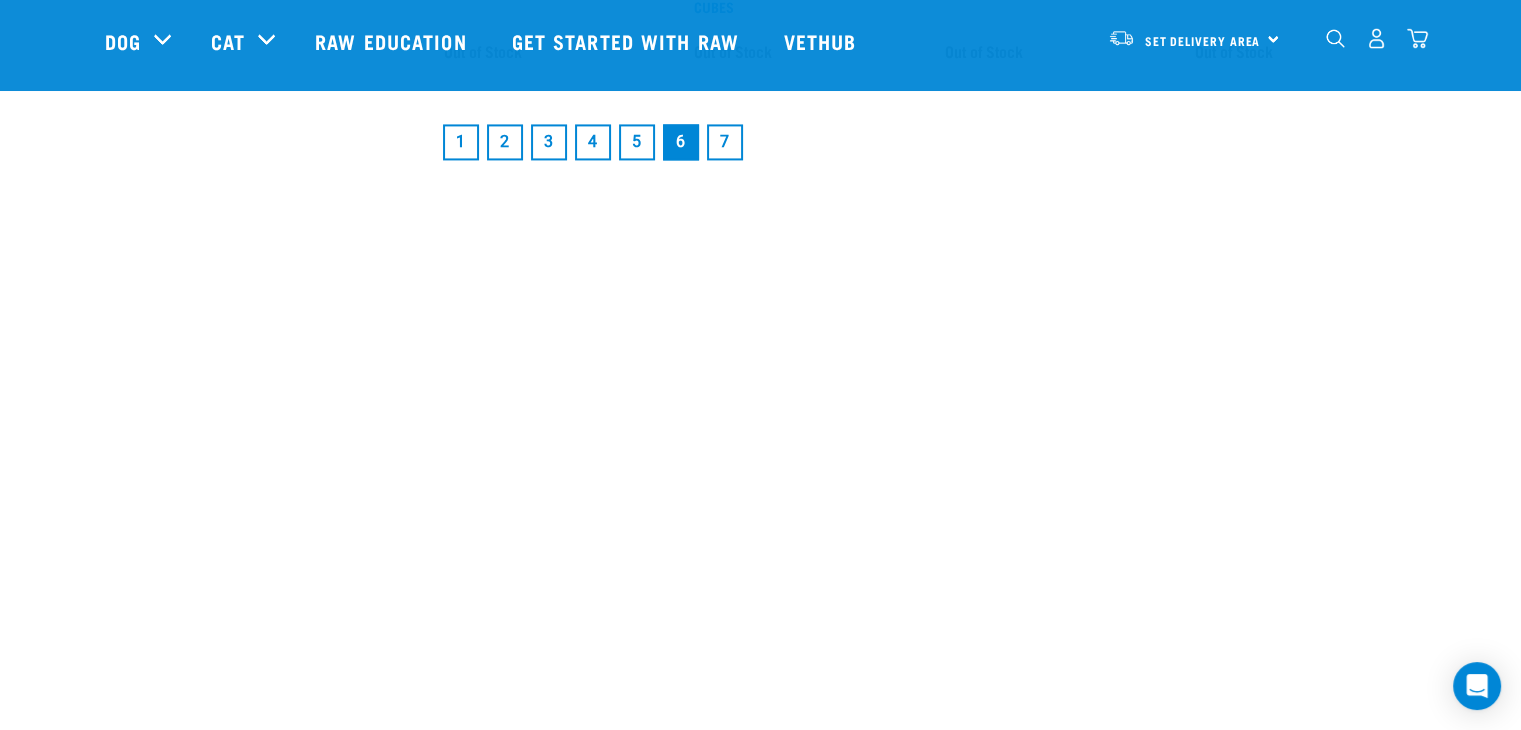click on "7" at bounding box center [725, 142] 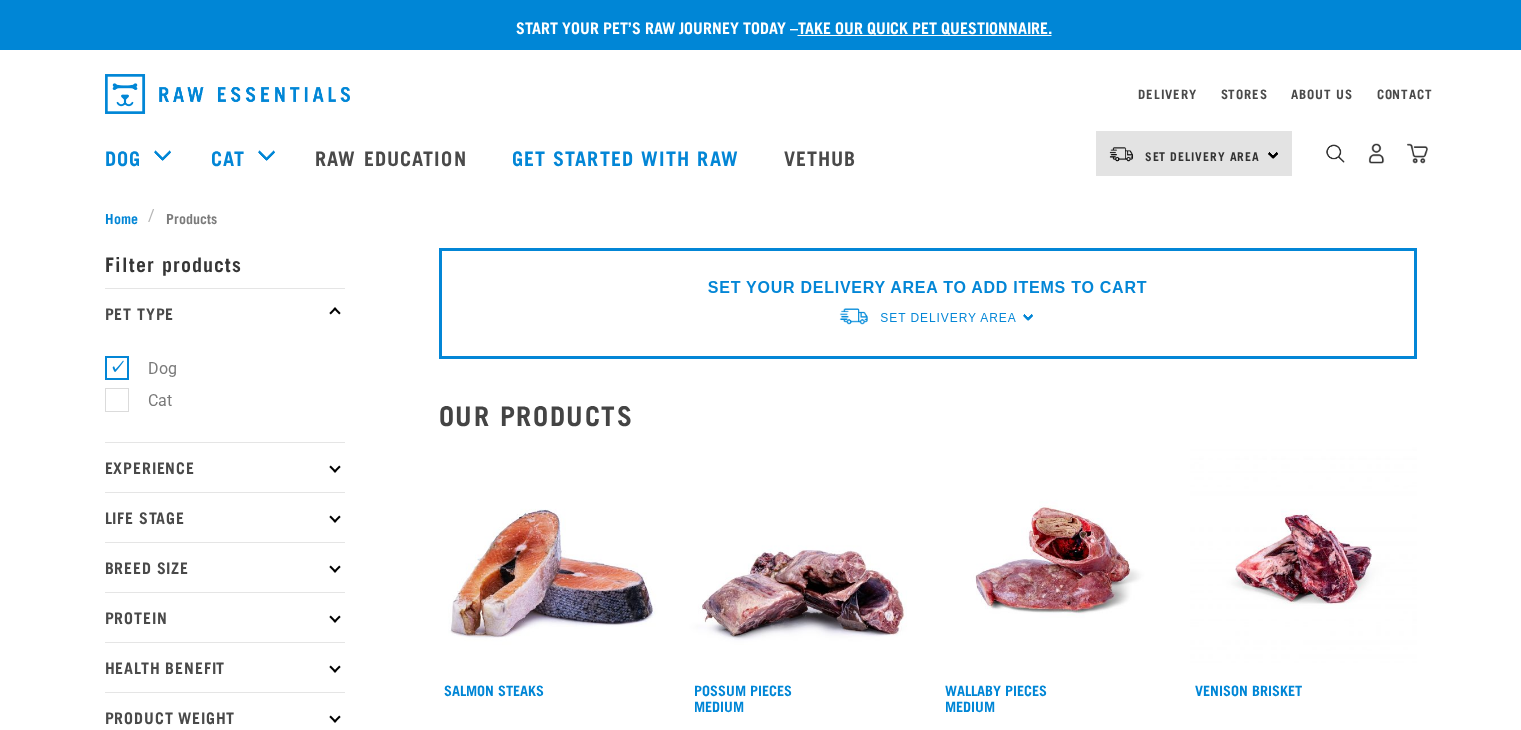 scroll, scrollTop: 0, scrollLeft: 0, axis: both 